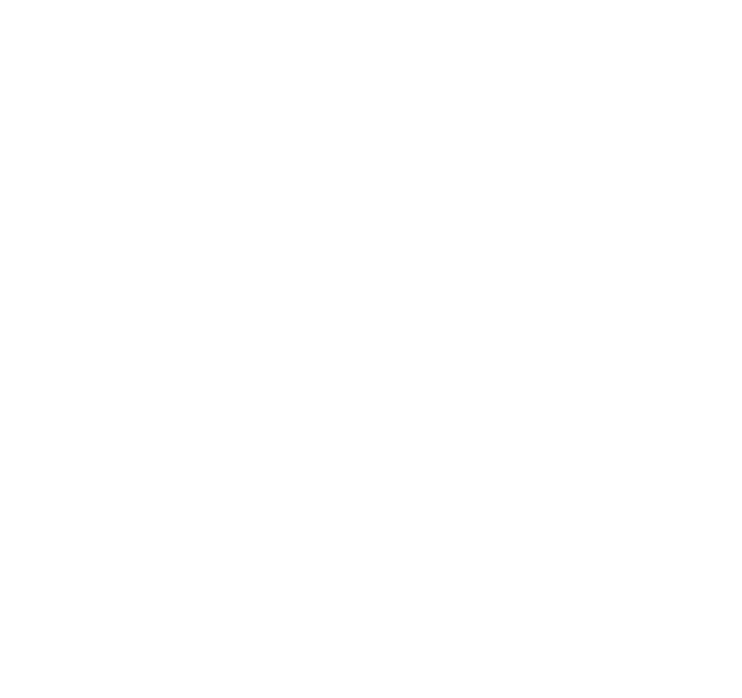 scroll, scrollTop: 0, scrollLeft: 0, axis: both 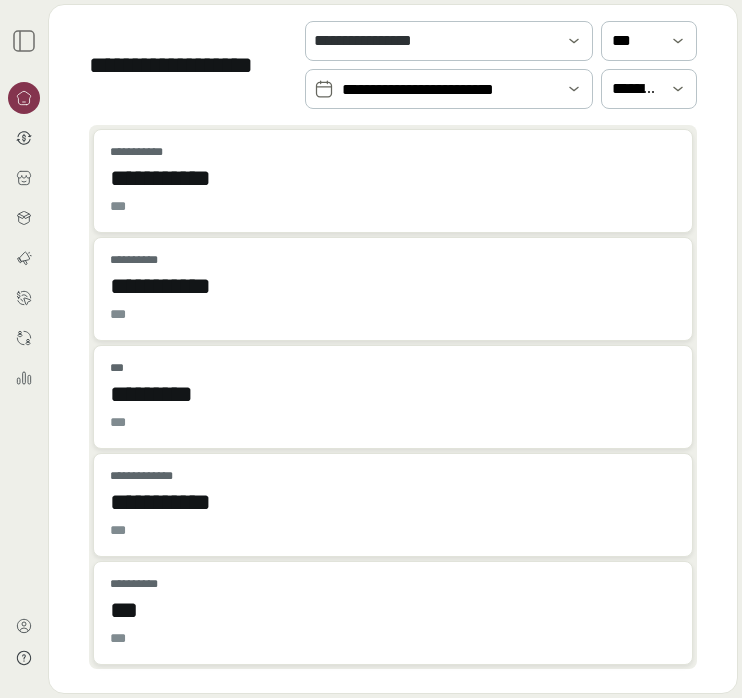 click 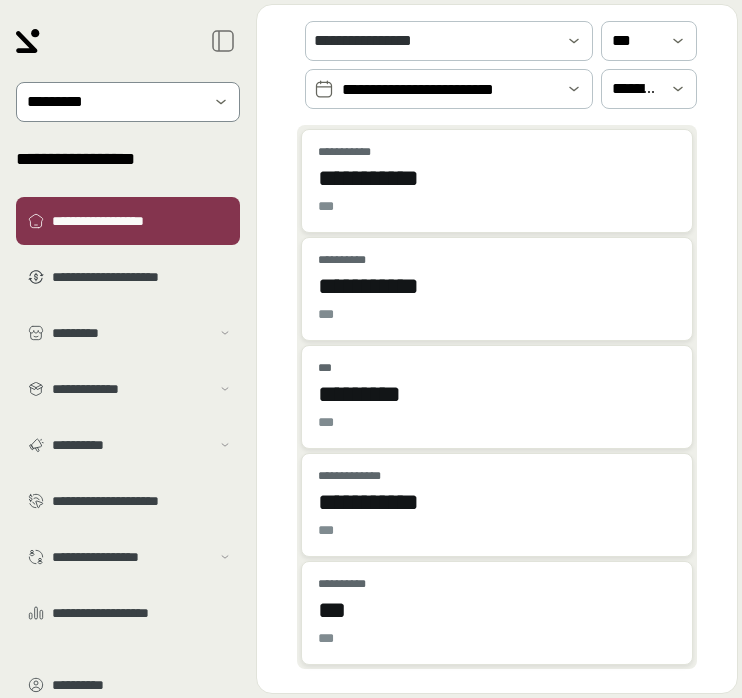 click at bounding box center [114, 102] 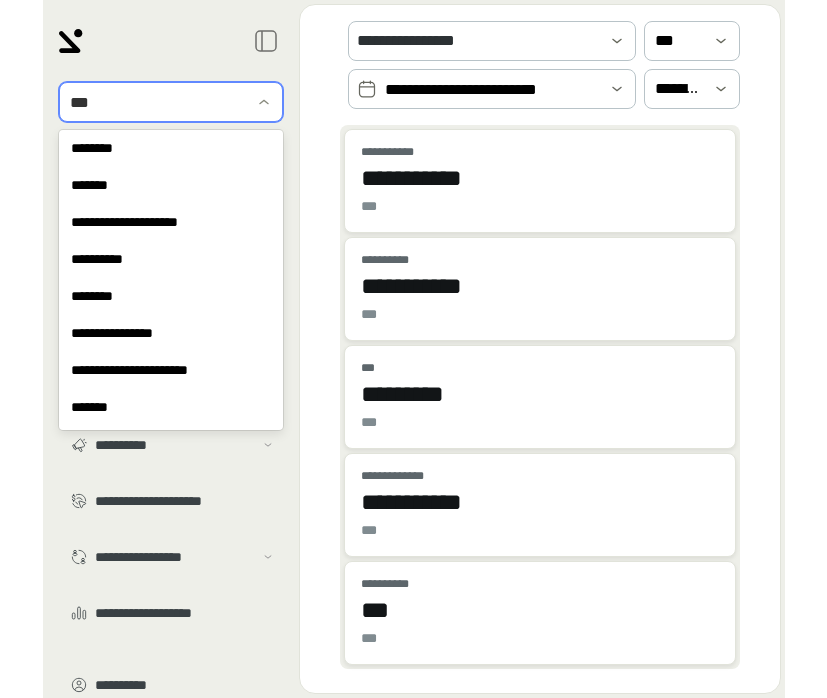 scroll, scrollTop: 0, scrollLeft: 0, axis: both 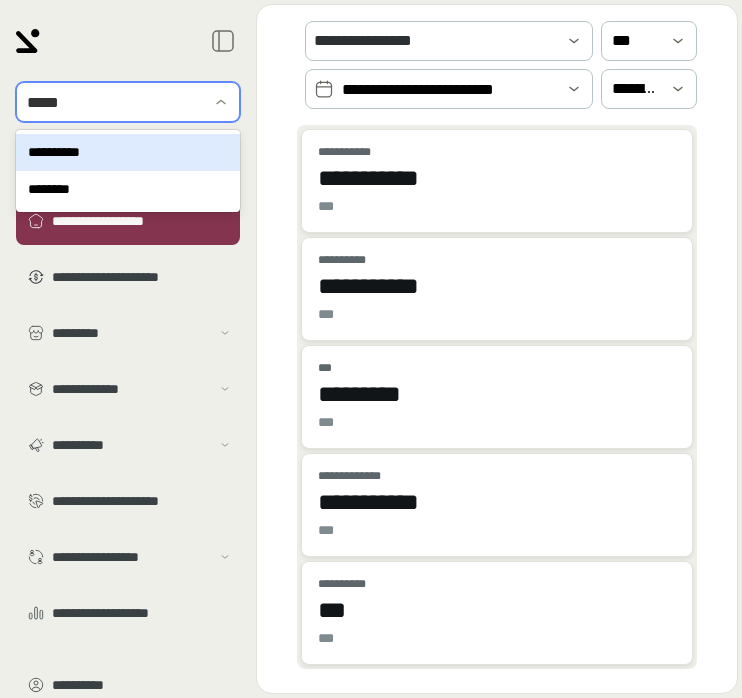 type on "******" 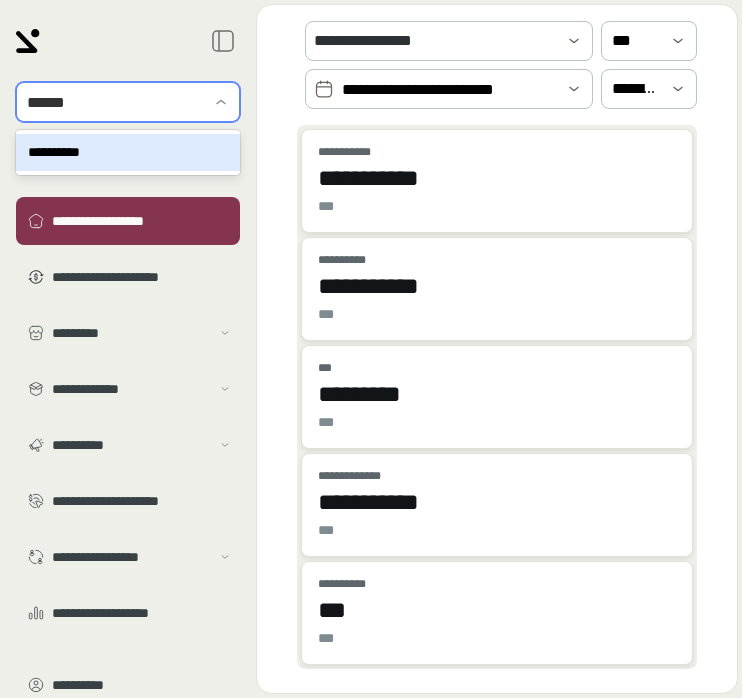 click on "**********" at bounding box center (128, 152) 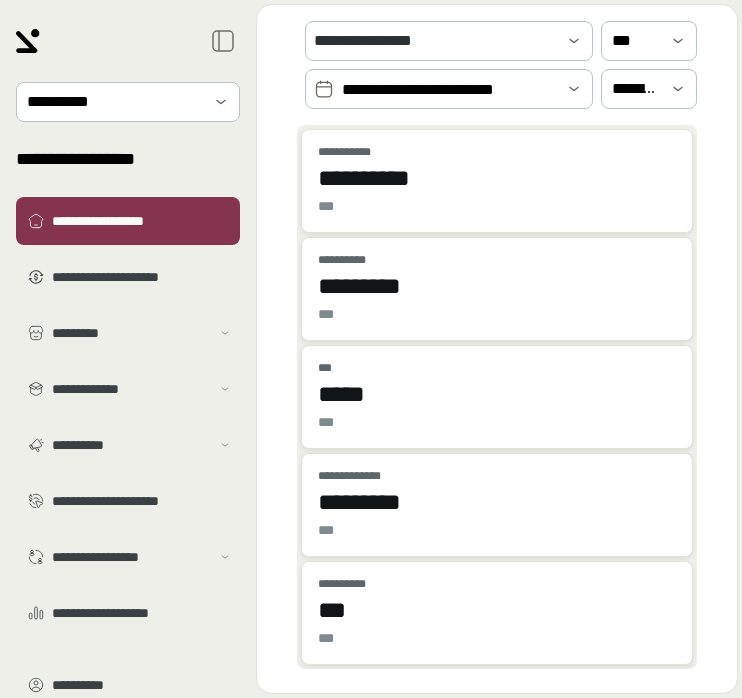 drag, startPoint x: 738, startPoint y: 201, endPoint x: 826, endPoint y: 222, distance: 90.47099 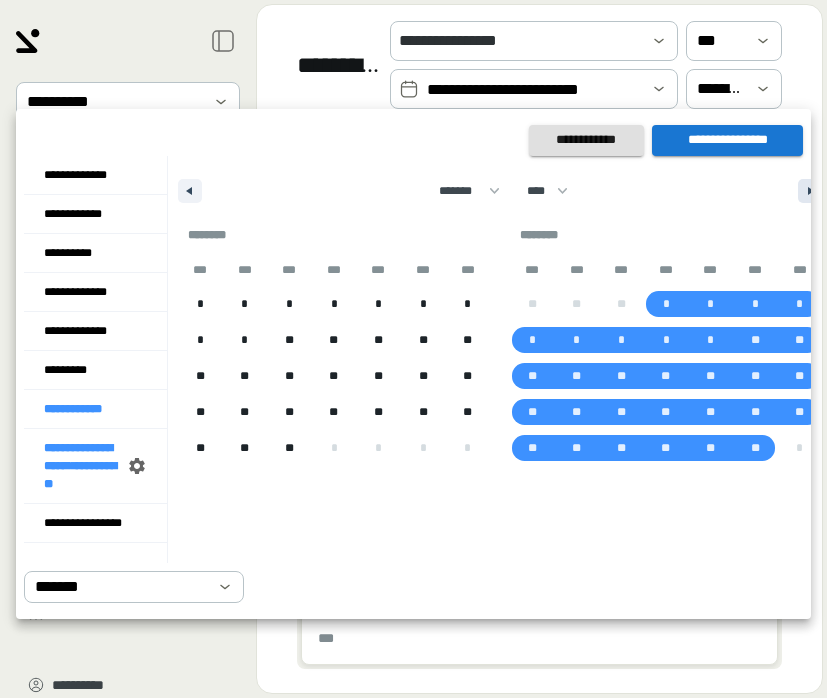click at bounding box center [813, 191] 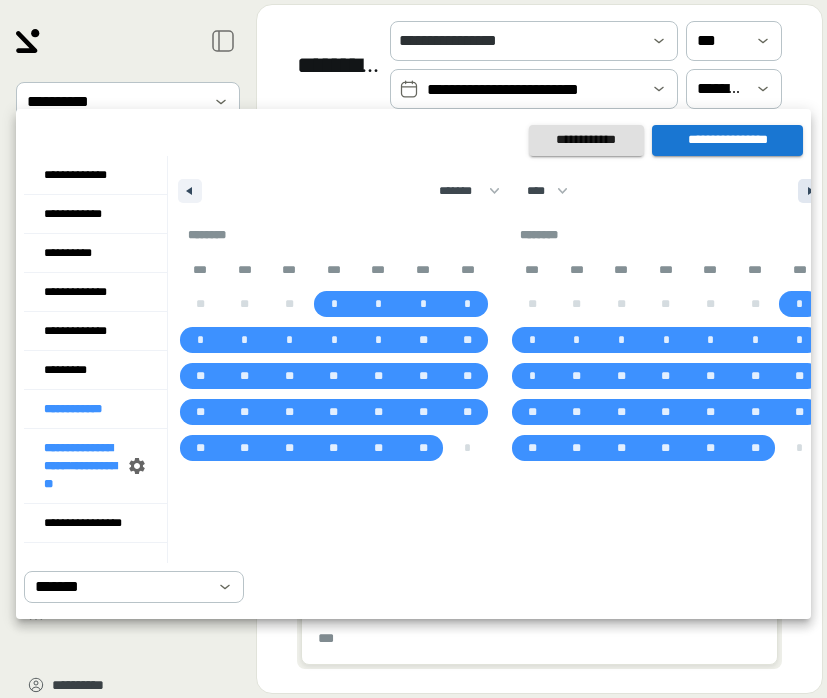 click at bounding box center (813, 191) 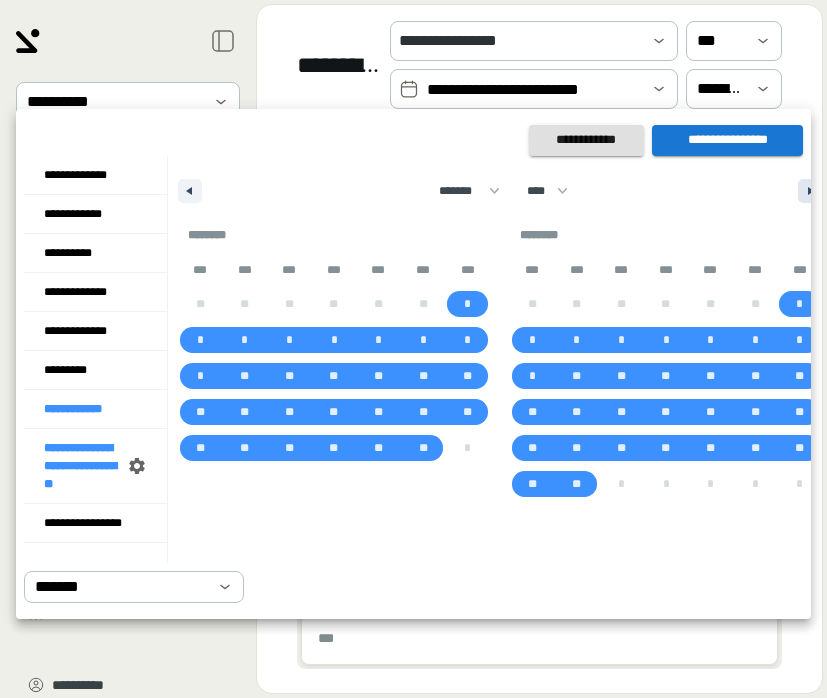 click at bounding box center (813, 191) 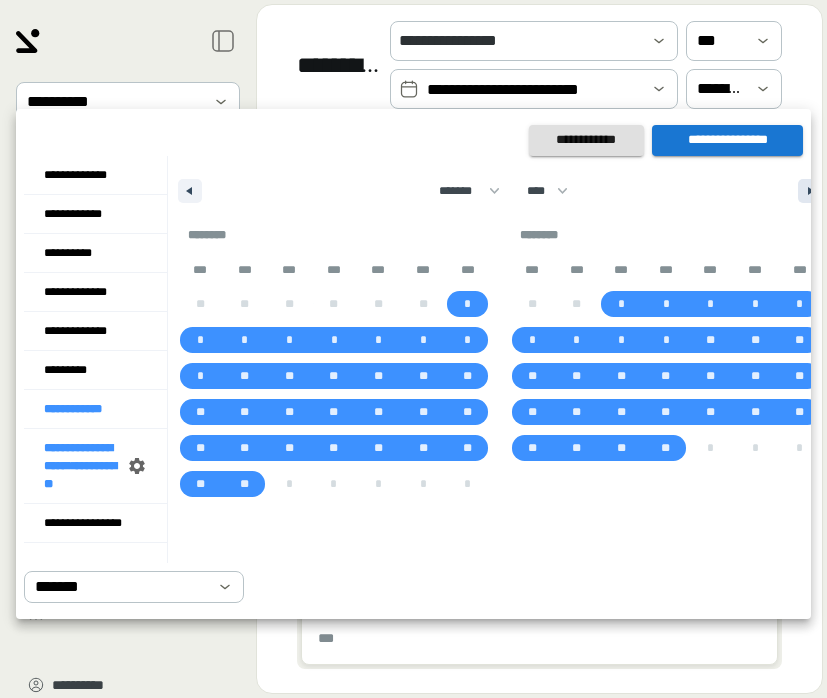 click at bounding box center (813, 191) 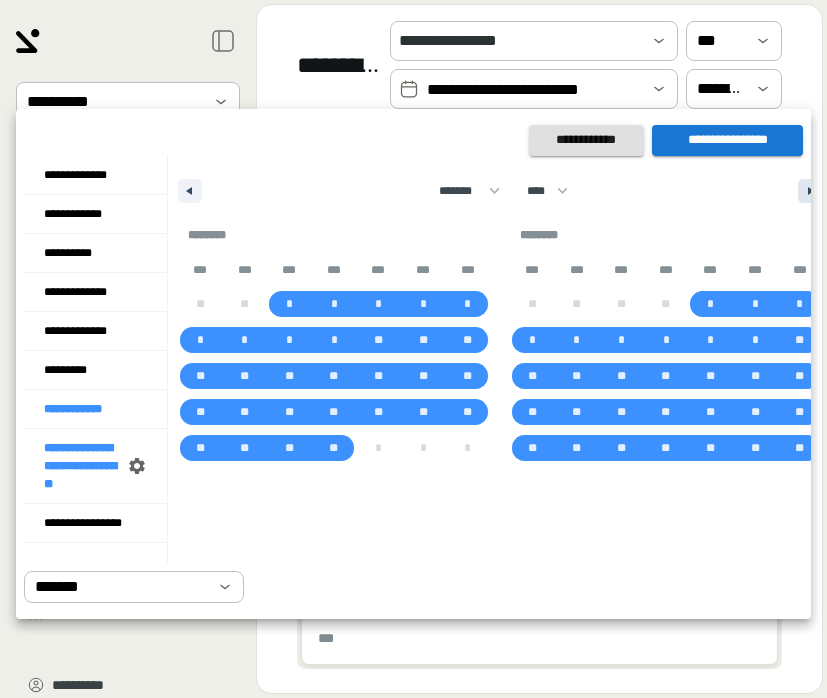 click at bounding box center [813, 191] 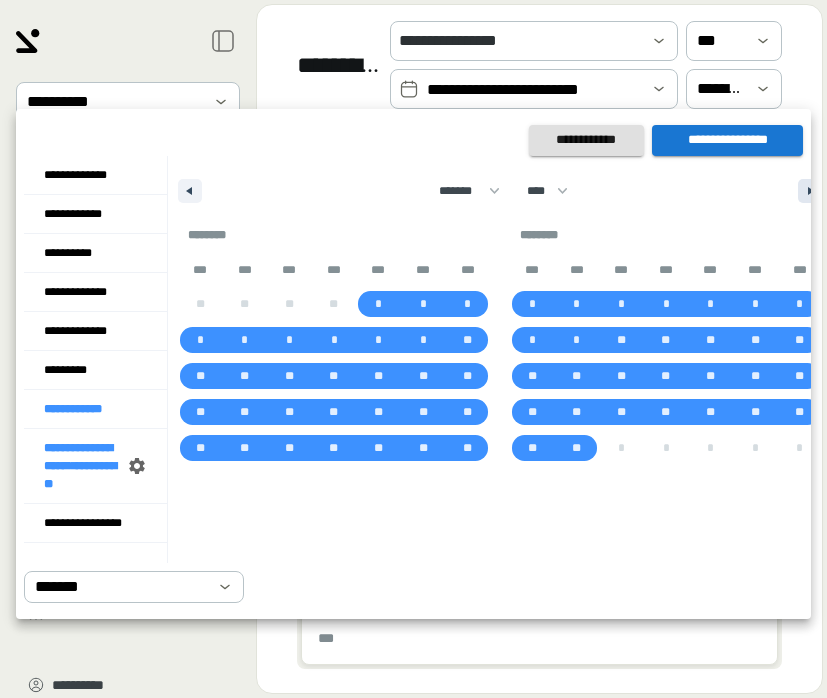 click at bounding box center [813, 191] 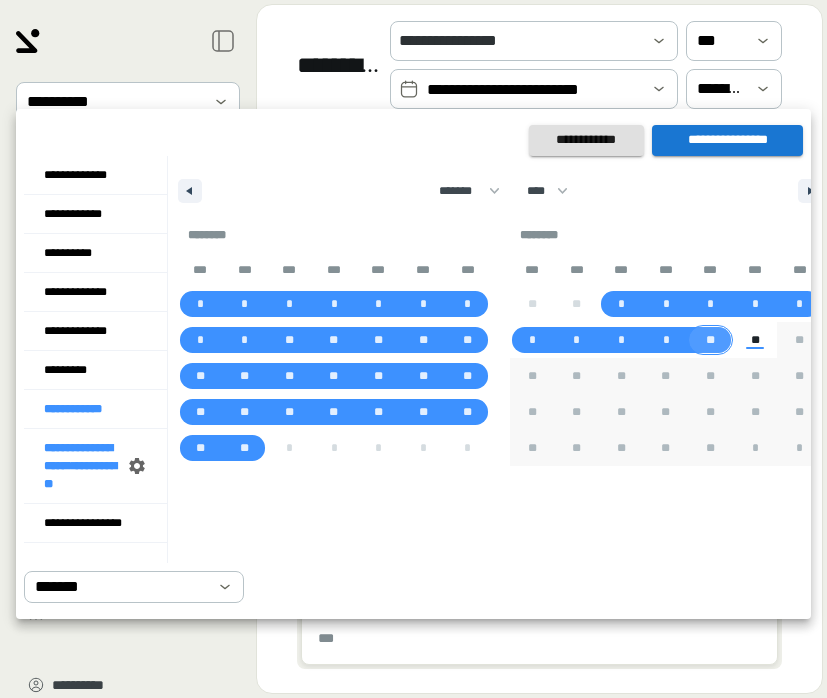 click on "**" at bounding box center (710, 340) 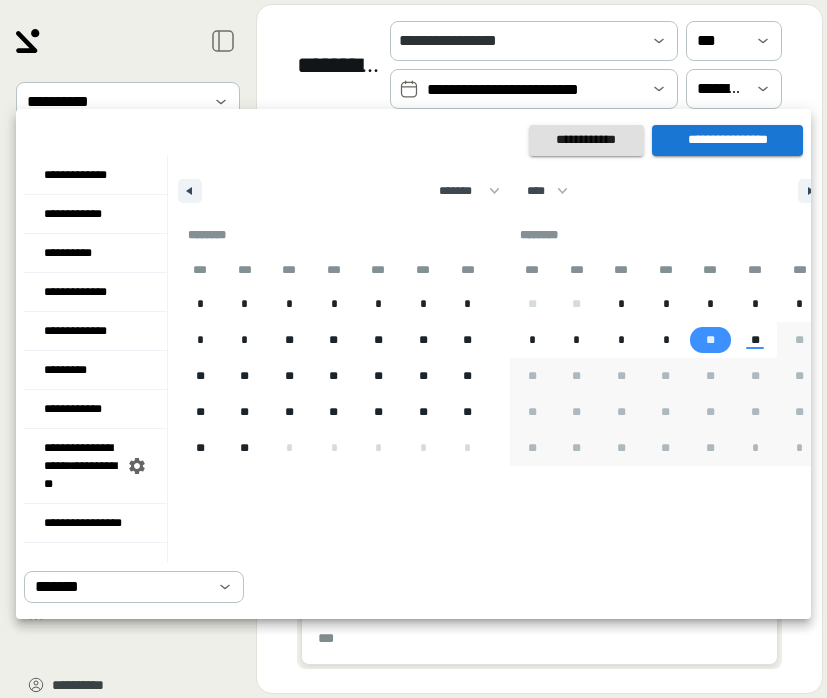 click on "**********" at bounding box center (727, 140) 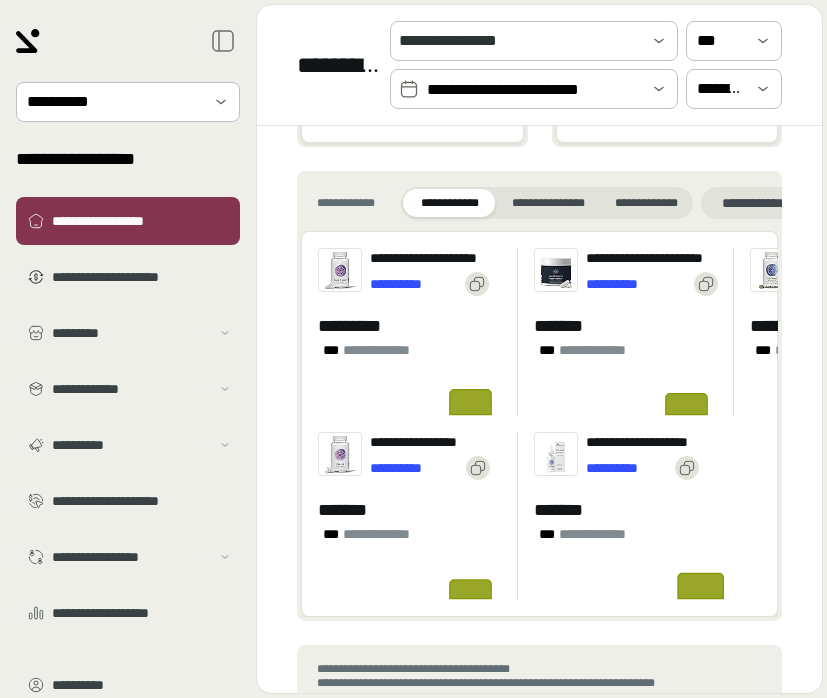 scroll, scrollTop: 1784, scrollLeft: 0, axis: vertical 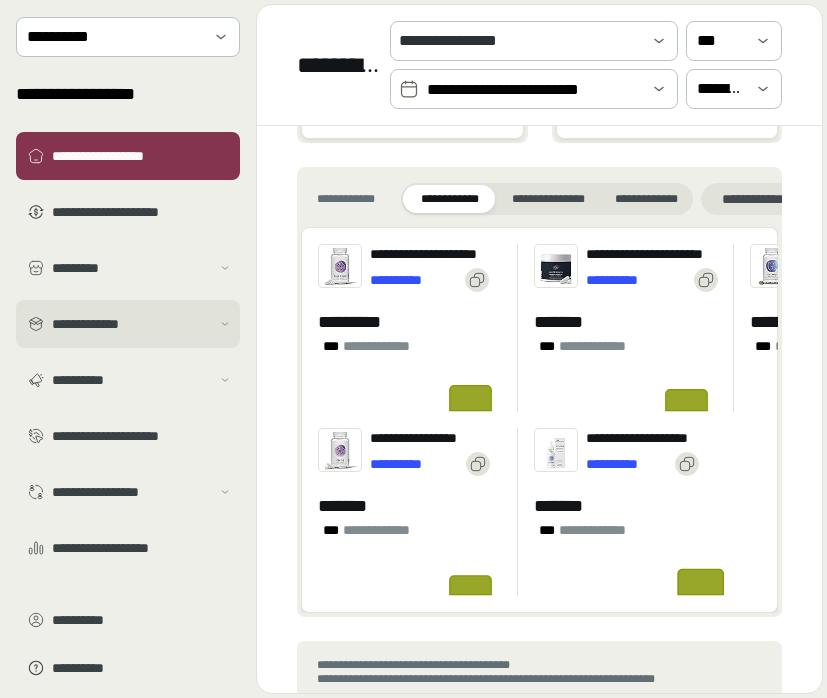 click on "**********" at bounding box center (128, 324) 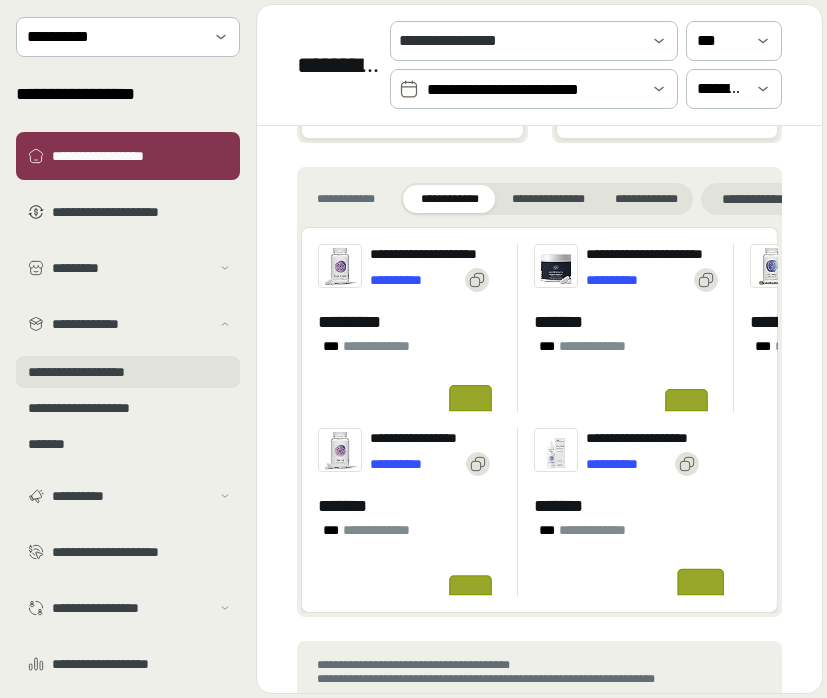 click on "**********" at bounding box center (128, 372) 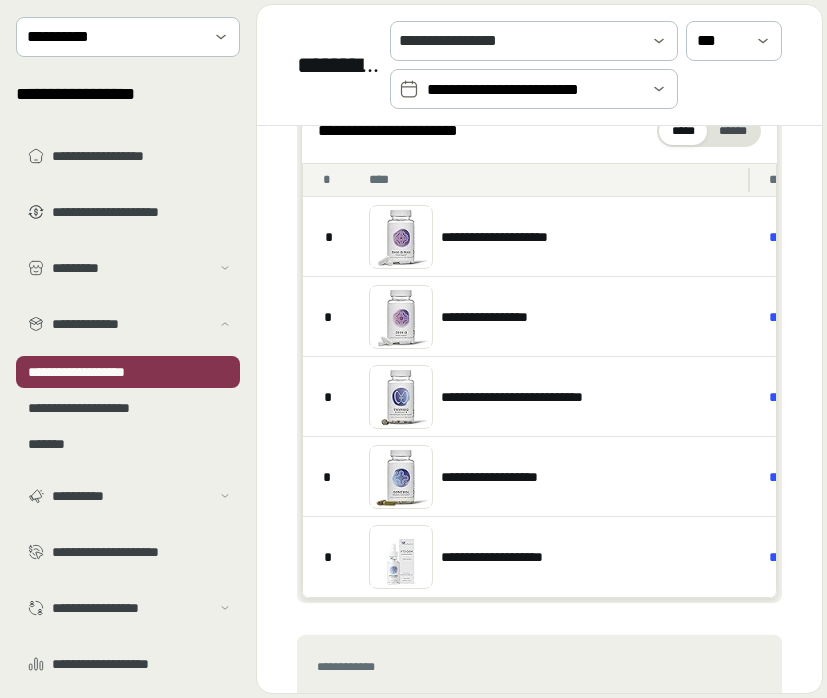scroll, scrollTop: 296, scrollLeft: 0, axis: vertical 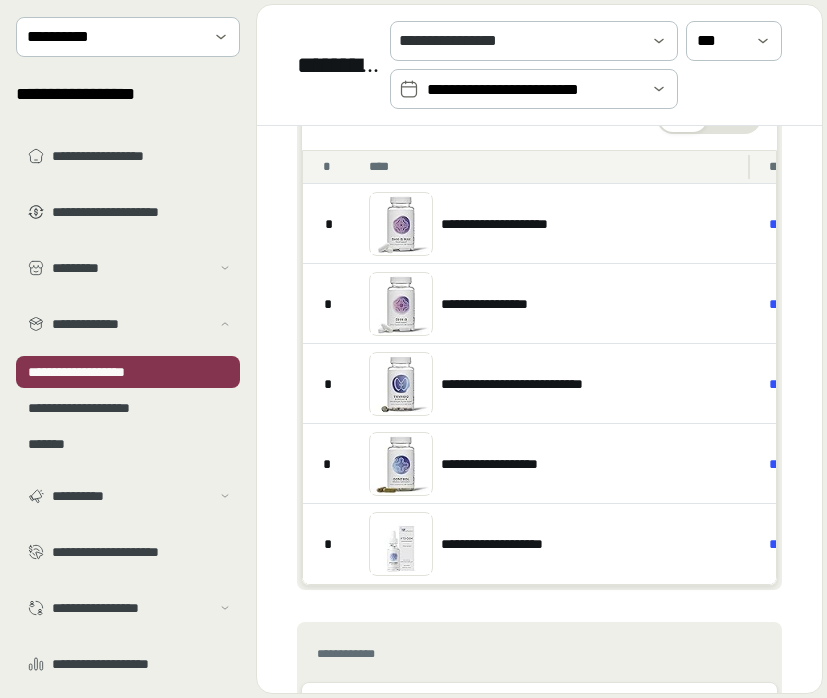 click on "**********" at bounding box center [534, 89] 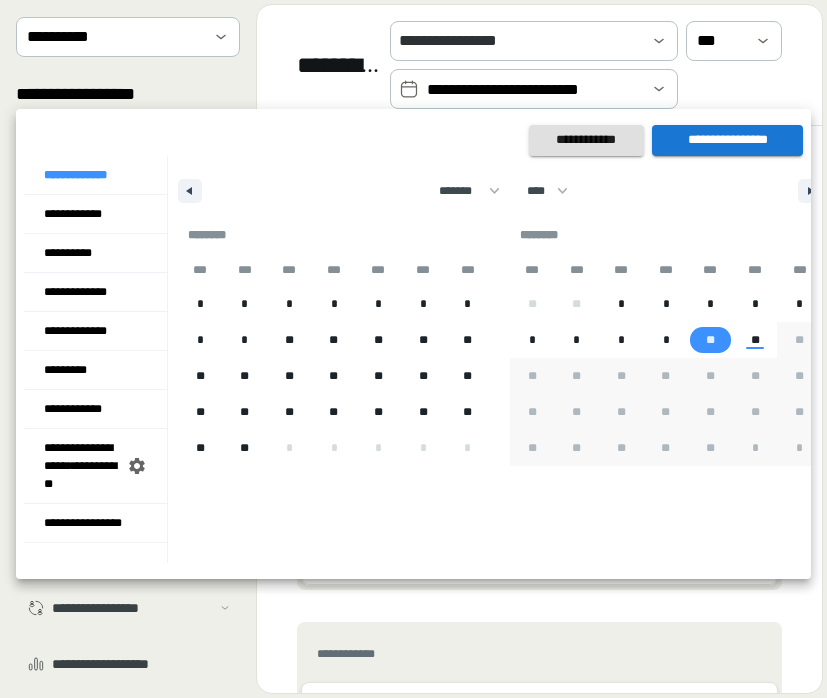 click on "**" at bounding box center [710, 340] 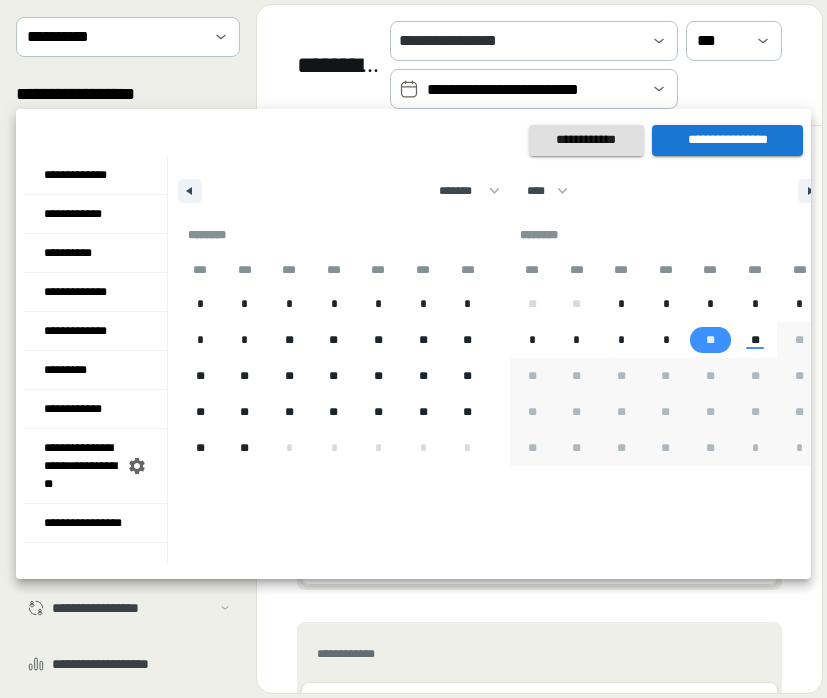 click on "**********" at bounding box center [727, 140] 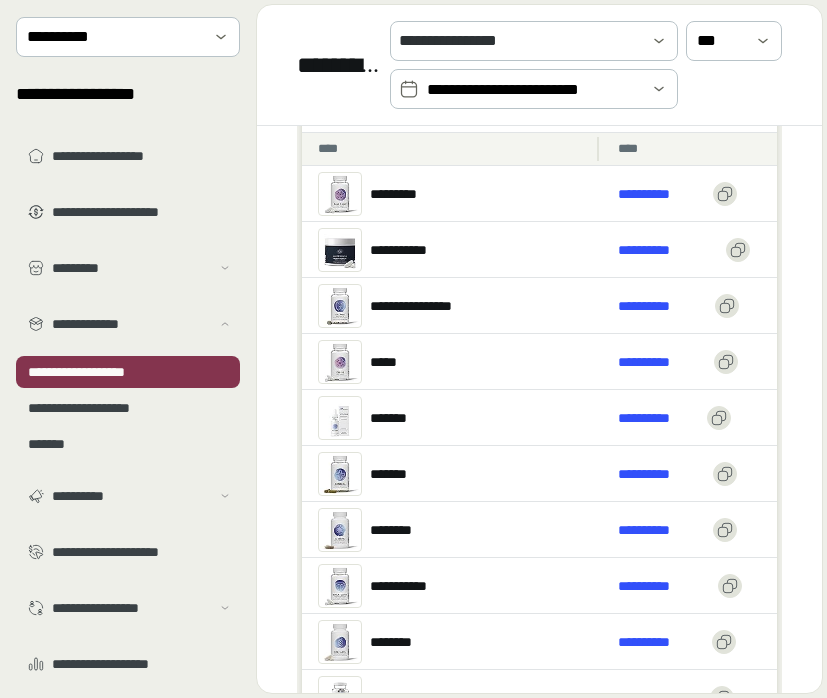 scroll, scrollTop: 899, scrollLeft: 0, axis: vertical 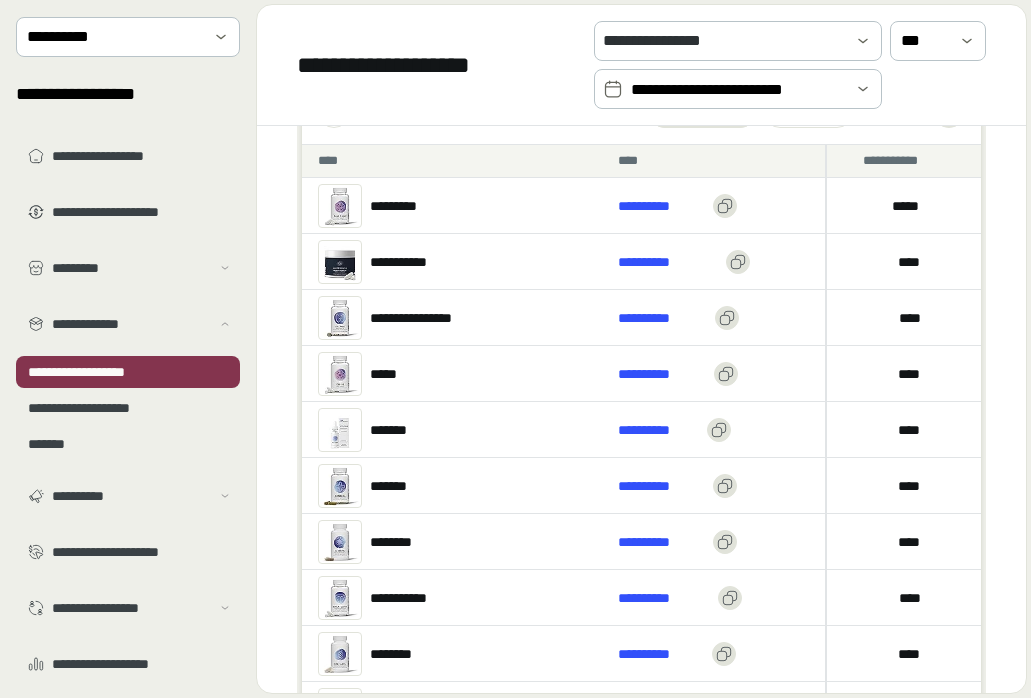 click on "**********" at bounding box center [738, 90] 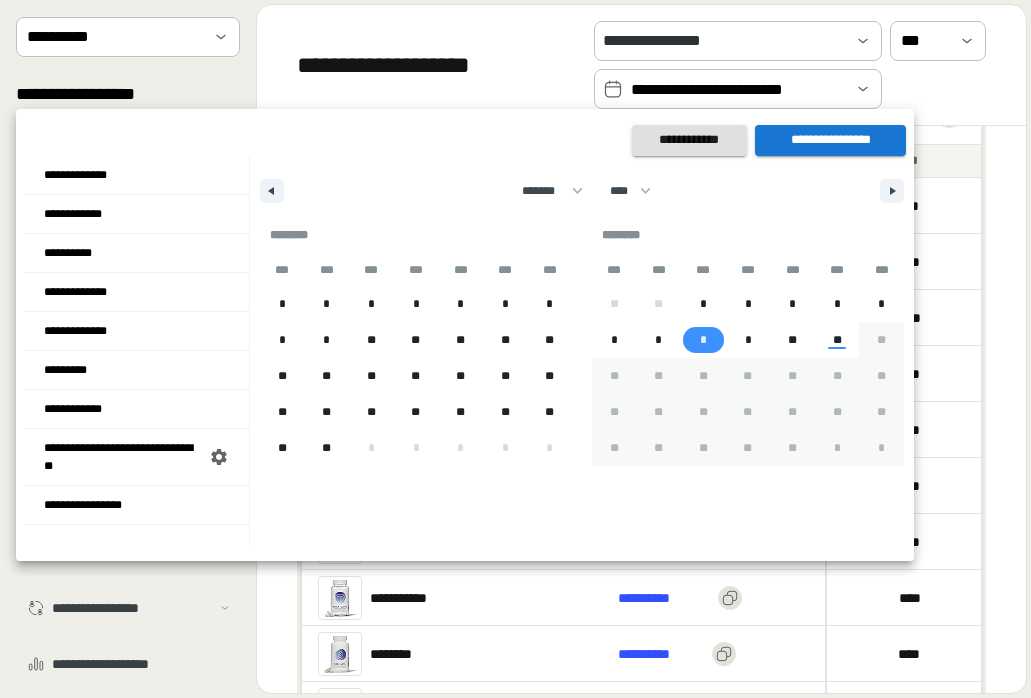 click on "*" at bounding box center [703, 340] 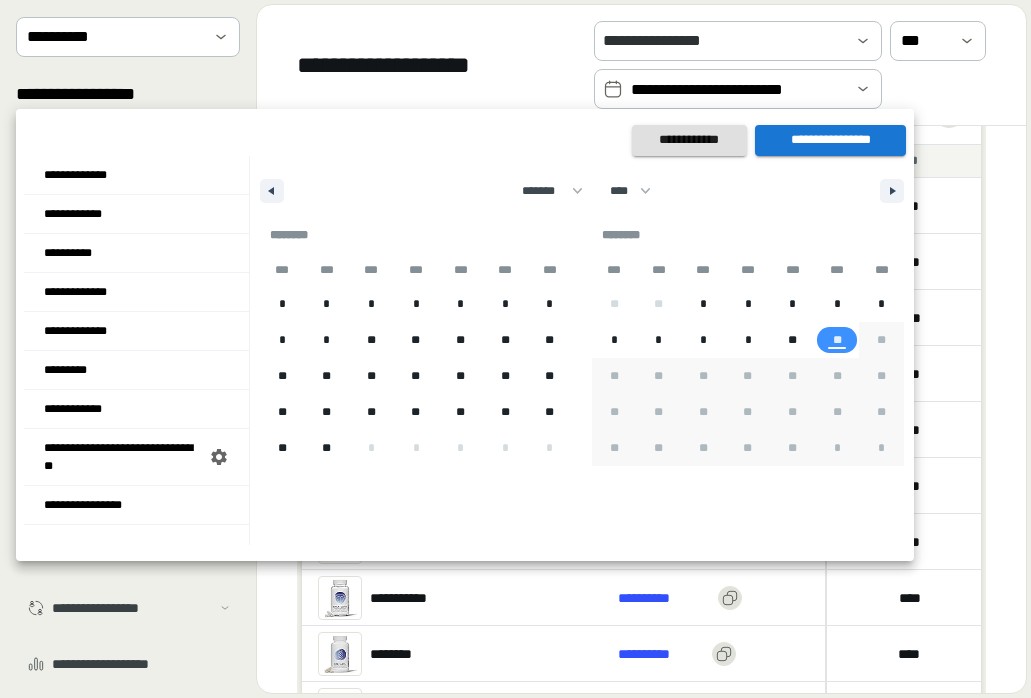 click on "**" at bounding box center [836, 340] 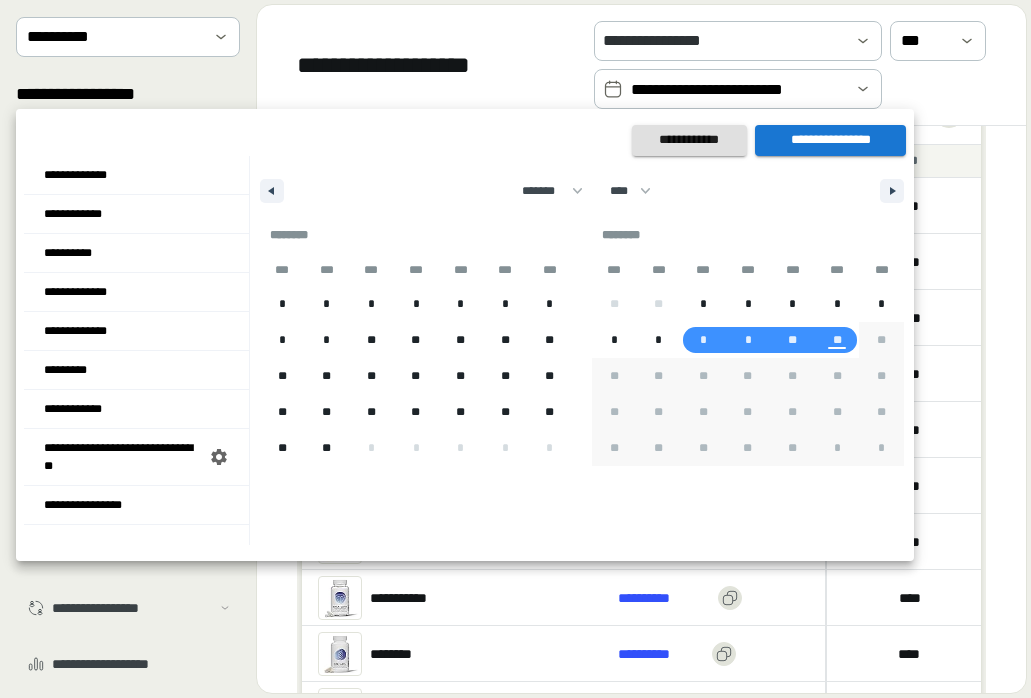 click on "**********" at bounding box center [830, 140] 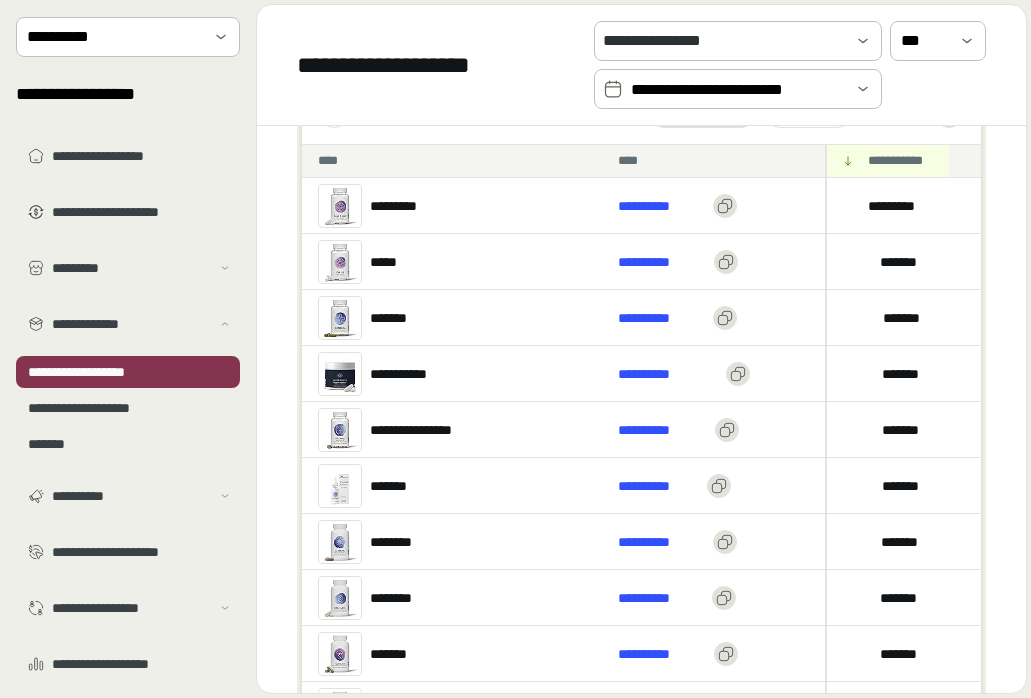 scroll, scrollTop: 0, scrollLeft: 30, axis: horizontal 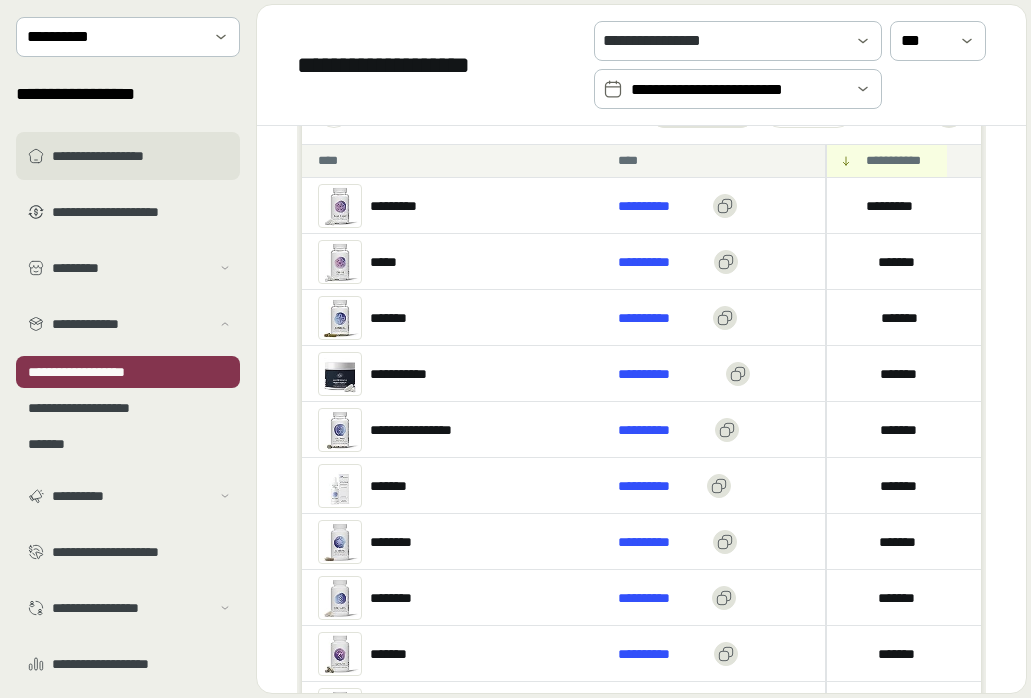 click on "**********" at bounding box center [142, 156] 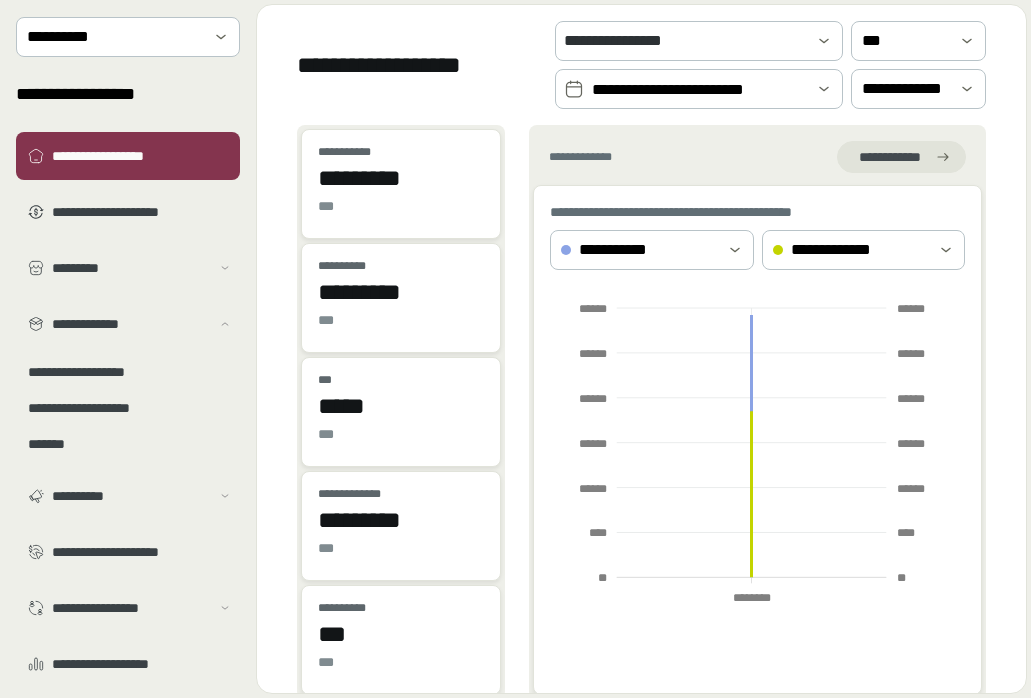 click on "**********" at bounding box center [699, 90] 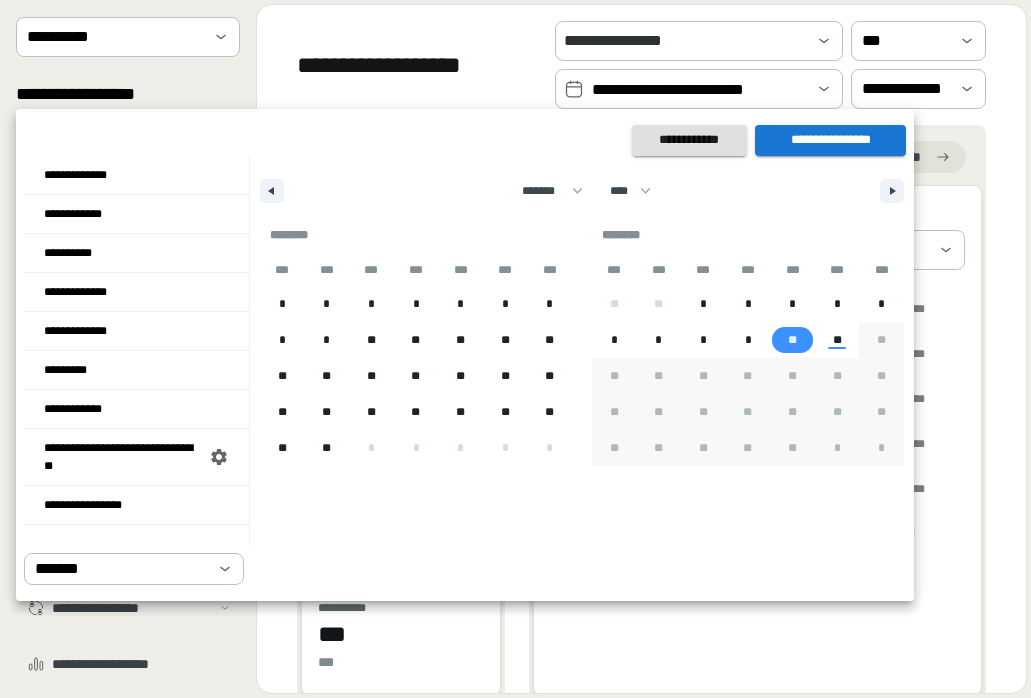 click on "**" at bounding box center (792, 340) 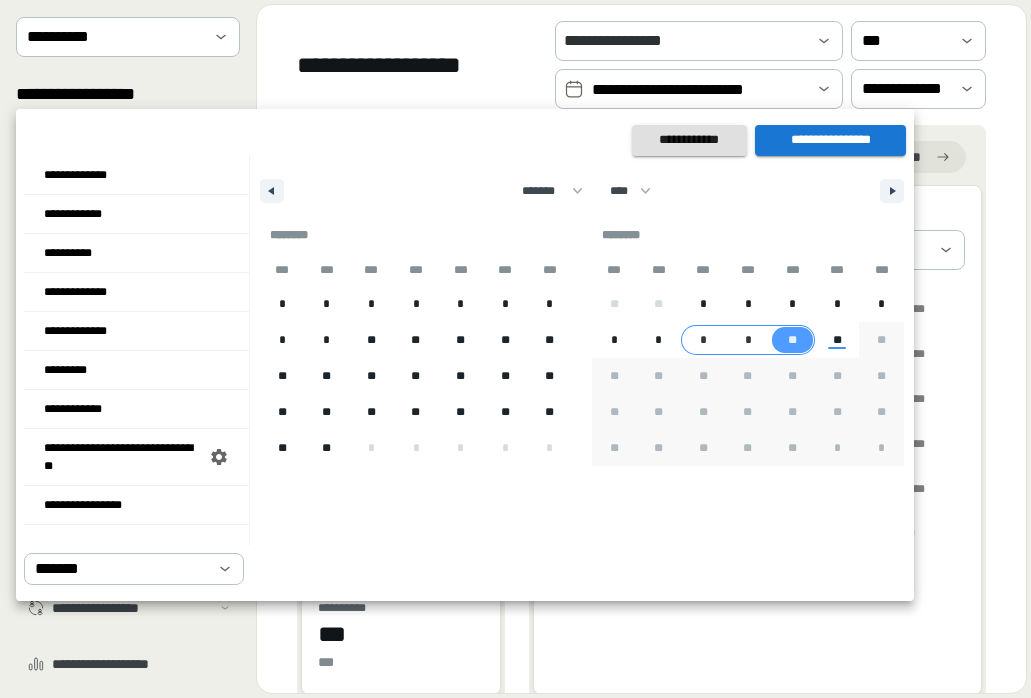 click on "*" at bounding box center (703, 340) 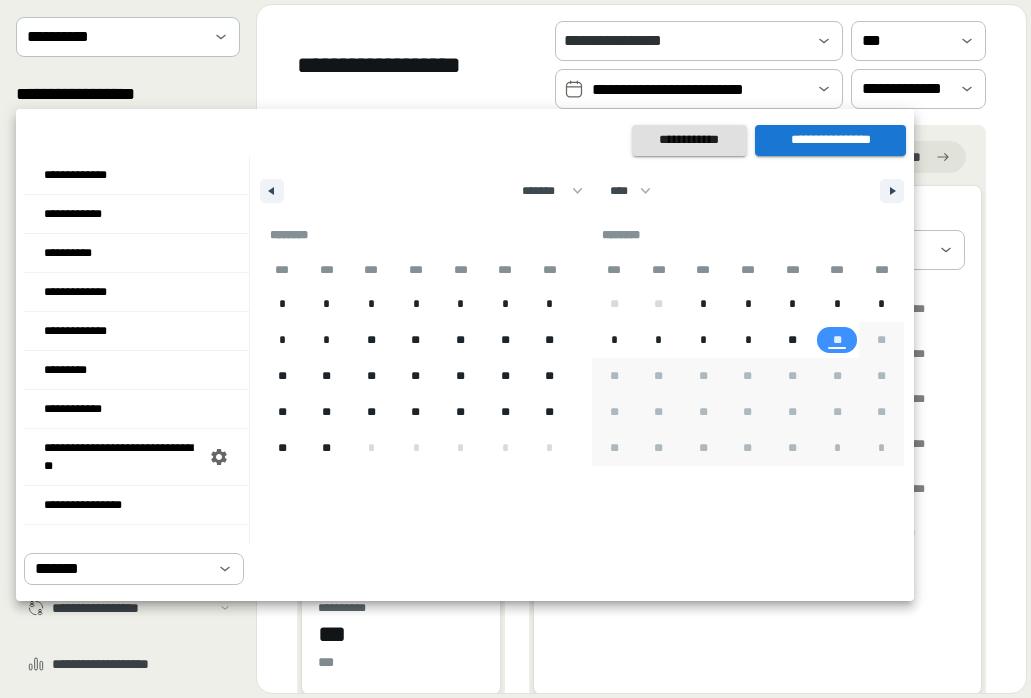 click on "**" at bounding box center (836, 340) 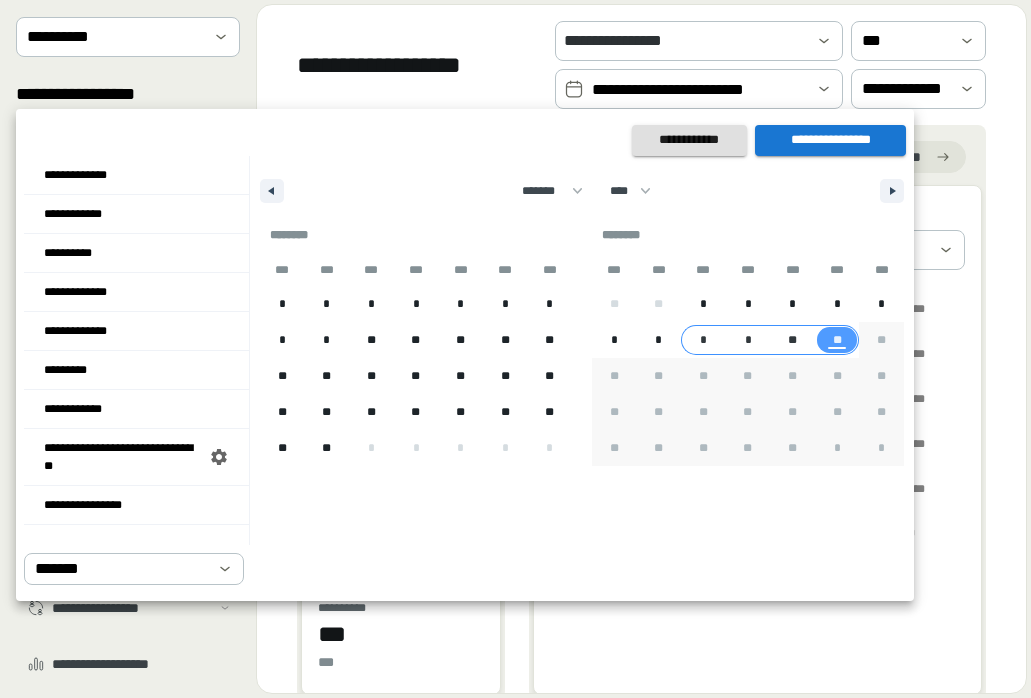 click on "*" at bounding box center (703, 340) 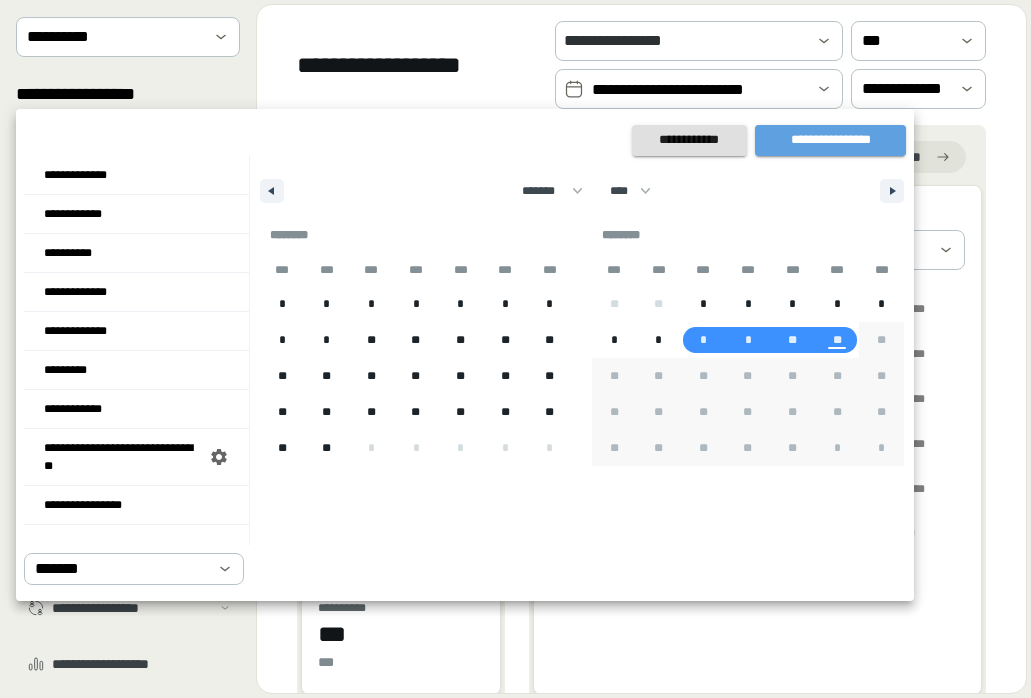 click on "**********" at bounding box center [830, 140] 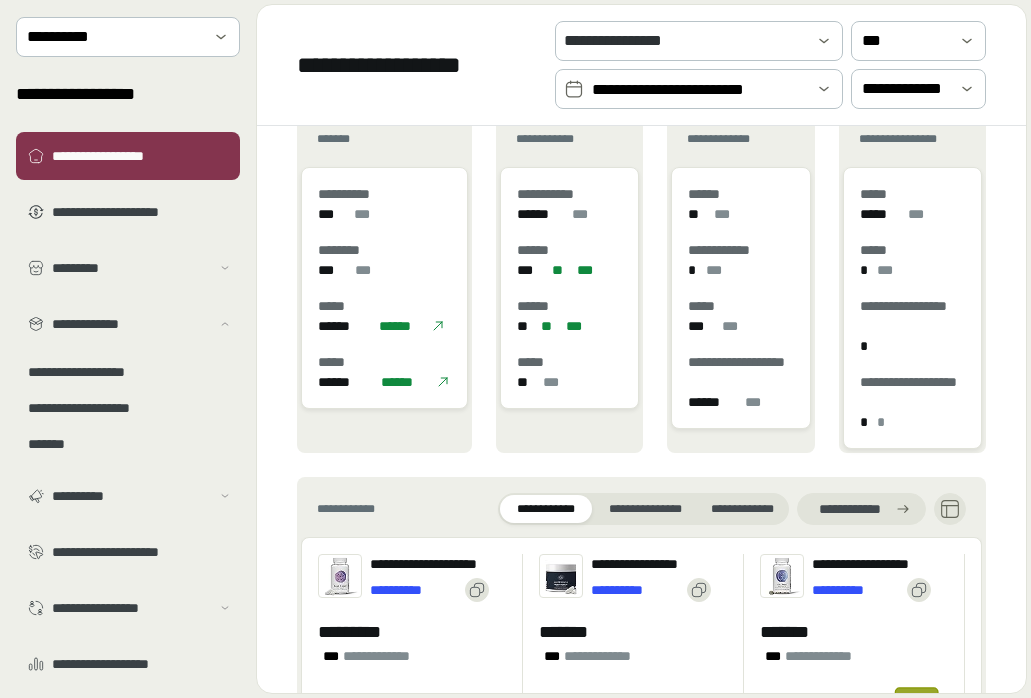 scroll, scrollTop: 619, scrollLeft: 0, axis: vertical 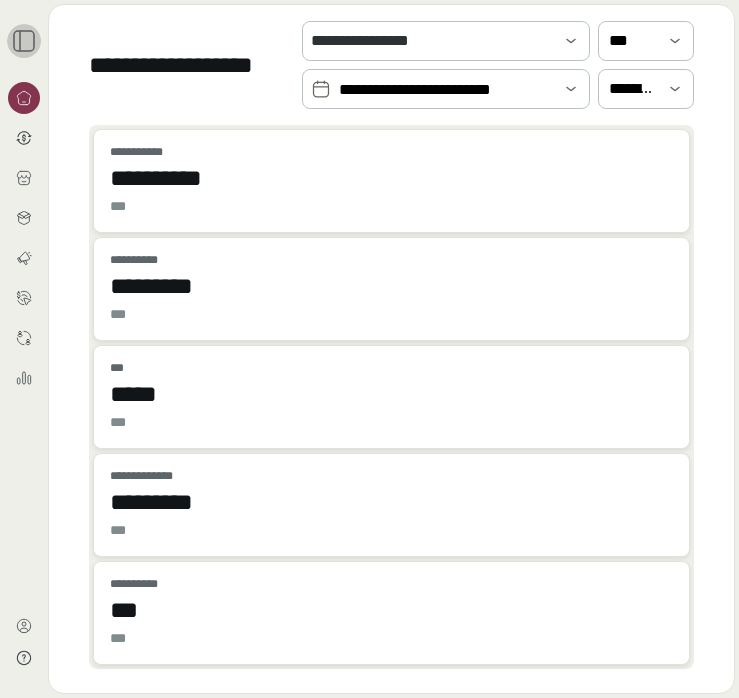 click 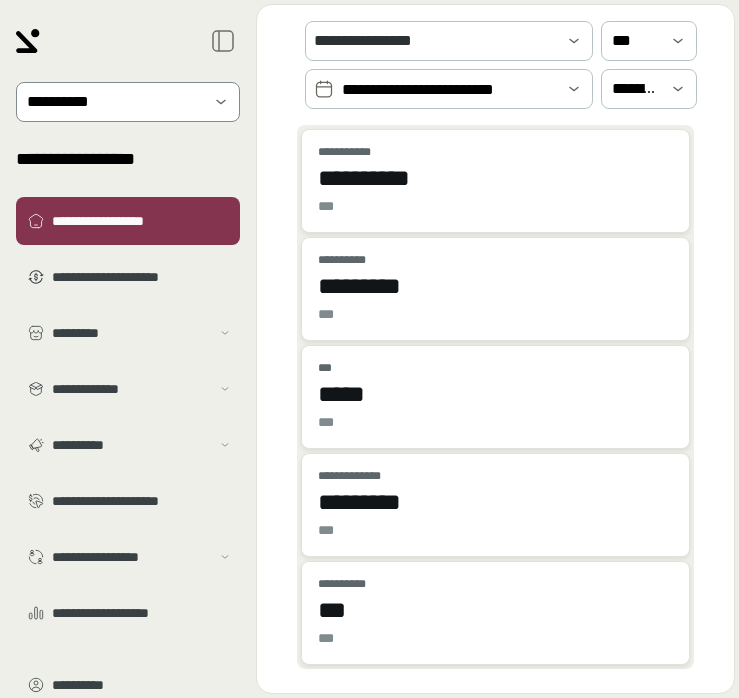 click at bounding box center [114, 102] 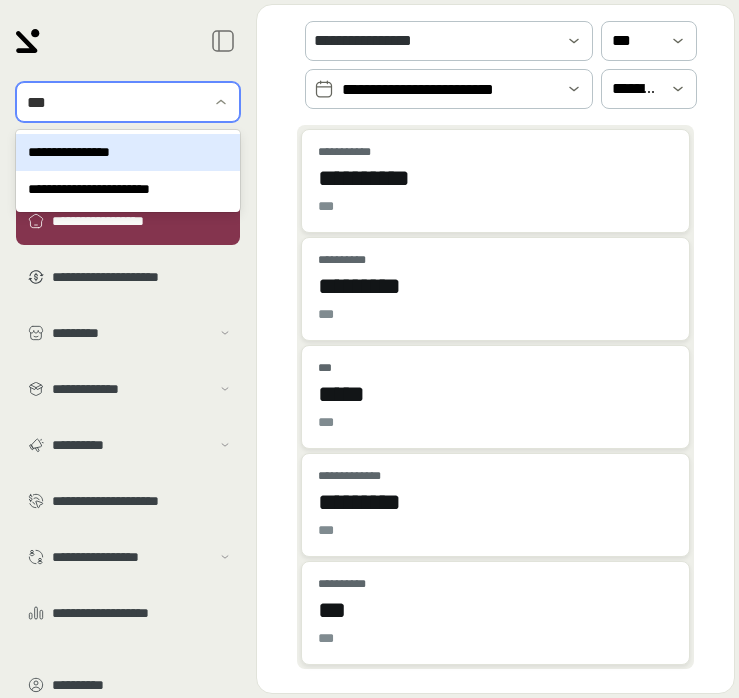 type on "****" 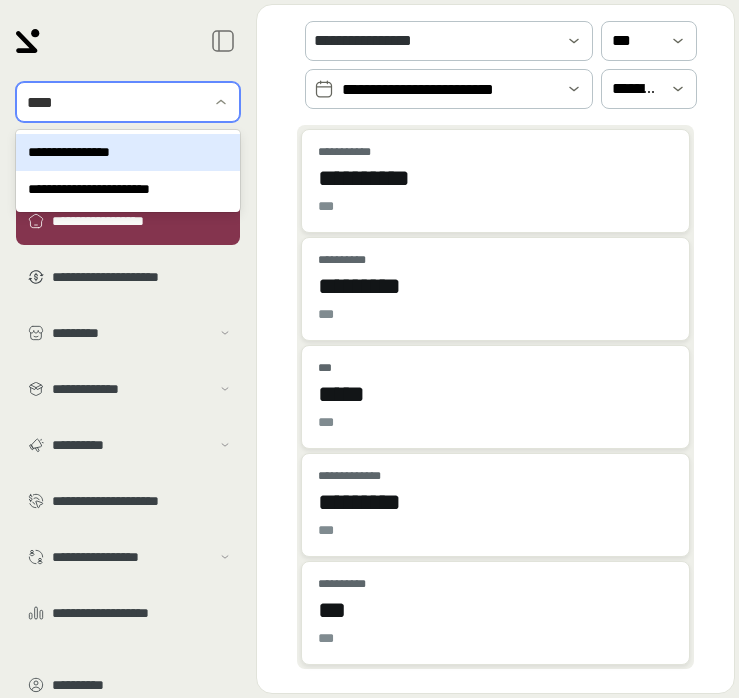 click on "**********" at bounding box center [128, 152] 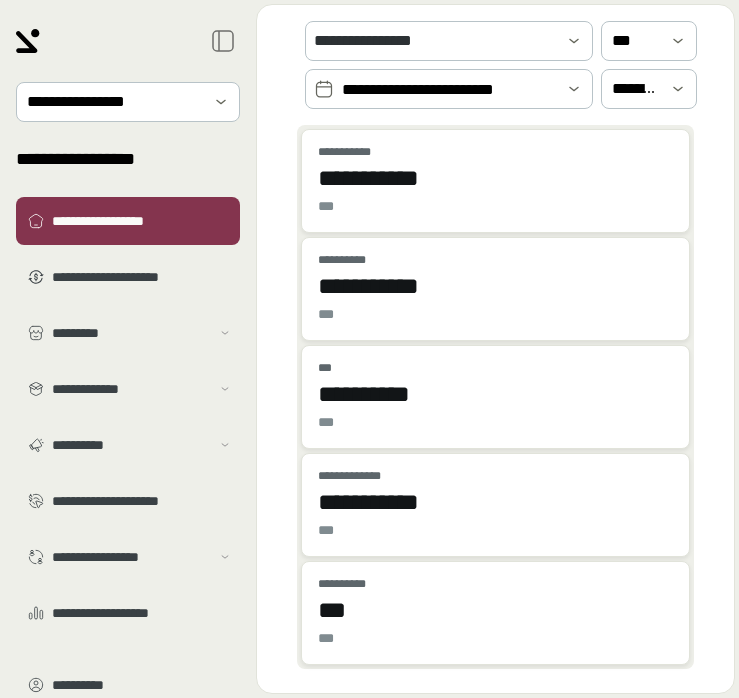 click on "**********" at bounding box center (449, 90) 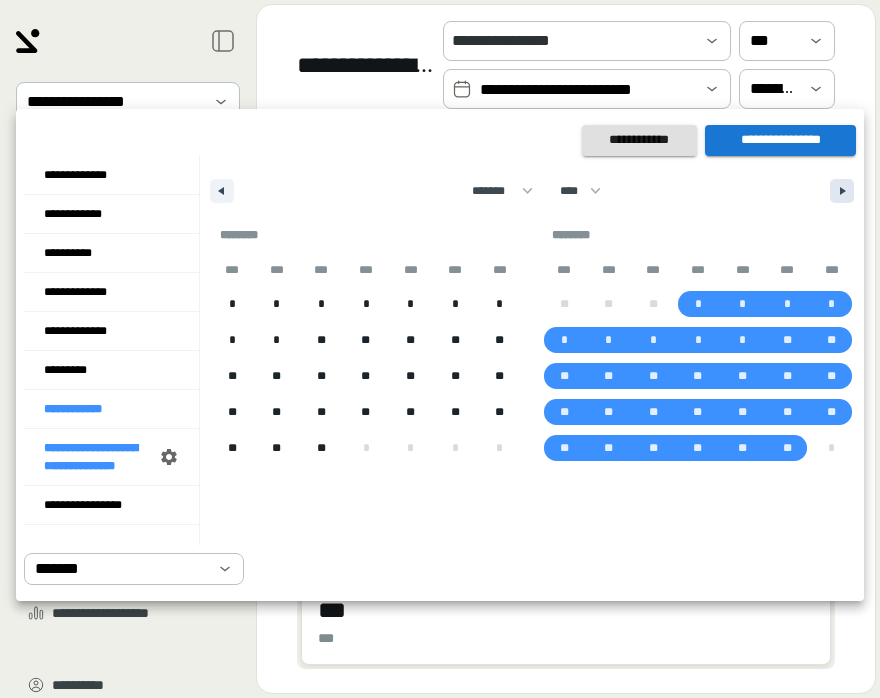 click at bounding box center (842, 191) 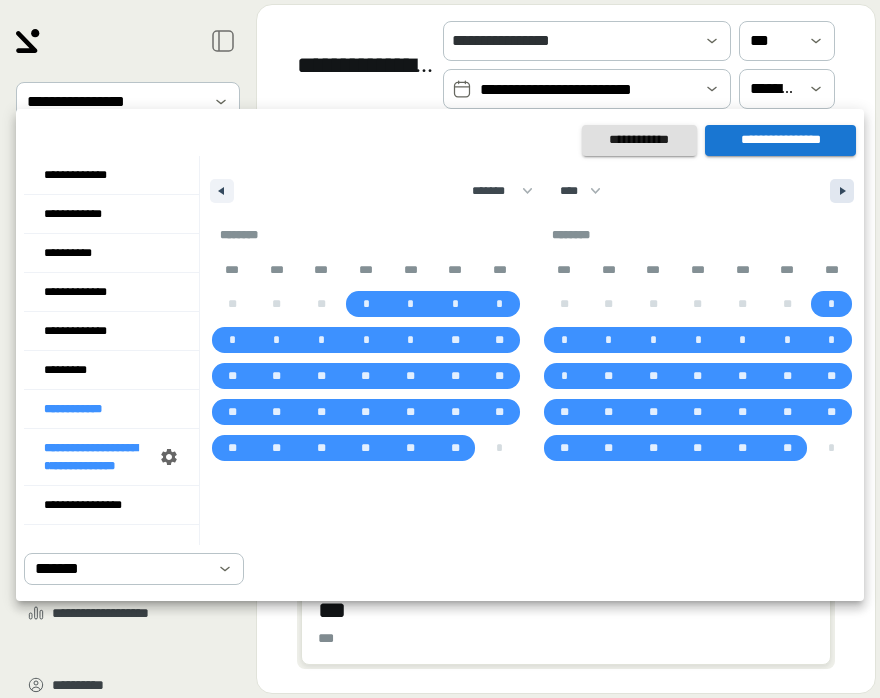 click at bounding box center (842, 191) 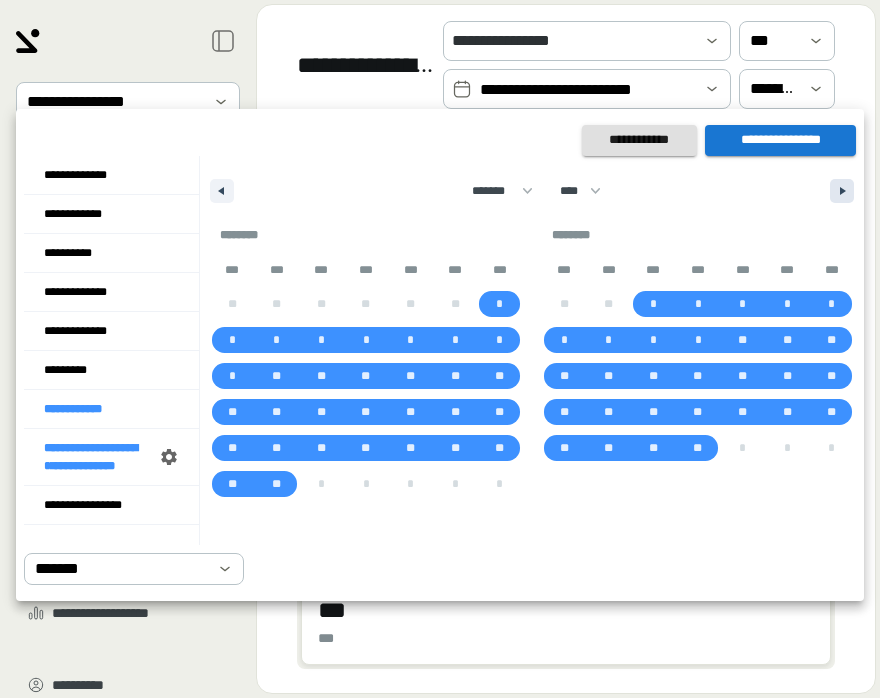 click at bounding box center (842, 191) 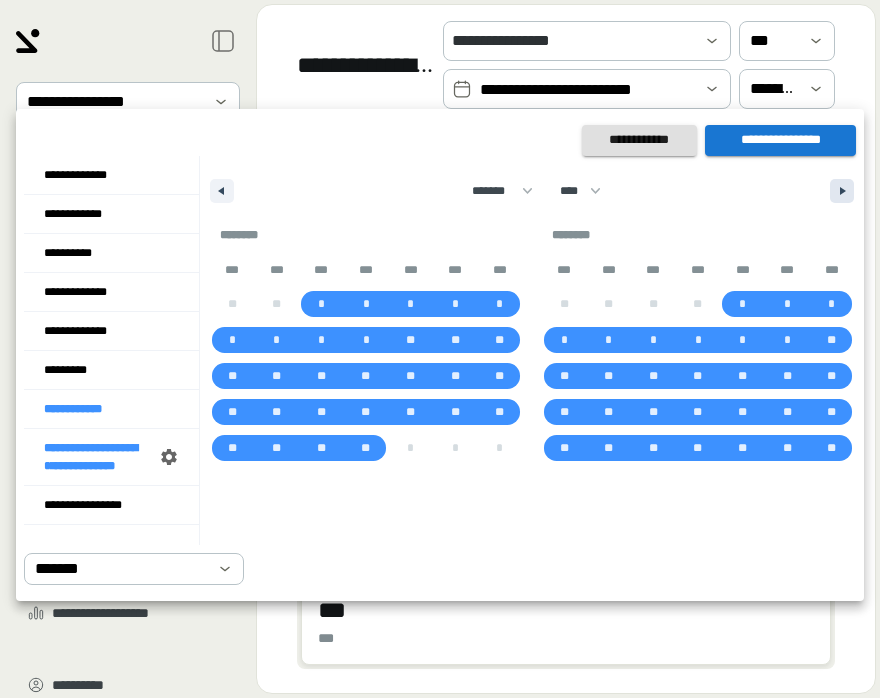 click at bounding box center [842, 191] 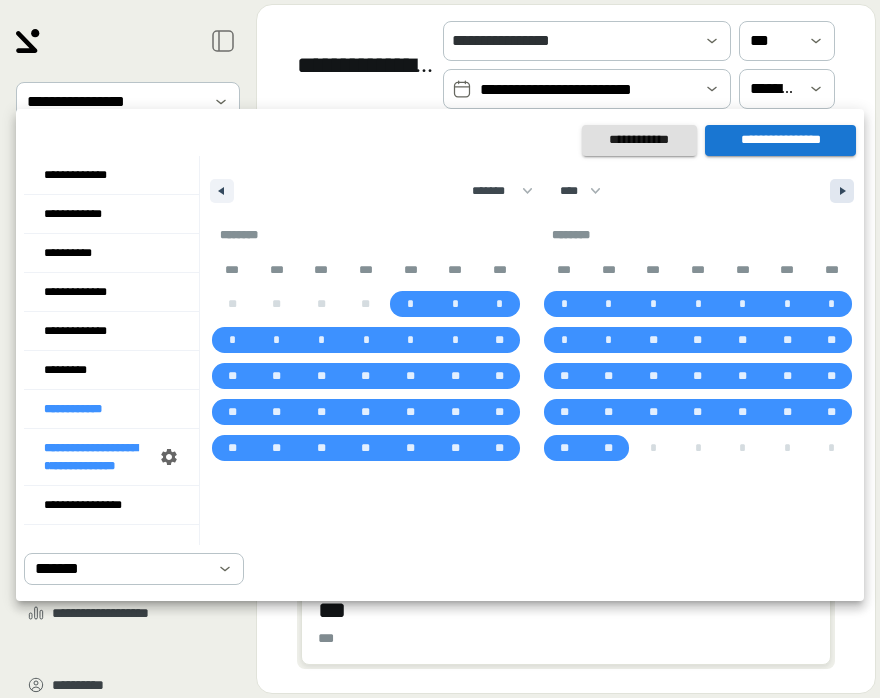 click at bounding box center [842, 191] 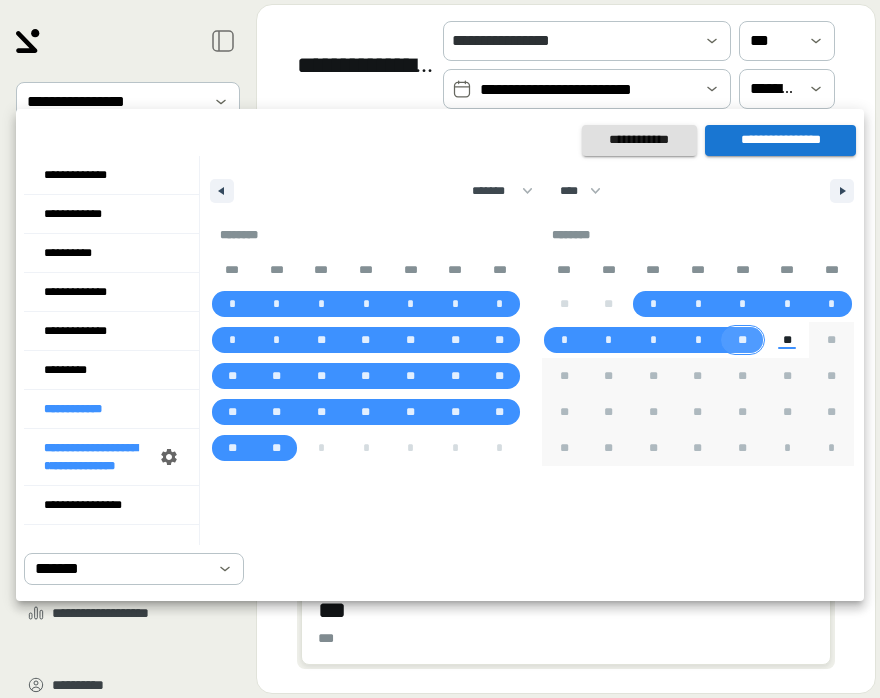 click on "**" at bounding box center [742, 340] 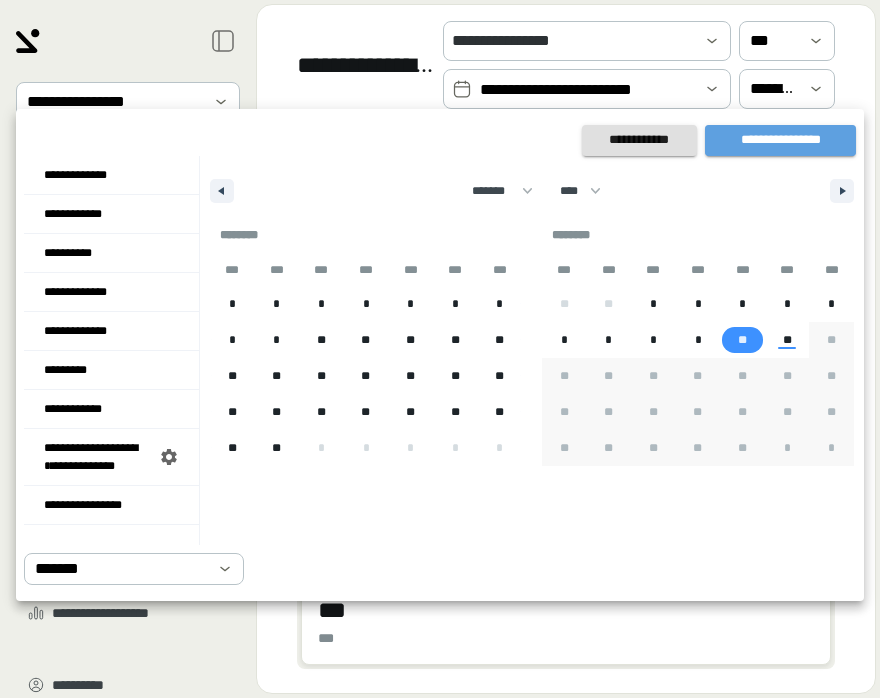 click on "**********" at bounding box center [780, 140] 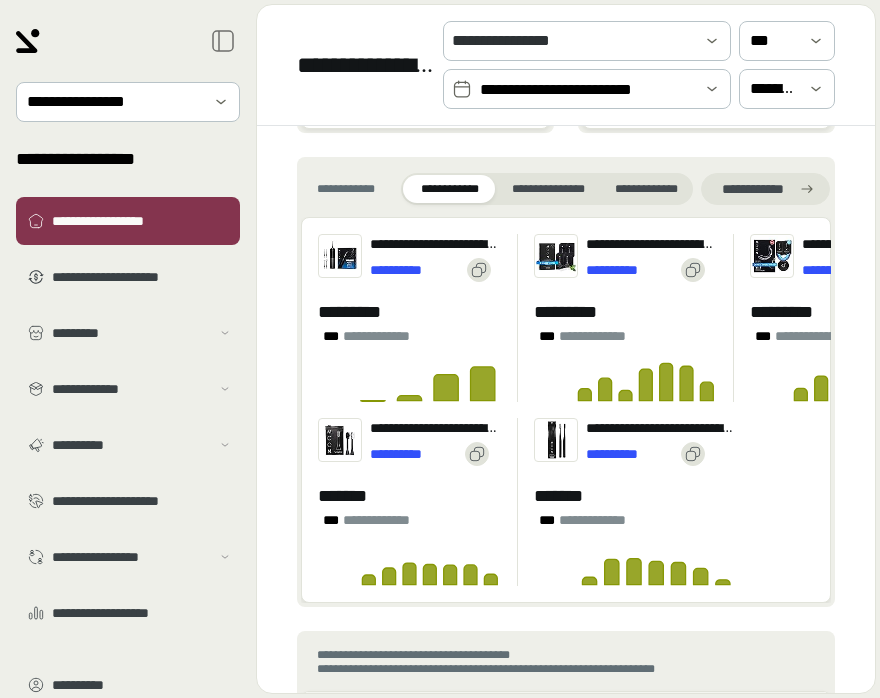 scroll, scrollTop: 1790, scrollLeft: 0, axis: vertical 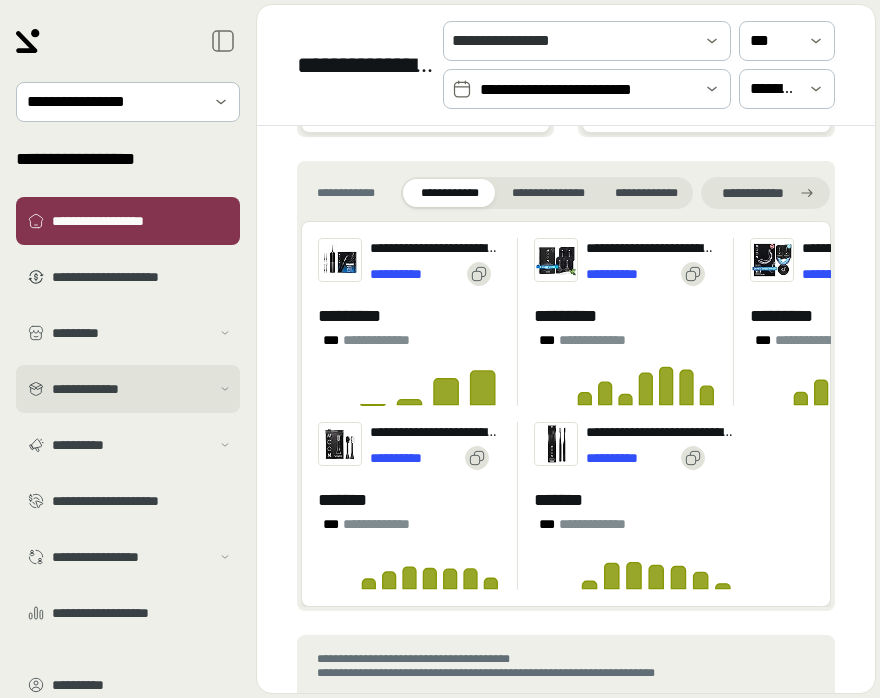 click on "**********" at bounding box center [131, 389] 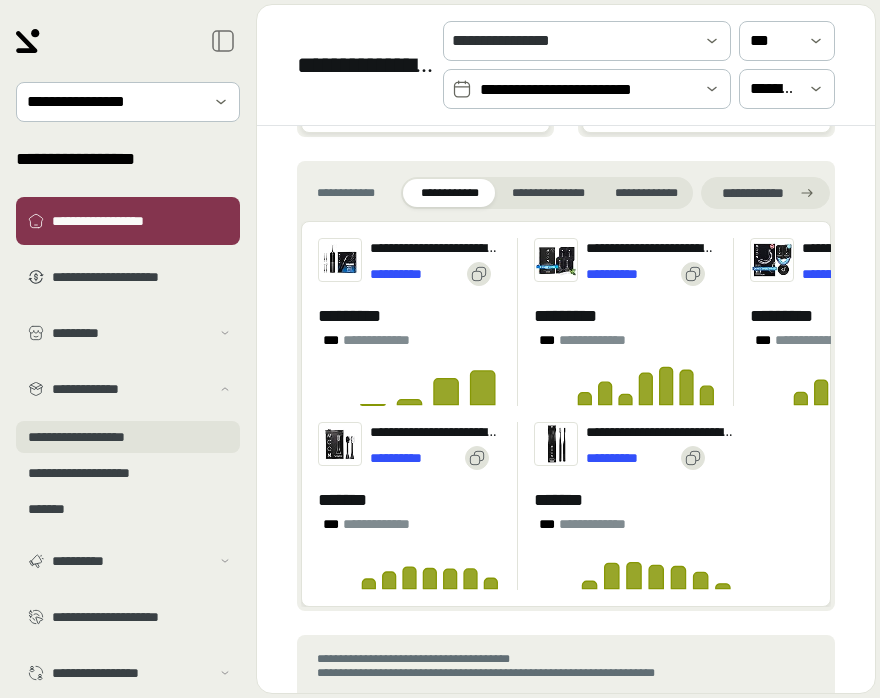 click on "**********" at bounding box center [128, 437] 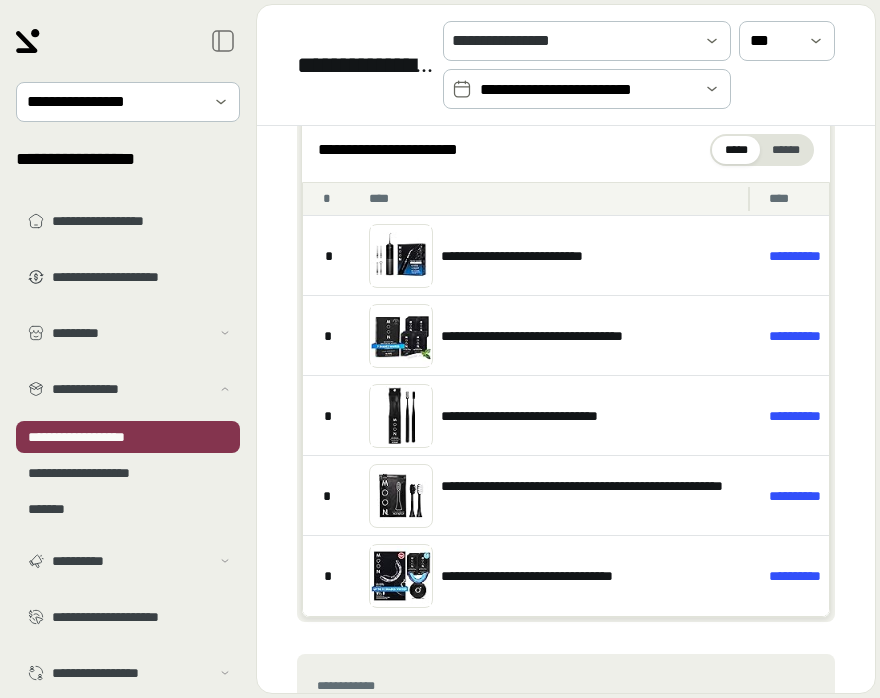 scroll, scrollTop: 280, scrollLeft: 0, axis: vertical 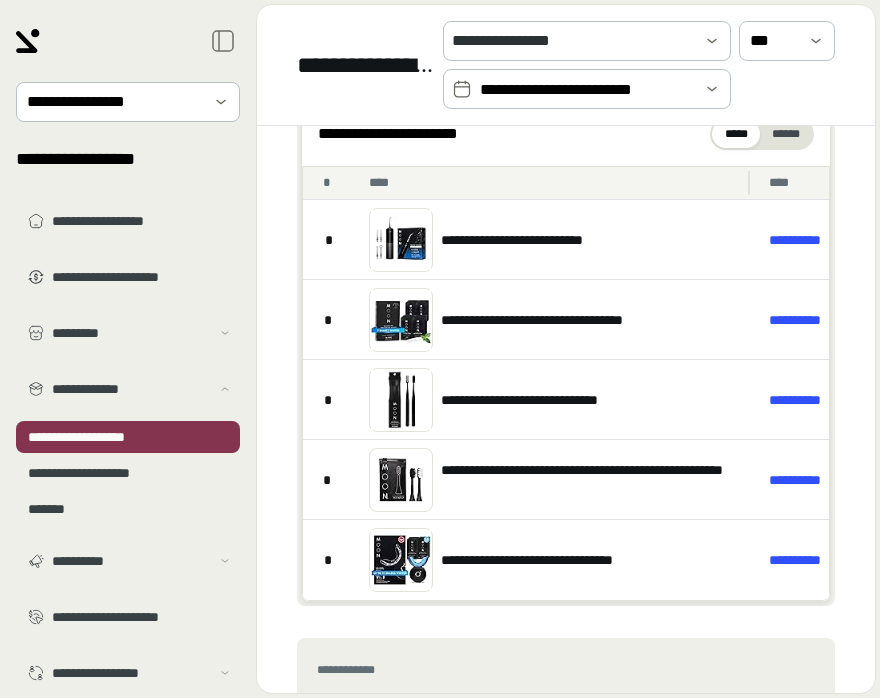 click on "**********" at bounding box center [587, 90] 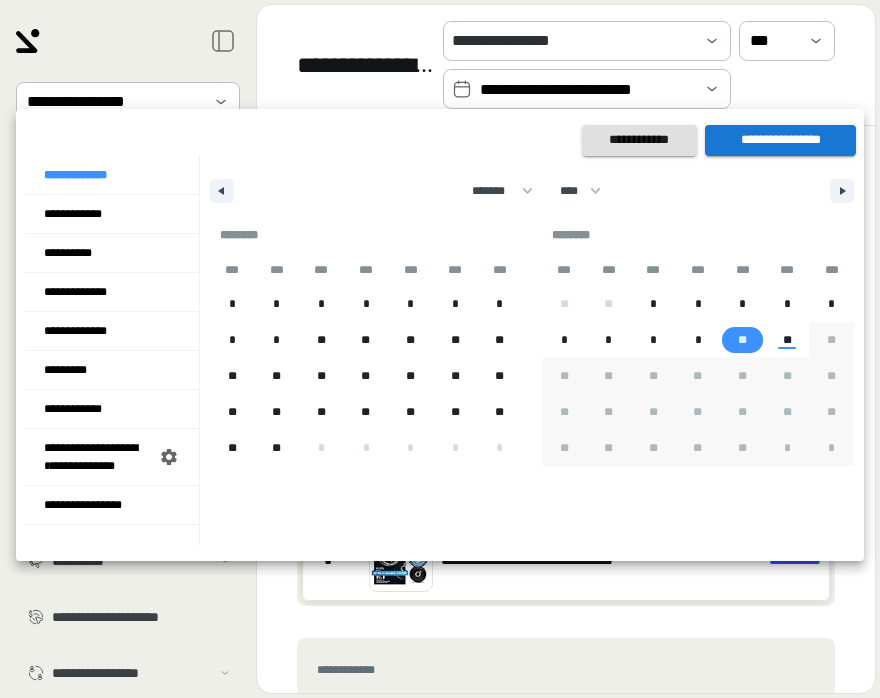 click on "**" at bounding box center [742, 340] 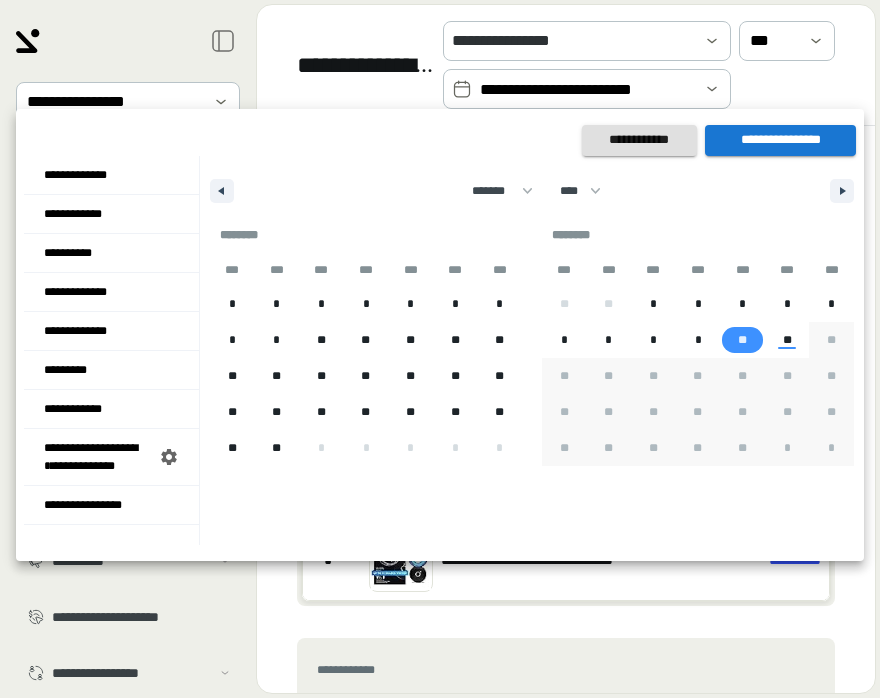 click on "**********" at bounding box center [780, 140] 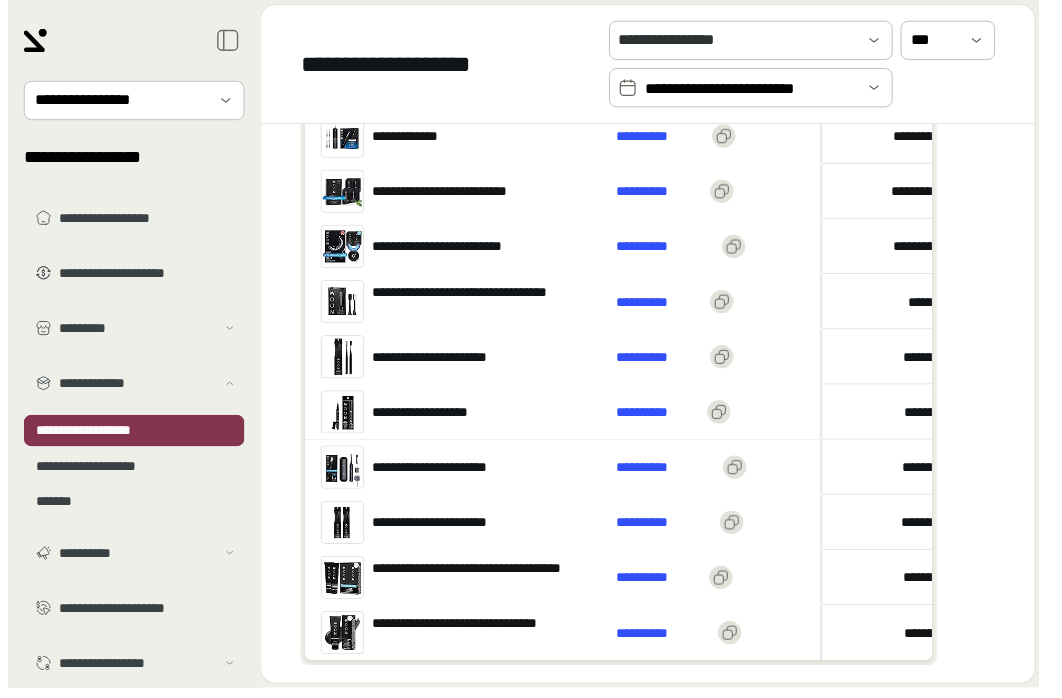scroll, scrollTop: 771, scrollLeft: 0, axis: vertical 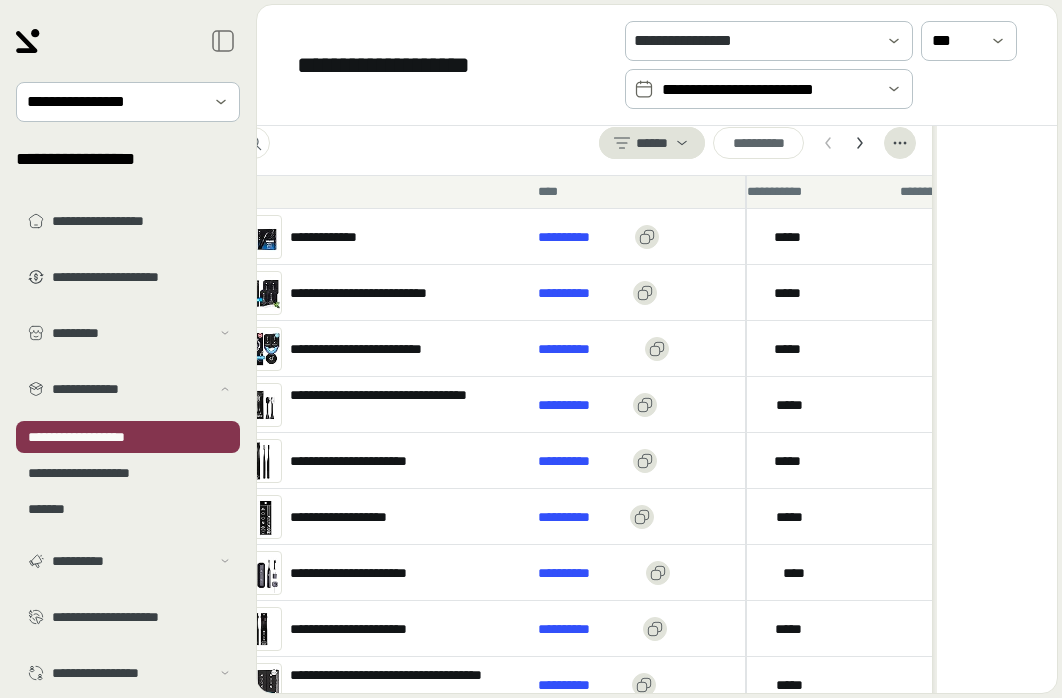 click on "**********" at bounding box center [769, 90] 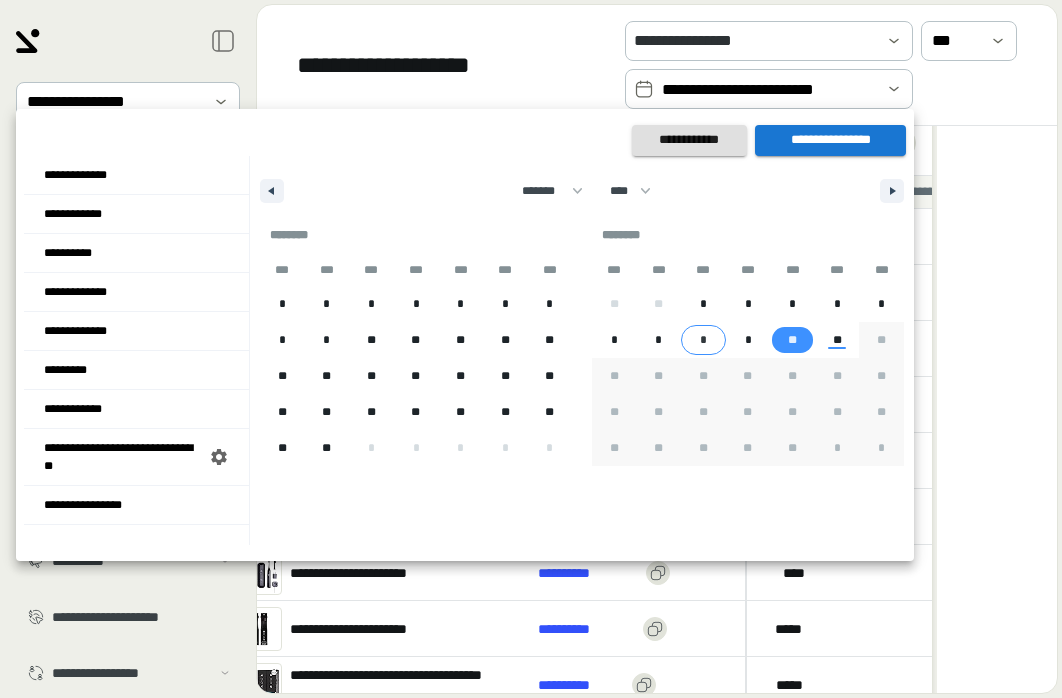 click on "*" at bounding box center (703, 340) 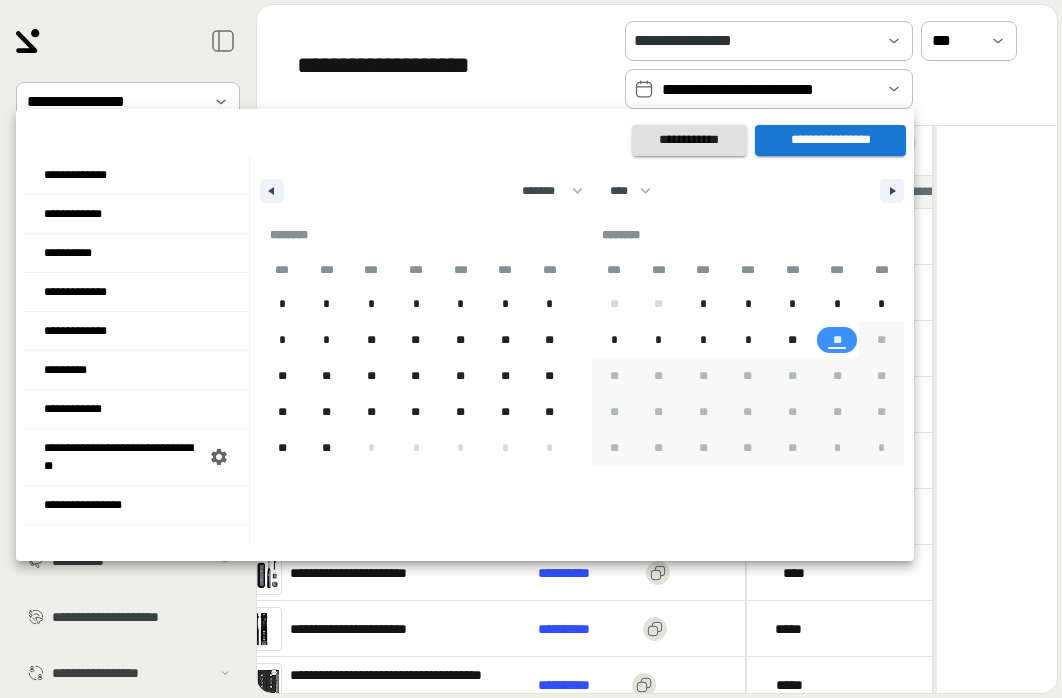 click on "**" at bounding box center [836, 340] 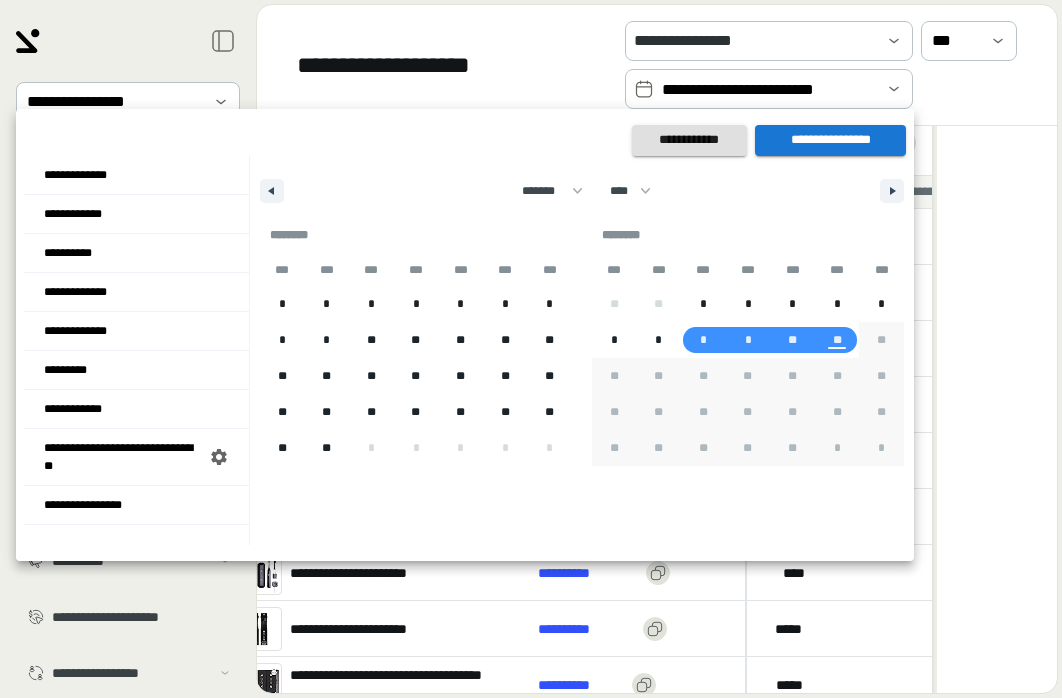 click on "**********" at bounding box center (830, 140) 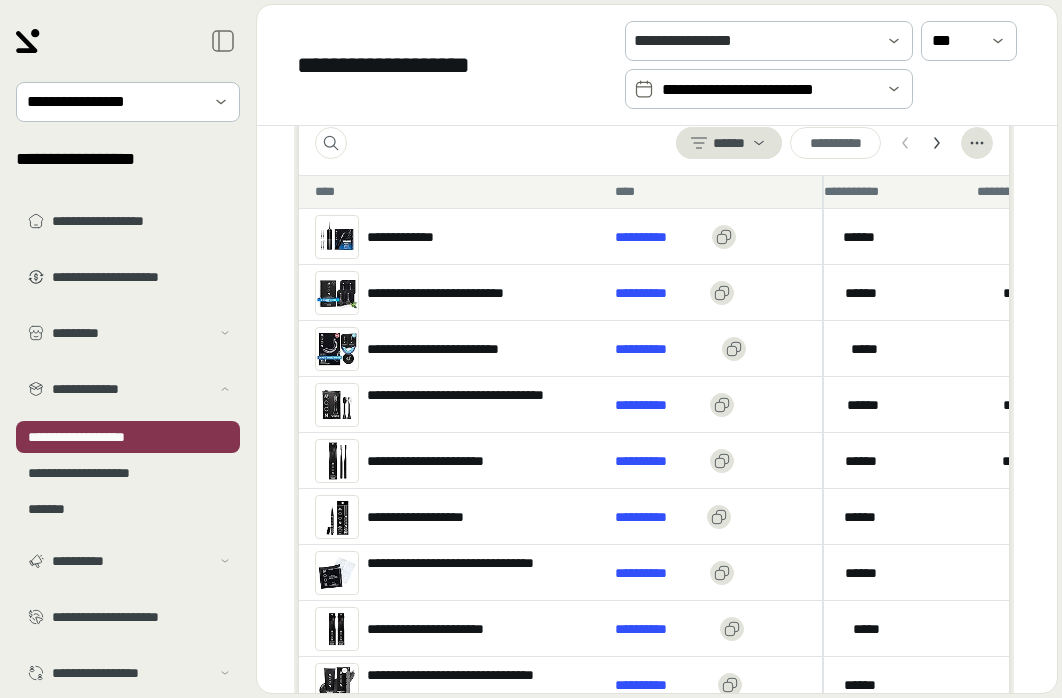 scroll, scrollTop: 770, scrollLeft: 0, axis: vertical 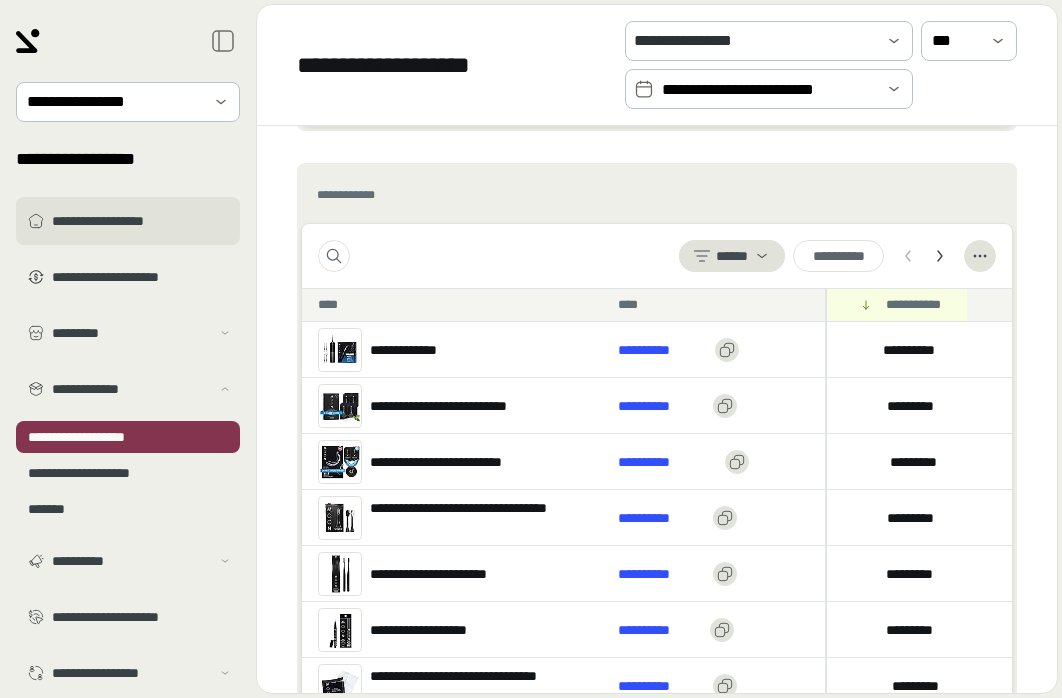 click on "**********" at bounding box center [142, 221] 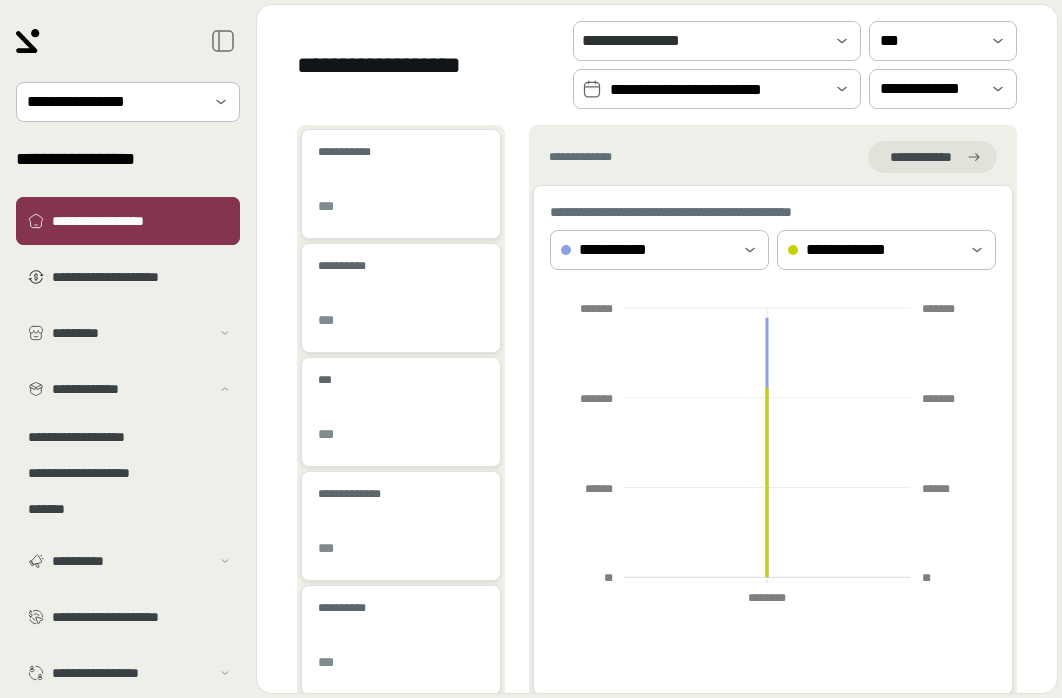click on "**********" at bounding box center (142, 221) 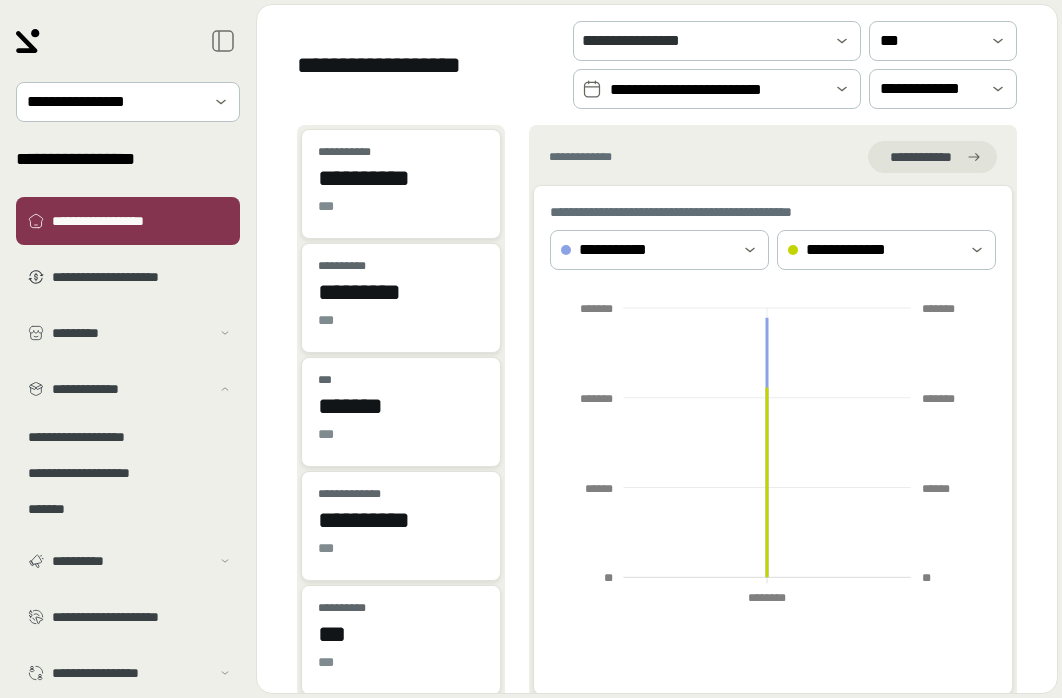 click on "**********" at bounding box center [717, 90] 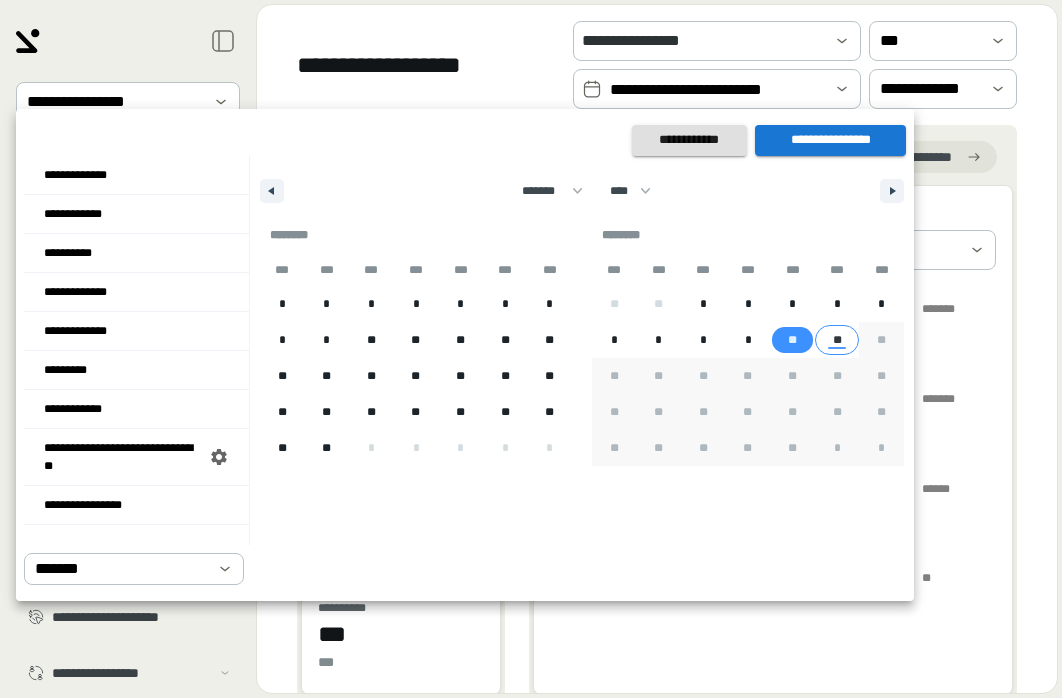 click on "**" at bounding box center [837, 340] 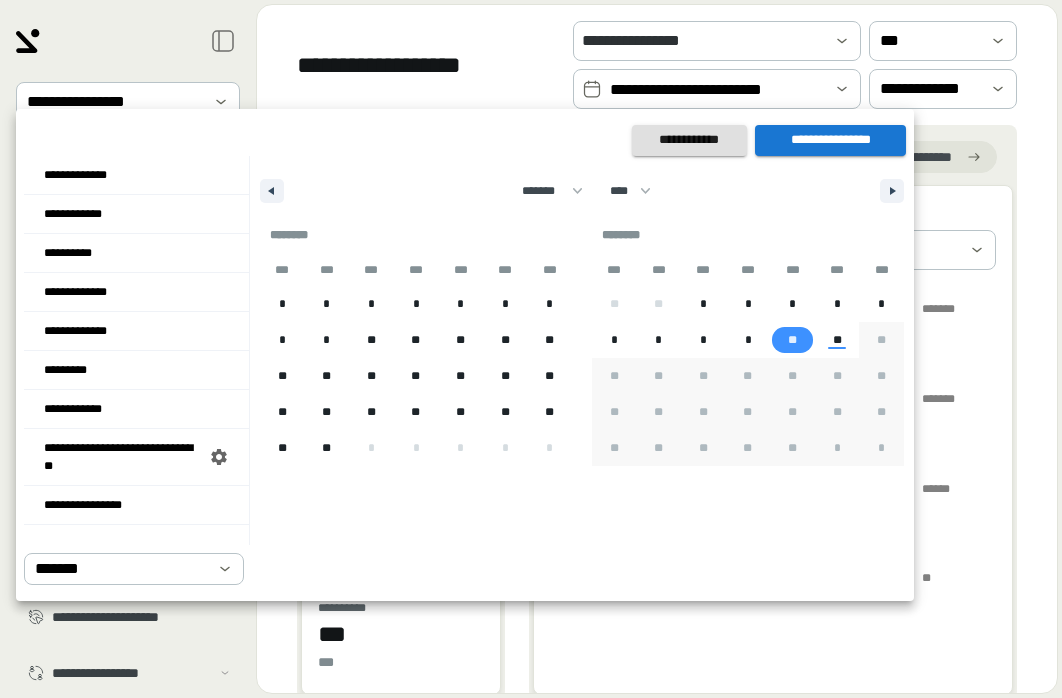 click on "**" at bounding box center [792, 340] 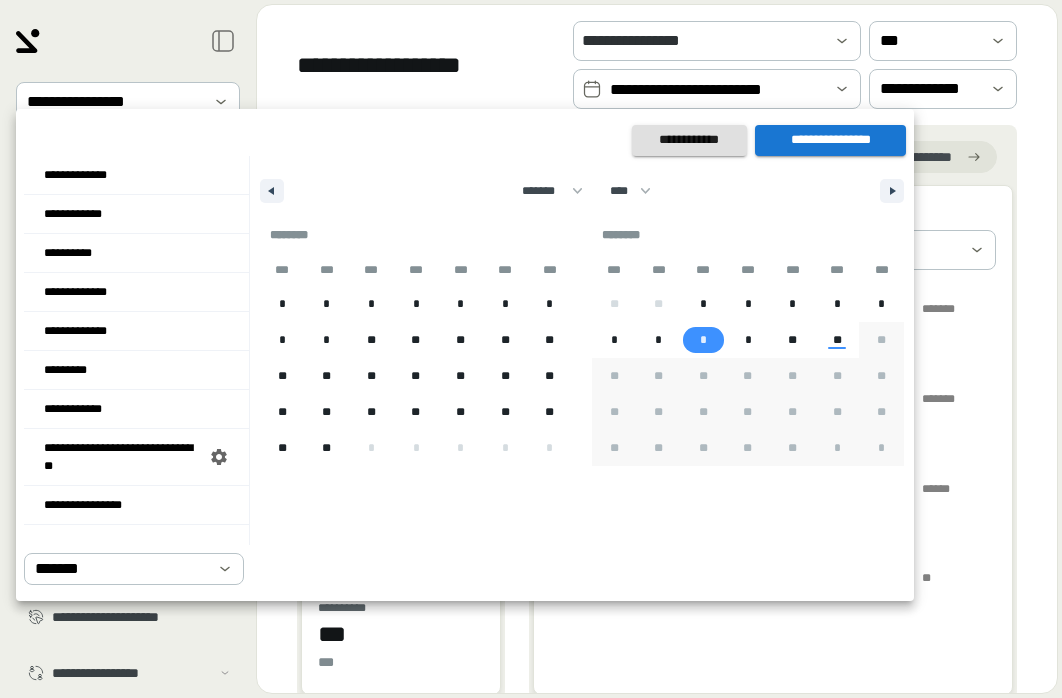 click on "*" at bounding box center (703, 340) 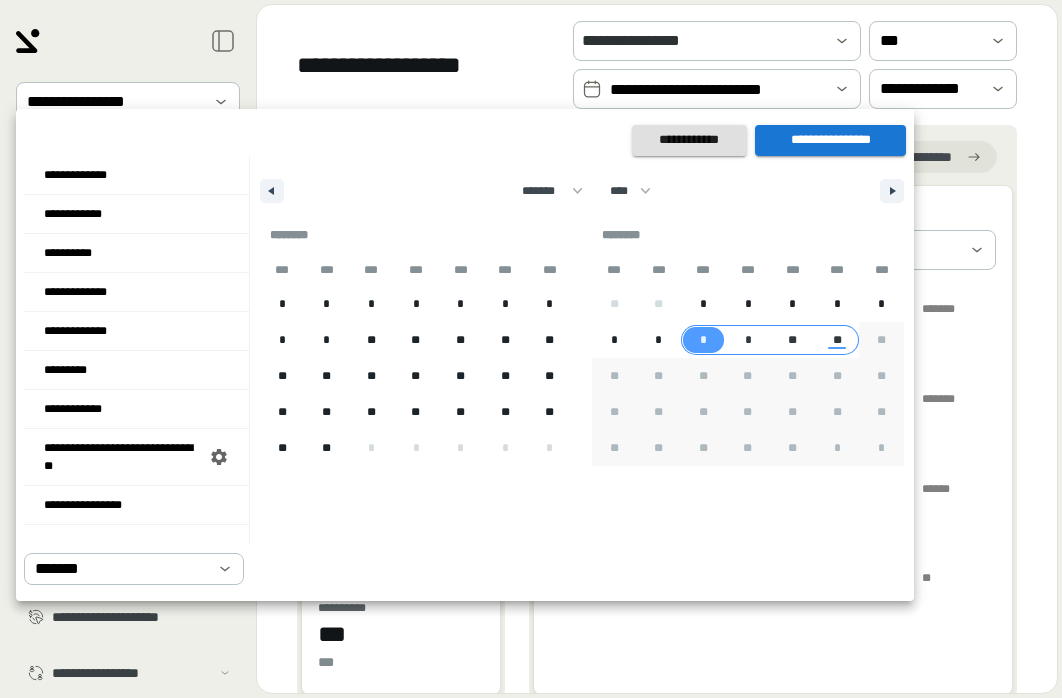 click on "**" at bounding box center [836, 340] 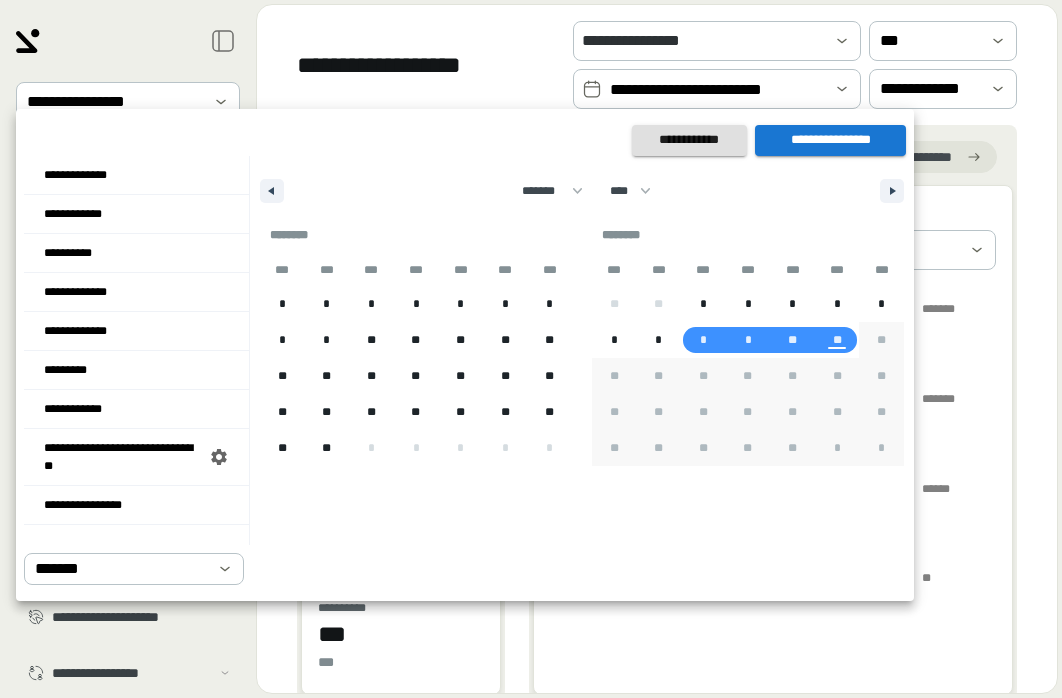 click on "**********" at bounding box center [830, 140] 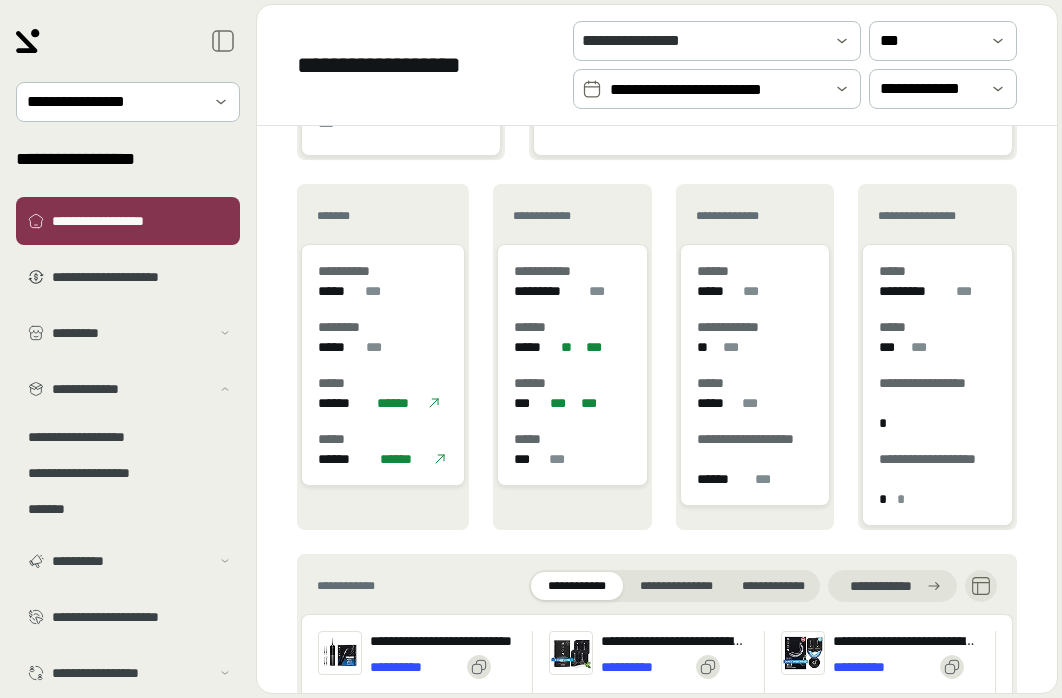 scroll, scrollTop: 528, scrollLeft: 0, axis: vertical 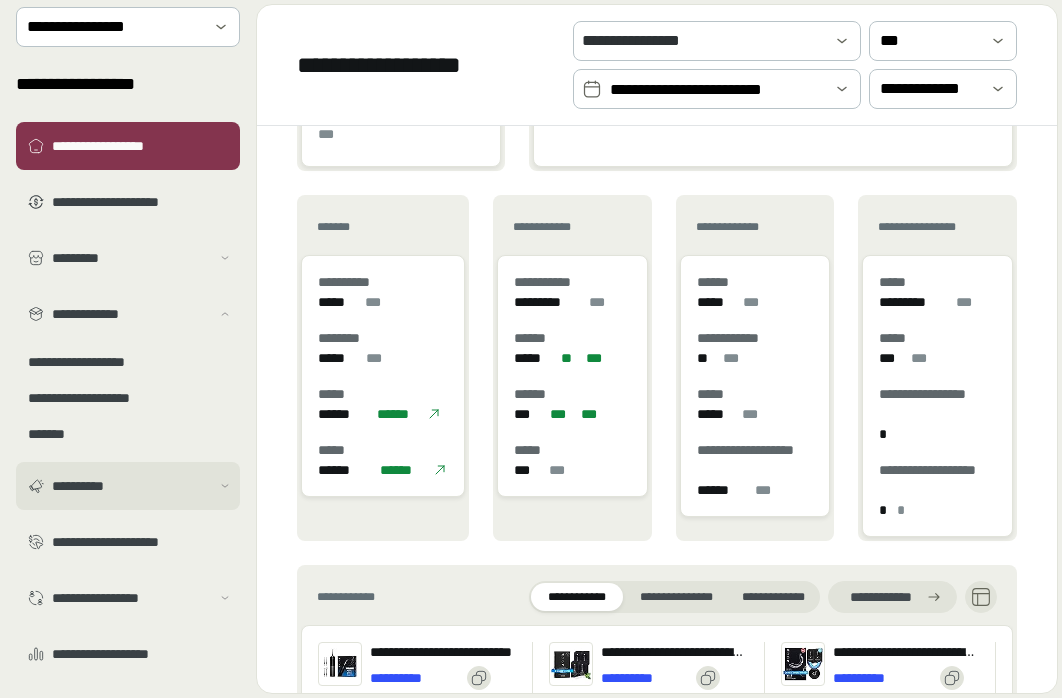 click on "**********" at bounding box center [131, 486] 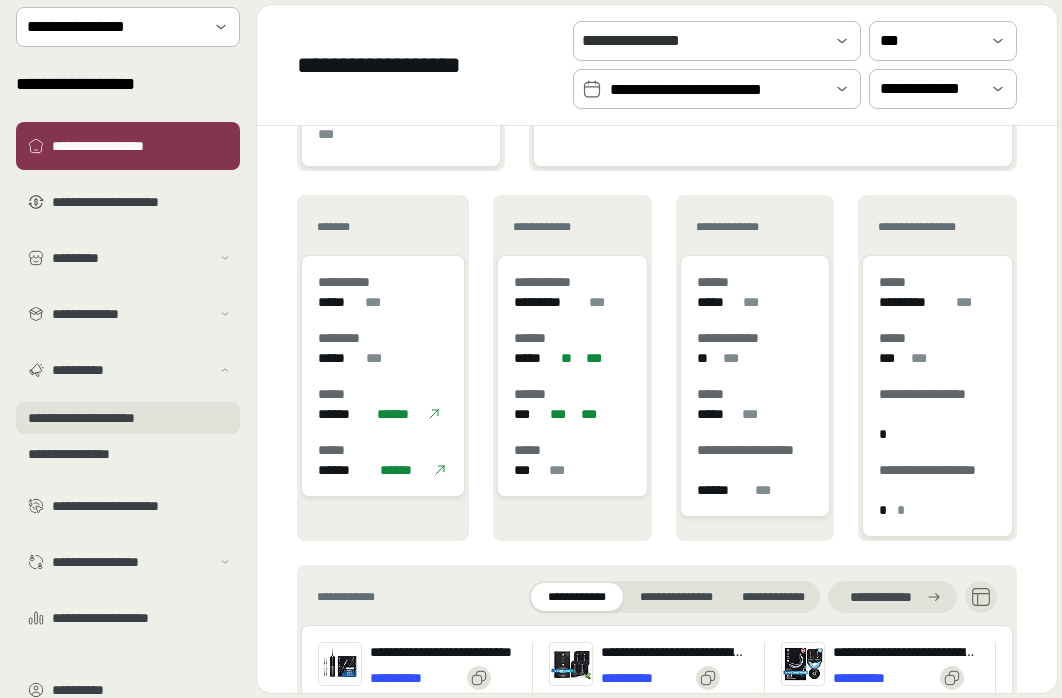 click on "**********" at bounding box center (128, 418) 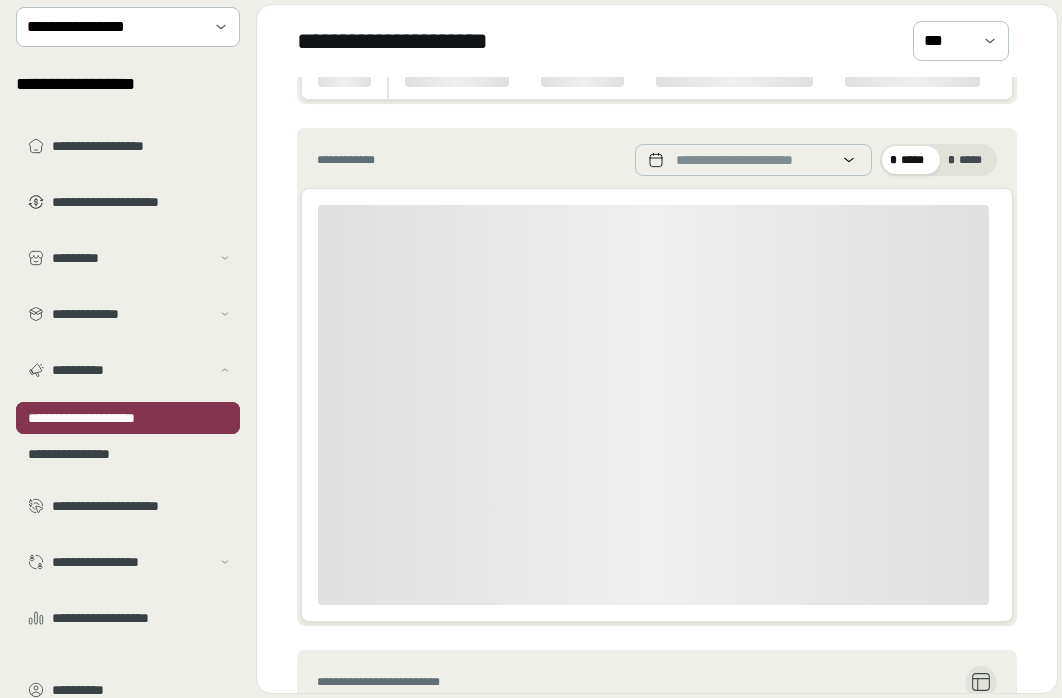 scroll, scrollTop: 0, scrollLeft: 0, axis: both 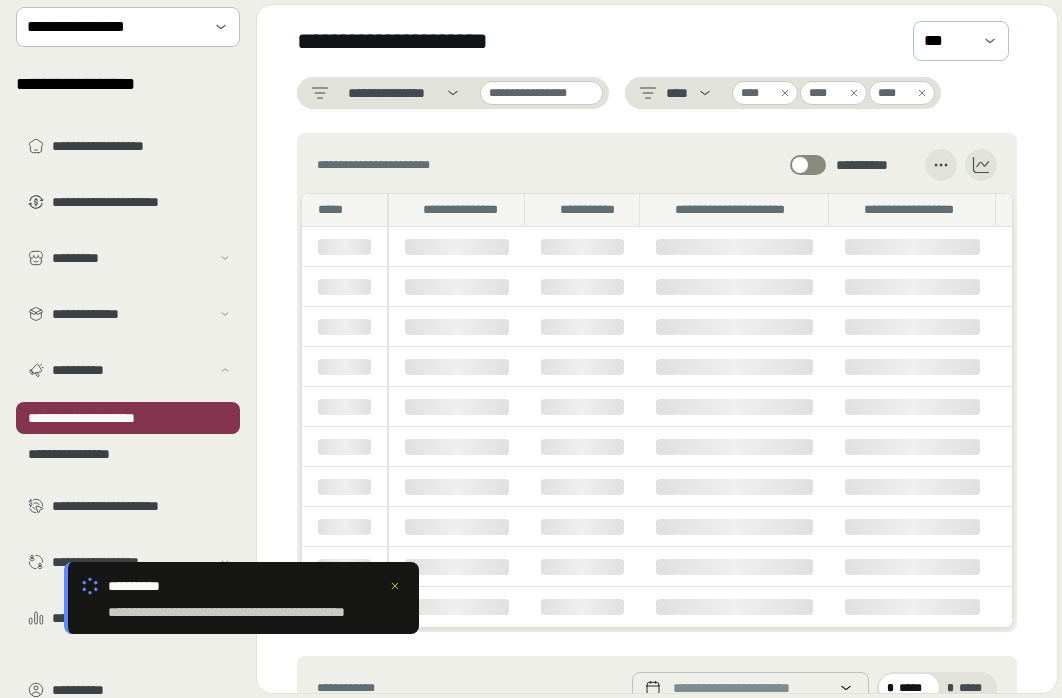 click 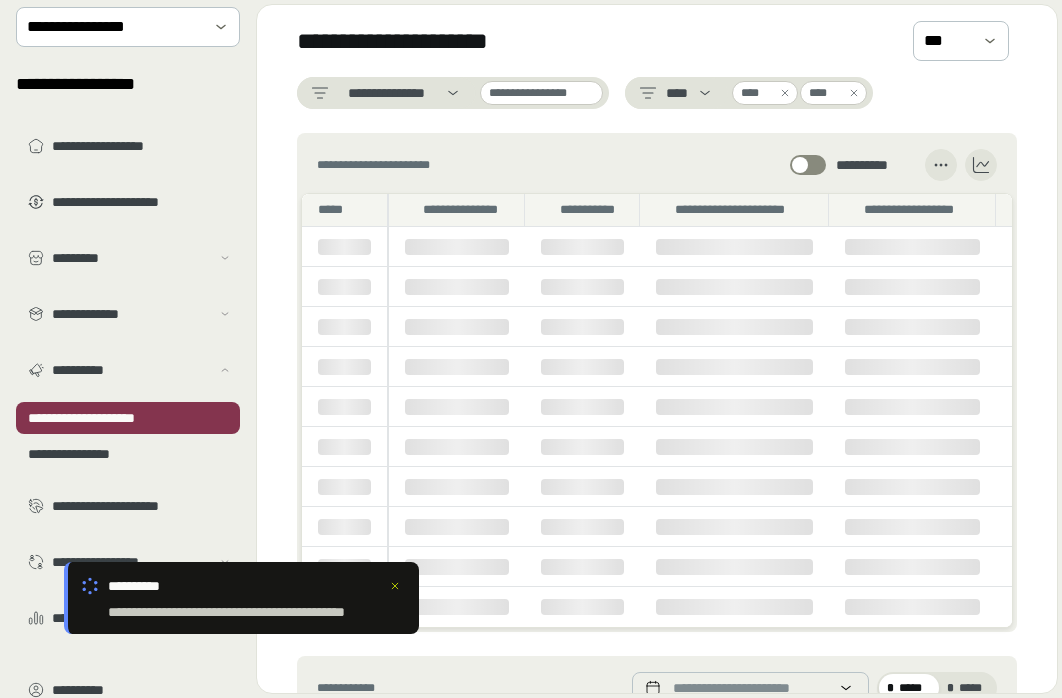 click 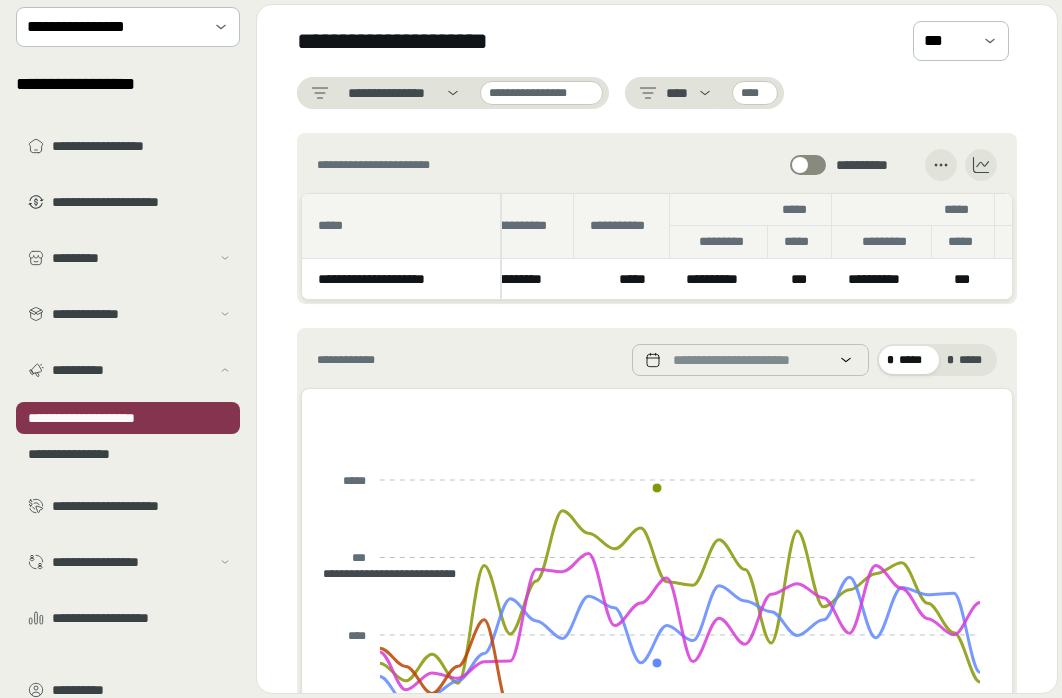 scroll, scrollTop: 0, scrollLeft: 0, axis: both 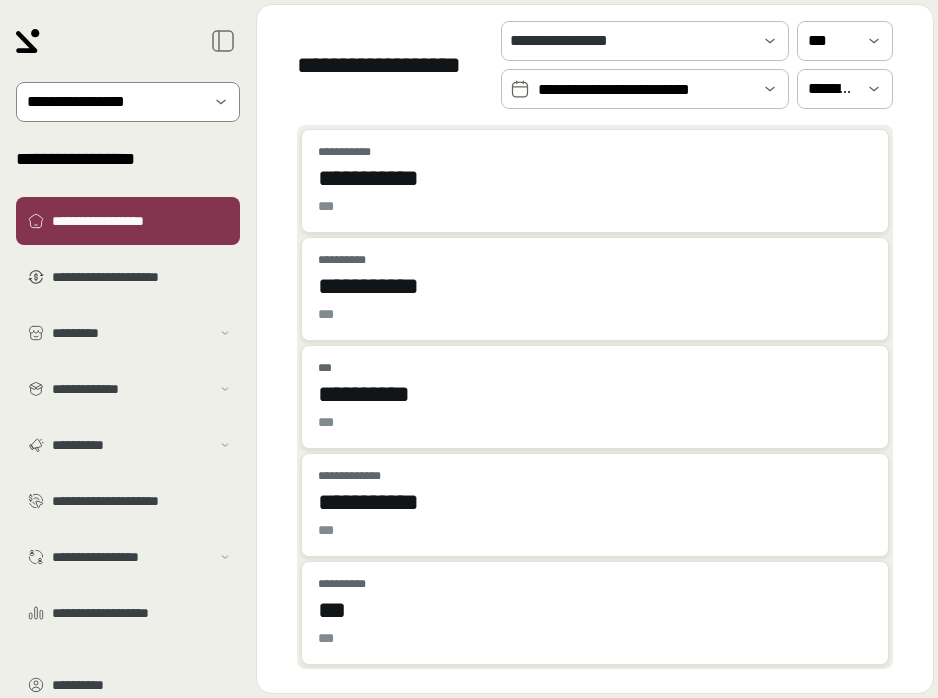 click at bounding box center (114, 102) 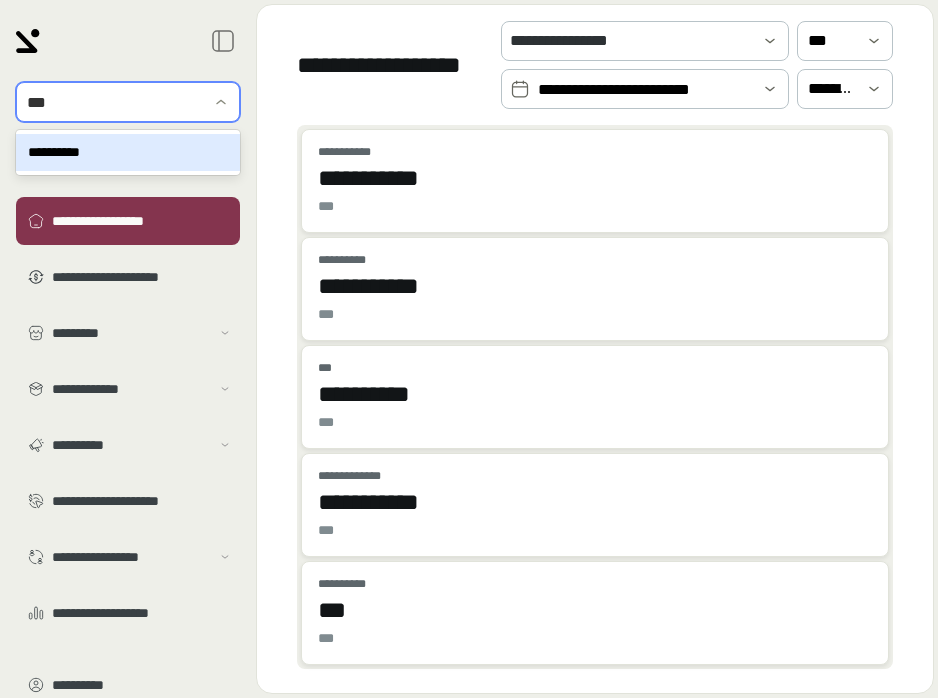 type on "****" 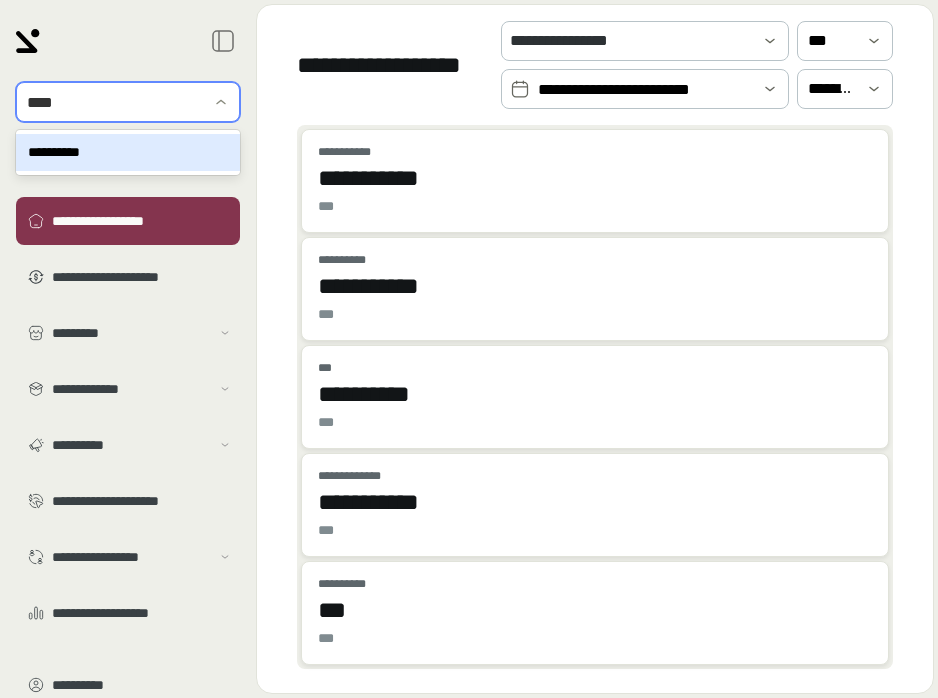 click on "**********" at bounding box center (128, 152) 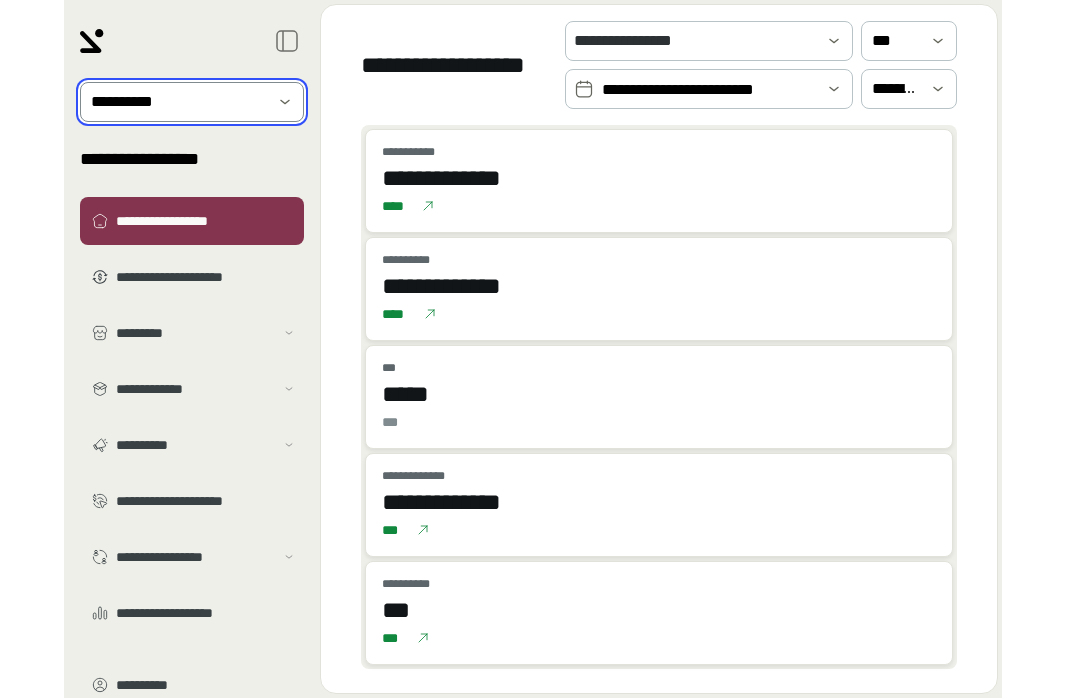 scroll, scrollTop: 19, scrollLeft: 0, axis: vertical 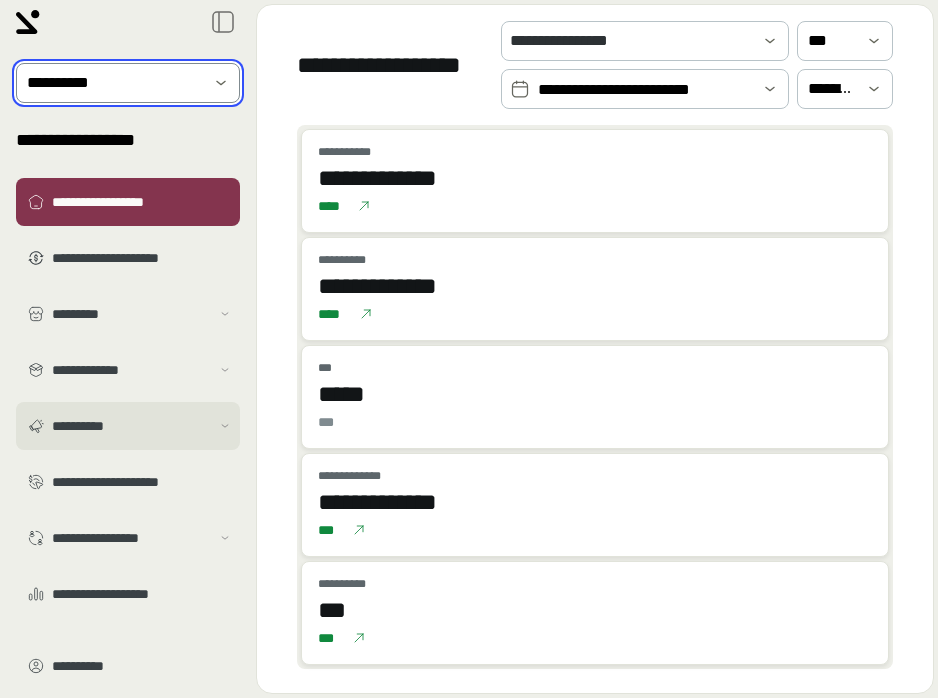 click on "**********" at bounding box center (128, 426) 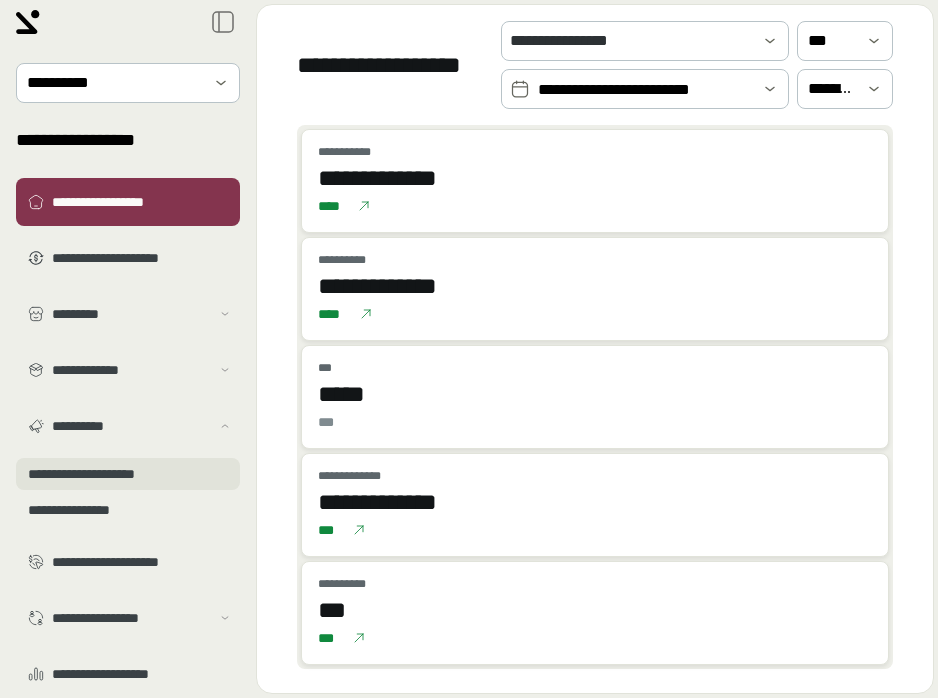 click on "**********" at bounding box center (128, 474) 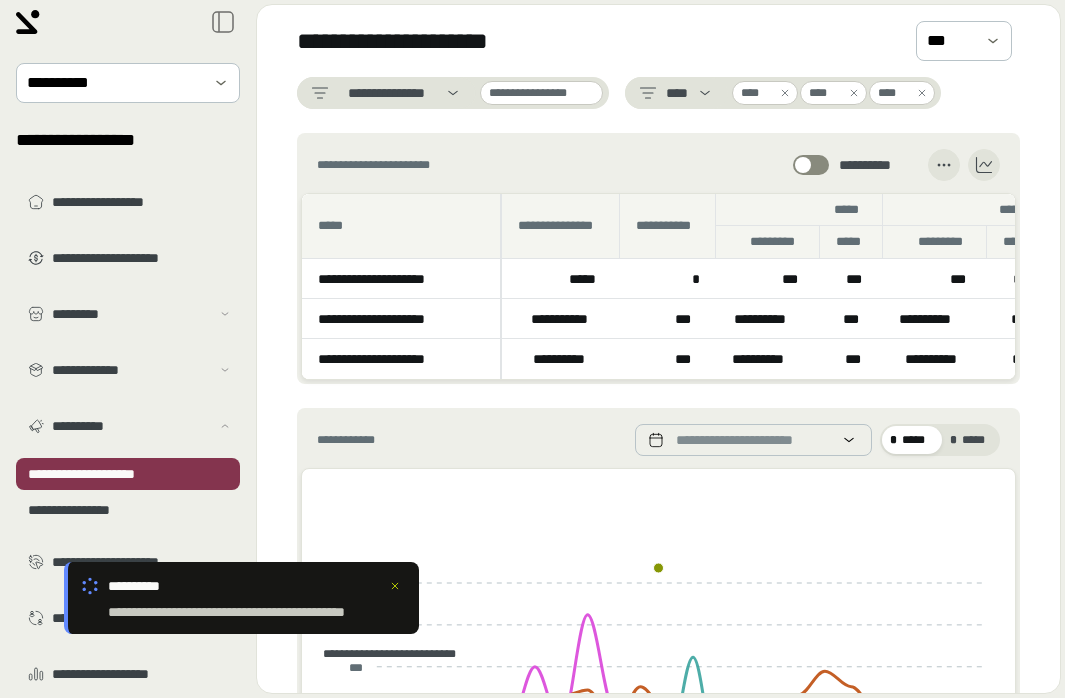 click 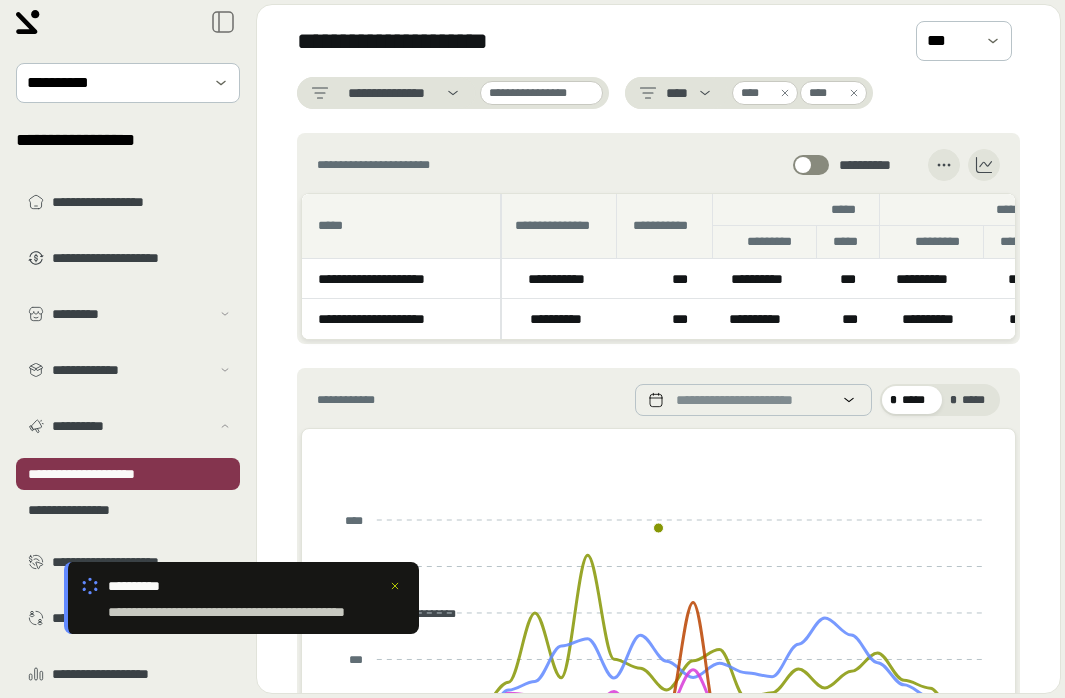 scroll, scrollTop: 0, scrollLeft: 0, axis: both 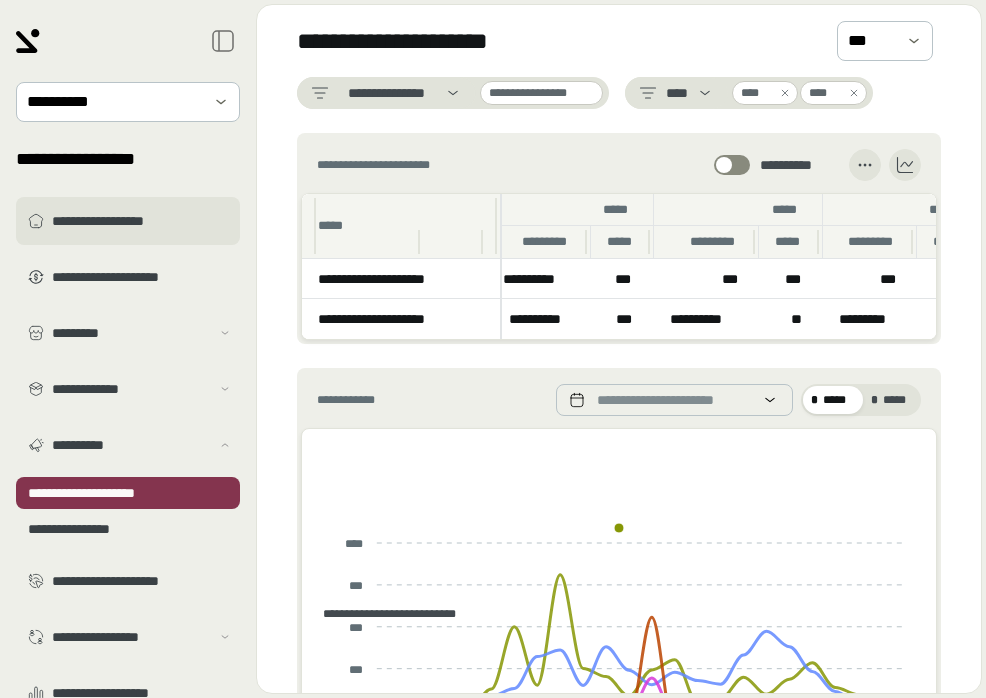 click on "**********" at bounding box center [142, 221] 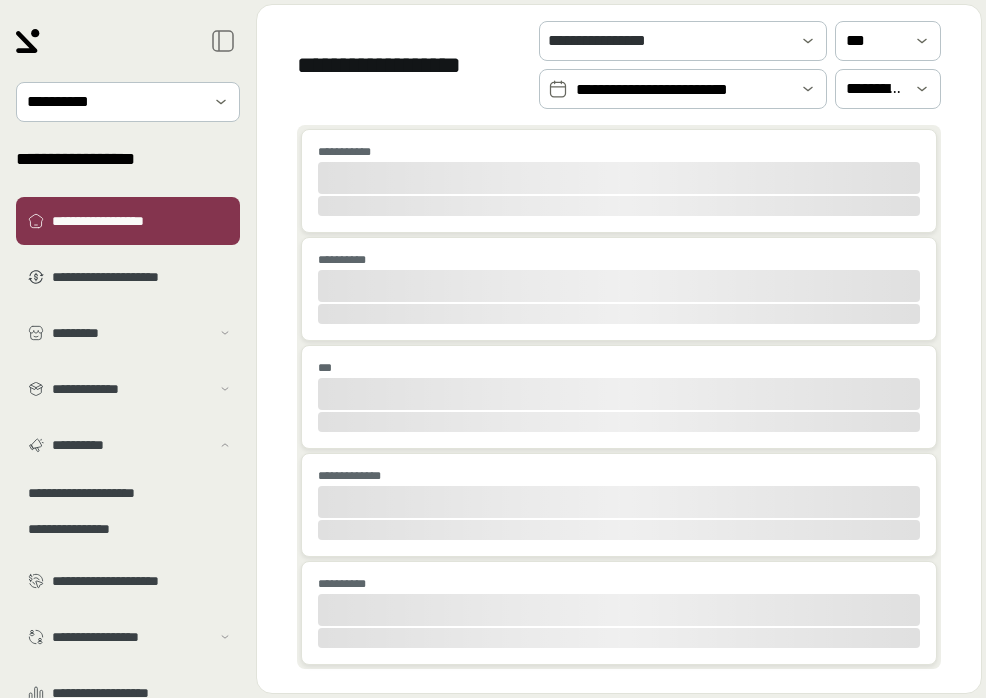click on "**********" at bounding box center (683, 90) 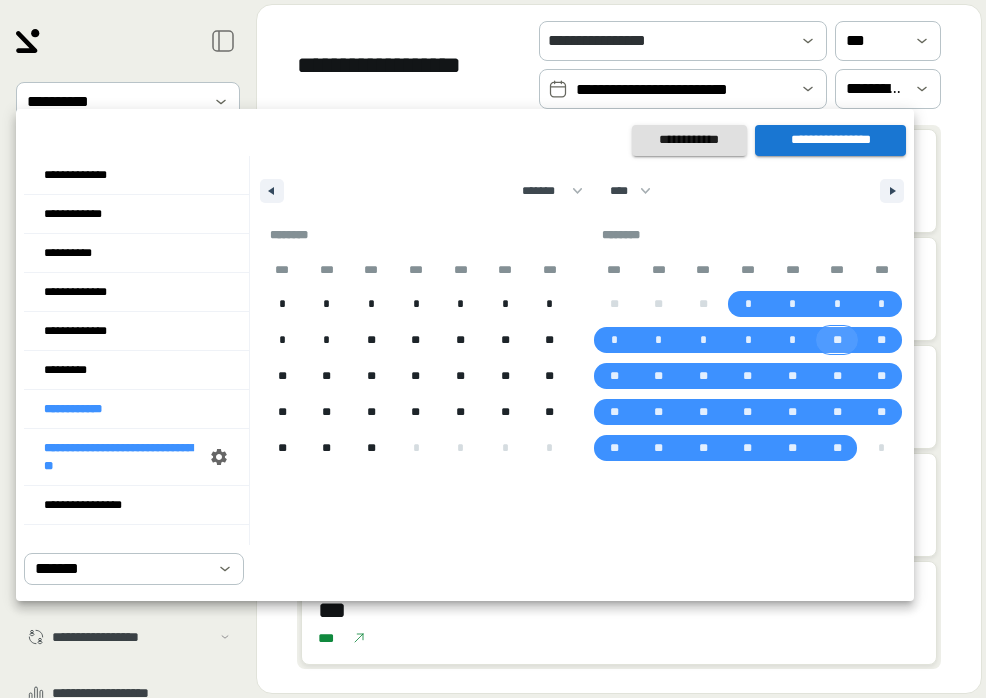 click on "**" at bounding box center (837, 340) 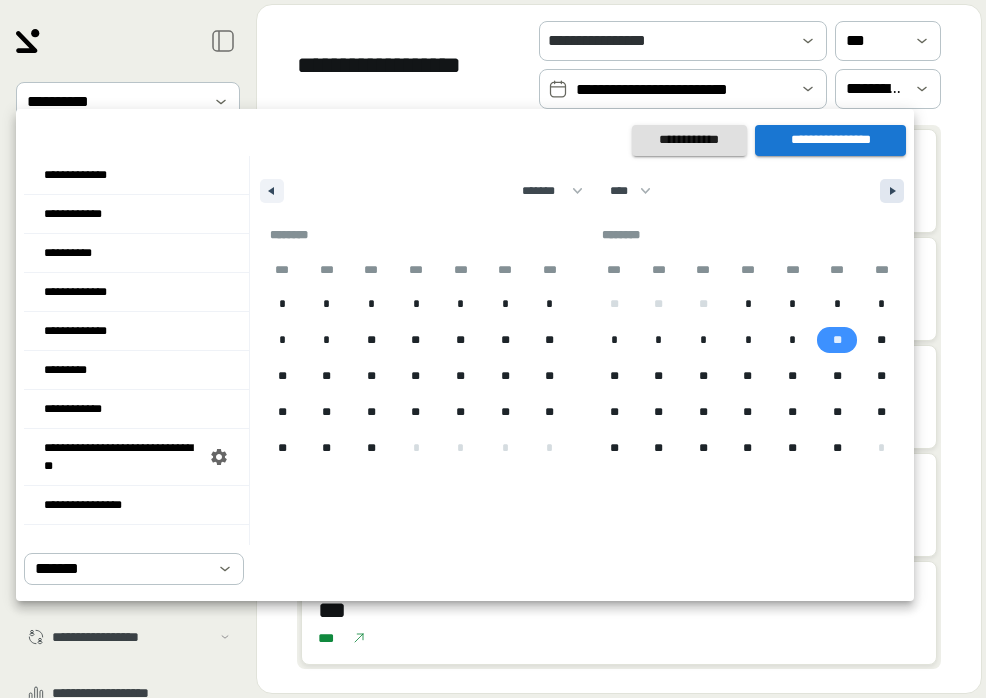 click at bounding box center [895, 191] 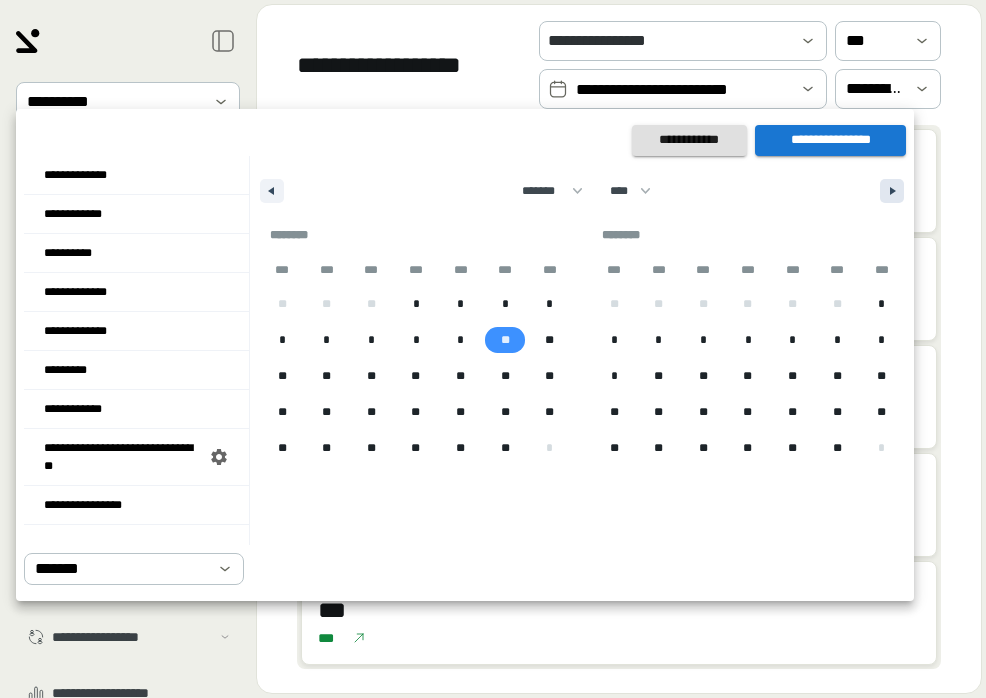 click at bounding box center [895, 191] 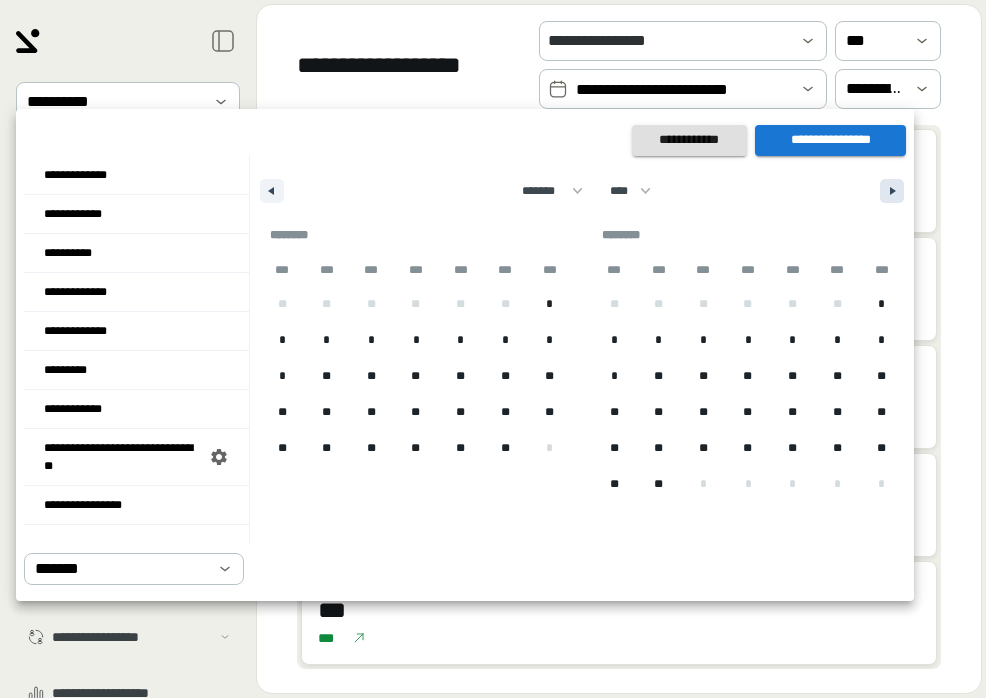 click at bounding box center [895, 191] 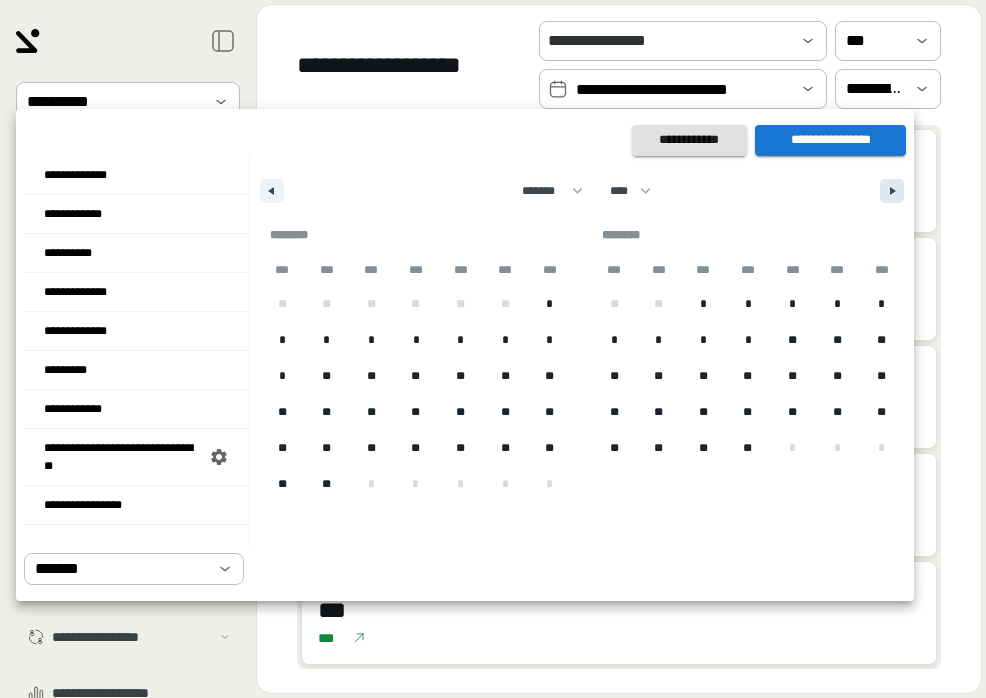 click at bounding box center [895, 191] 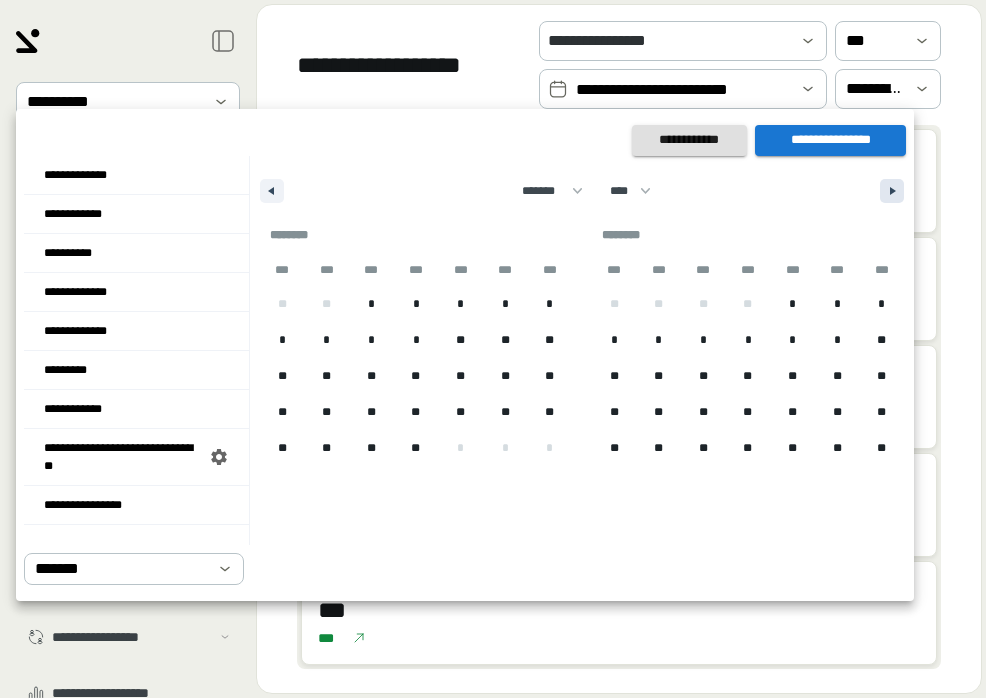 click at bounding box center (895, 191) 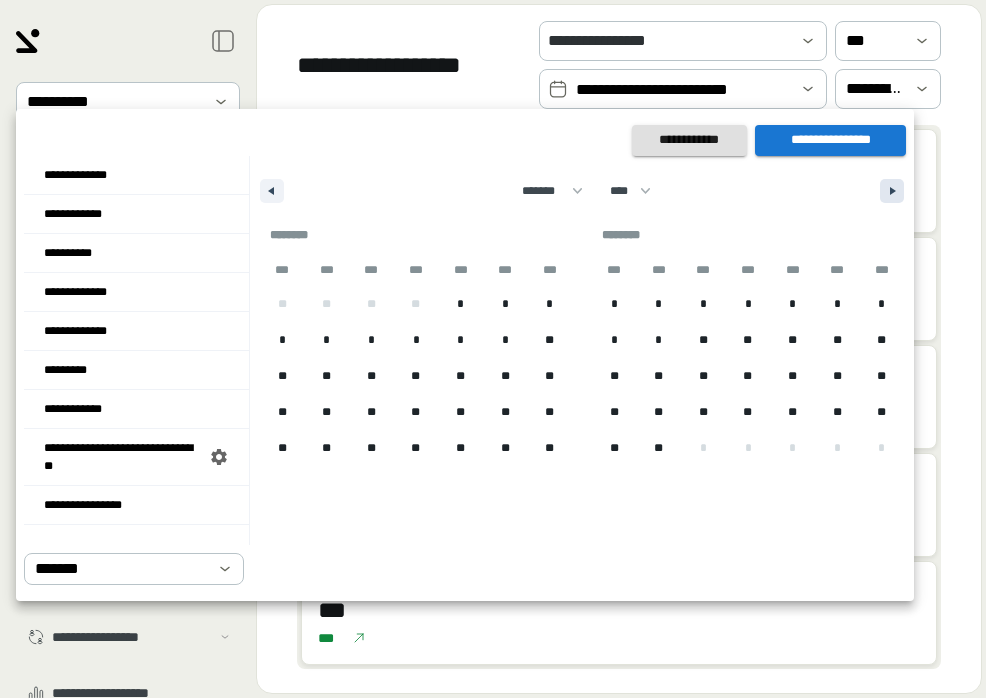 click at bounding box center [892, 191] 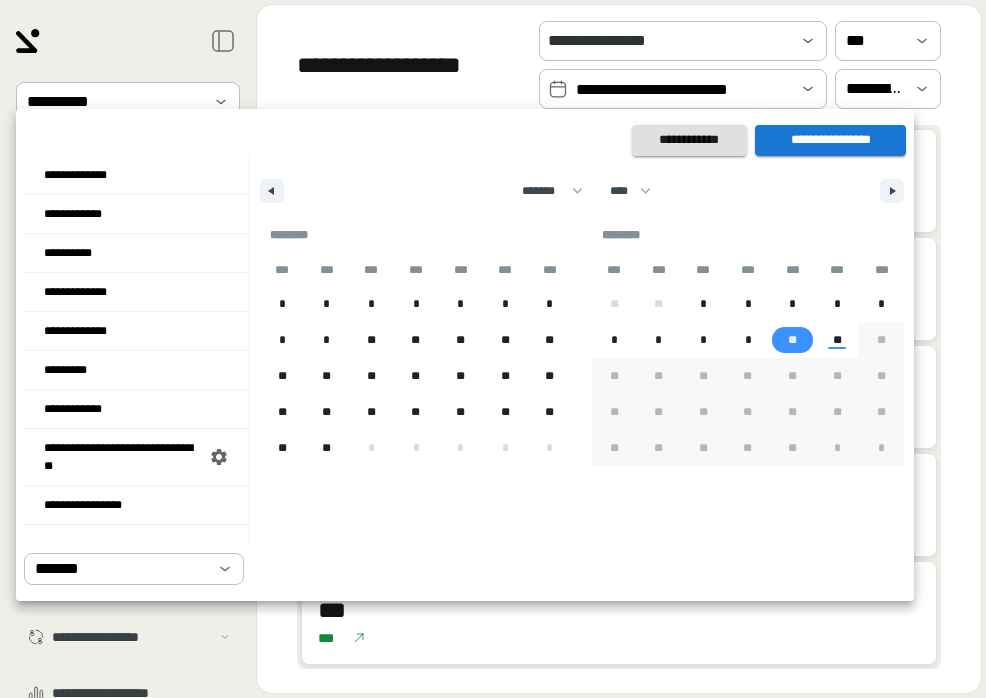 click on "**" at bounding box center [792, 340] 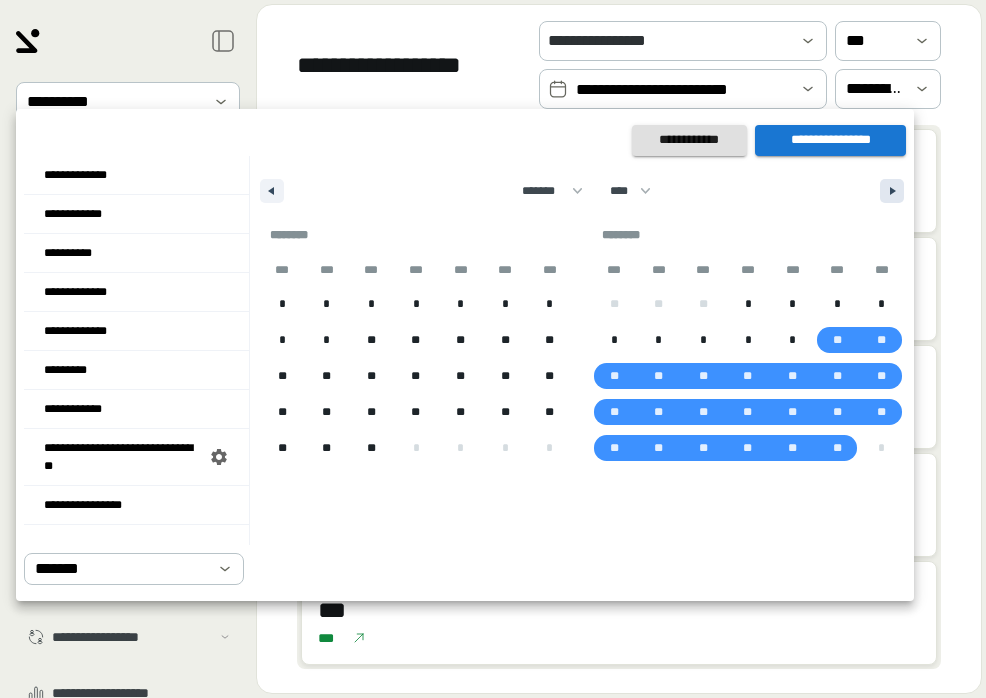 click at bounding box center [892, 191] 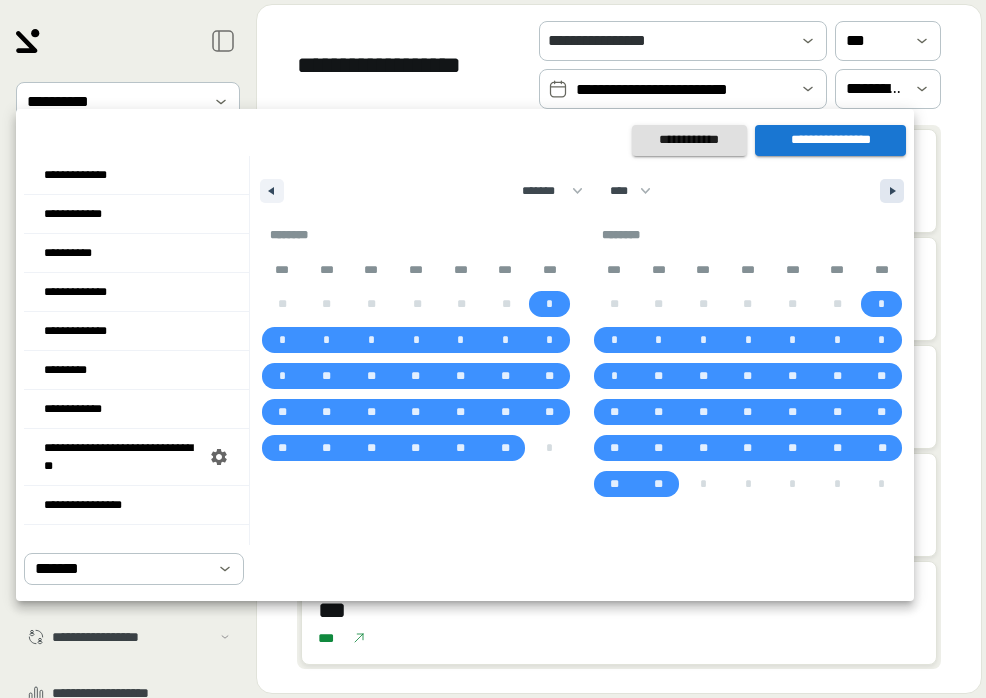 click at bounding box center (892, 191) 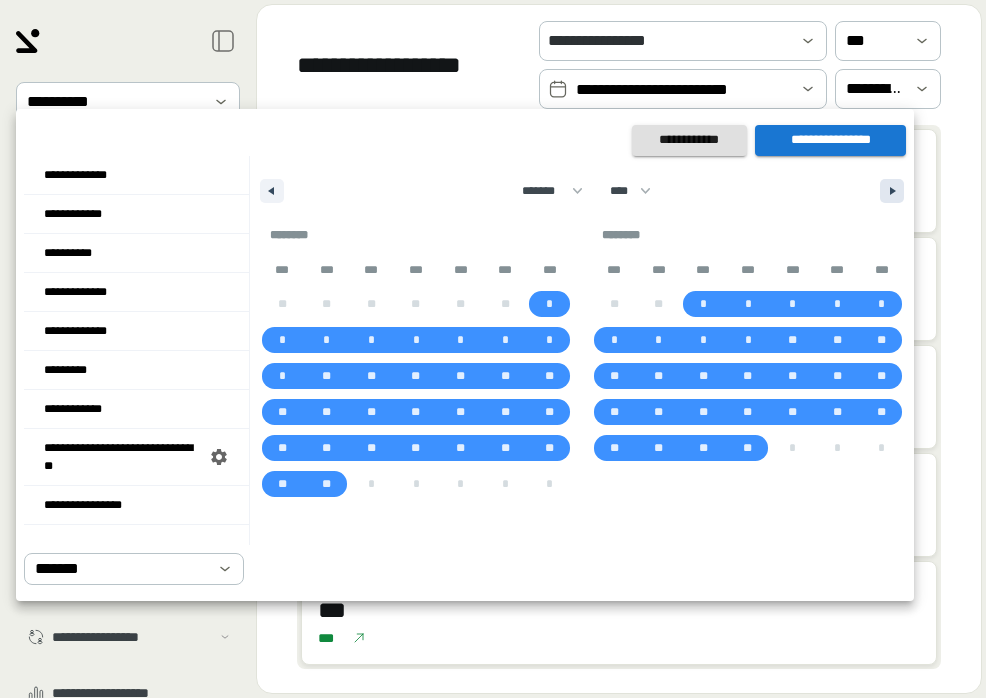 click at bounding box center (892, 191) 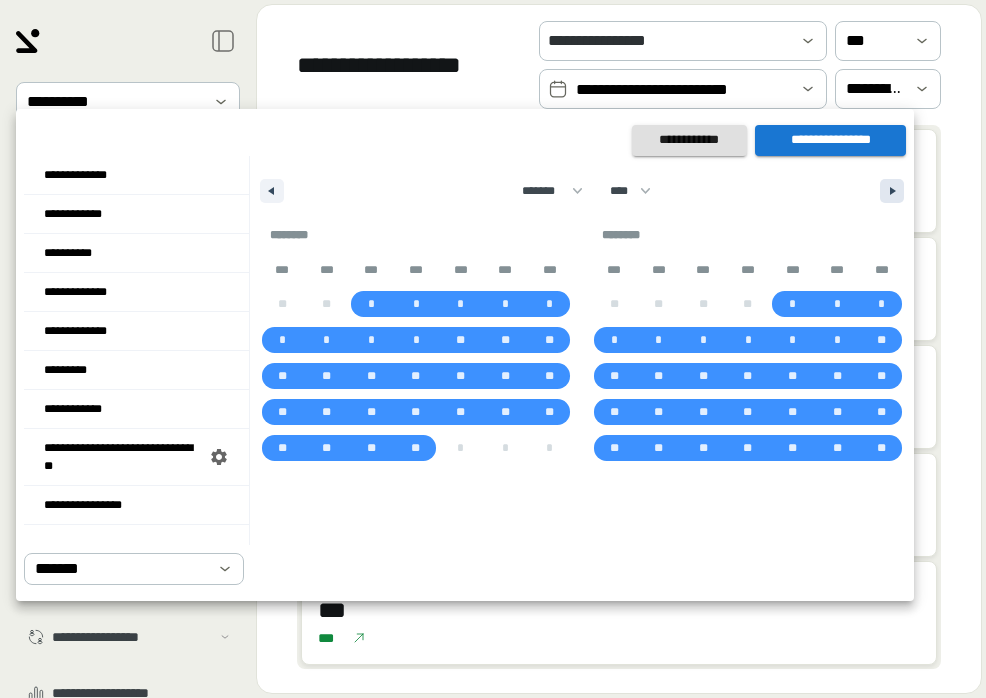 click at bounding box center [892, 191] 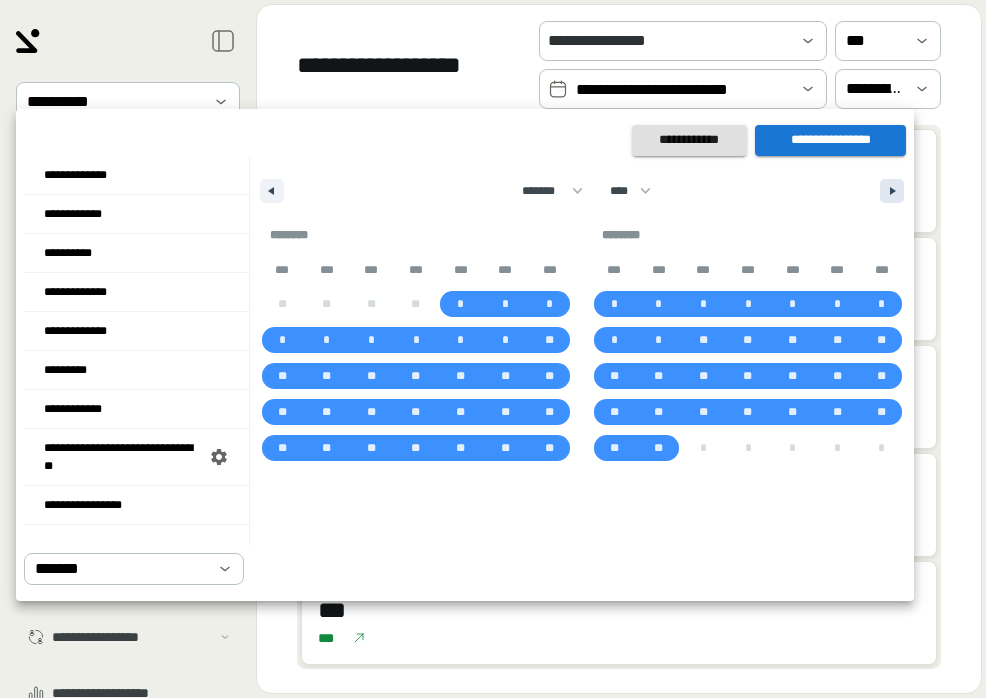 click at bounding box center (892, 191) 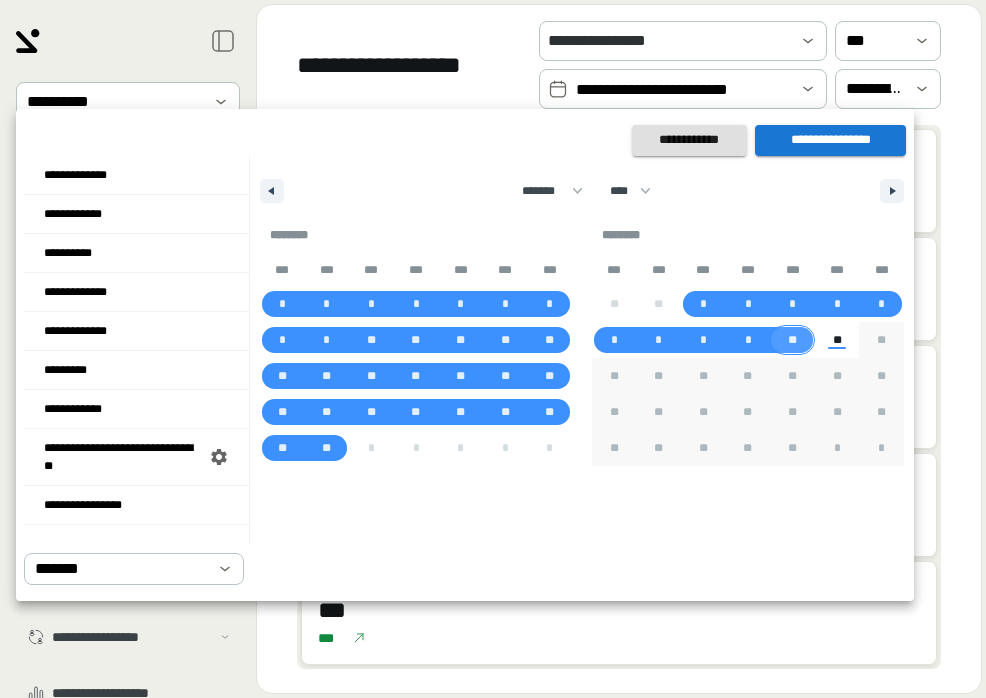 click on "**" at bounding box center [792, 340] 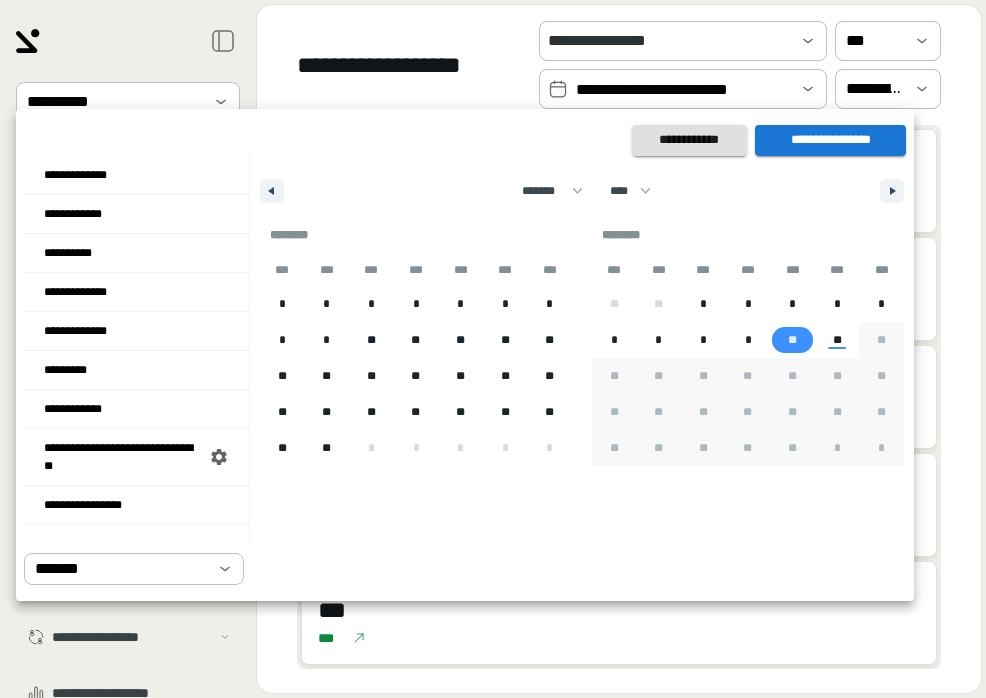 click on "**********" at bounding box center (830, 140) 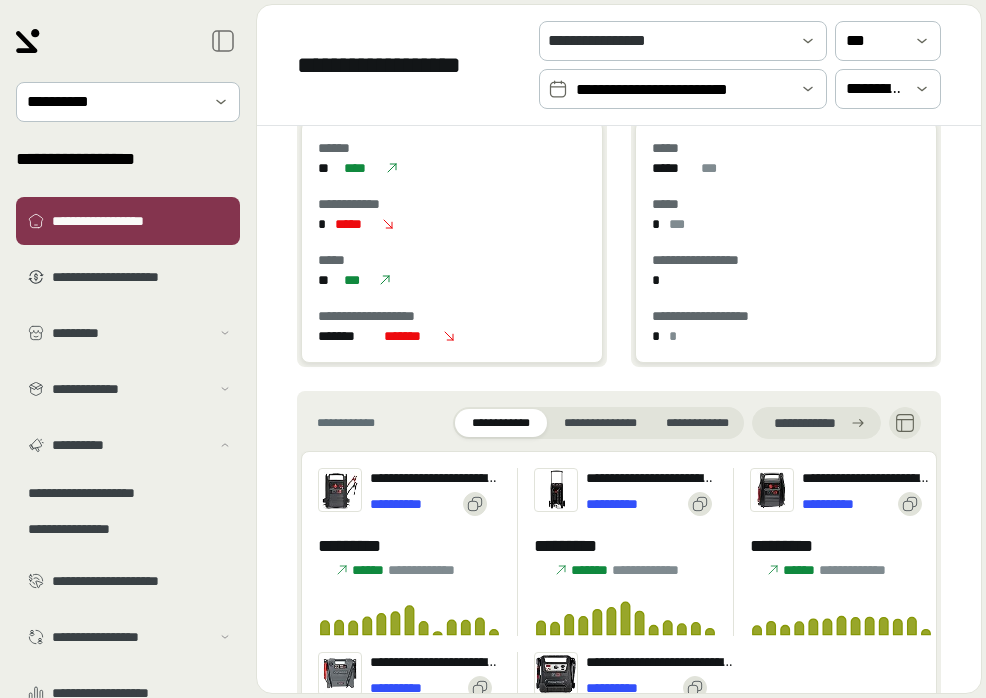 scroll, scrollTop: 1566, scrollLeft: 0, axis: vertical 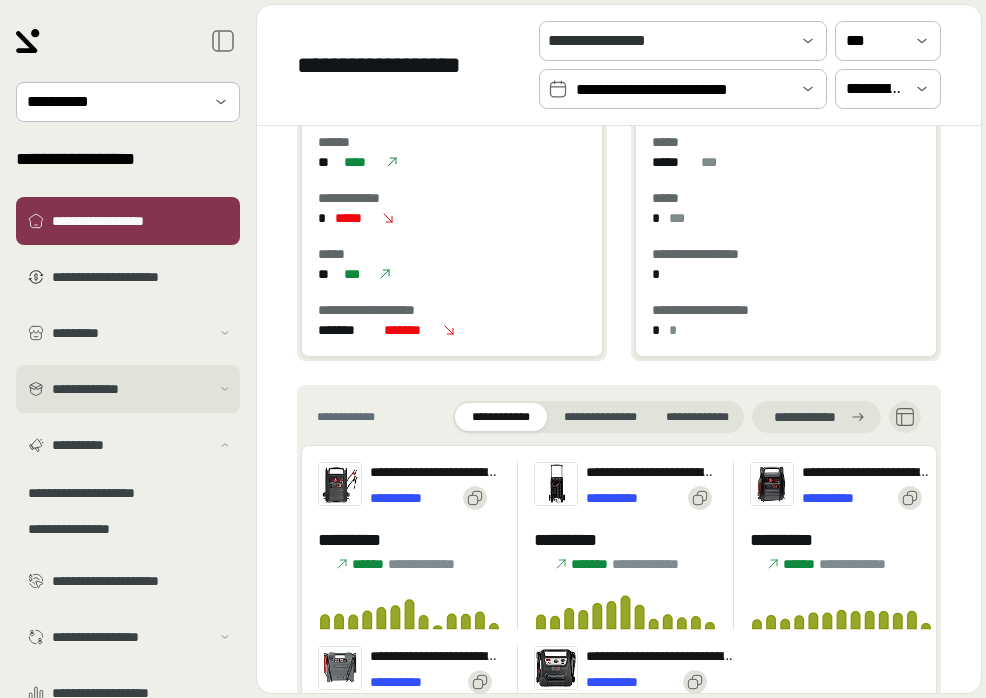 click on "**********" at bounding box center (128, 389) 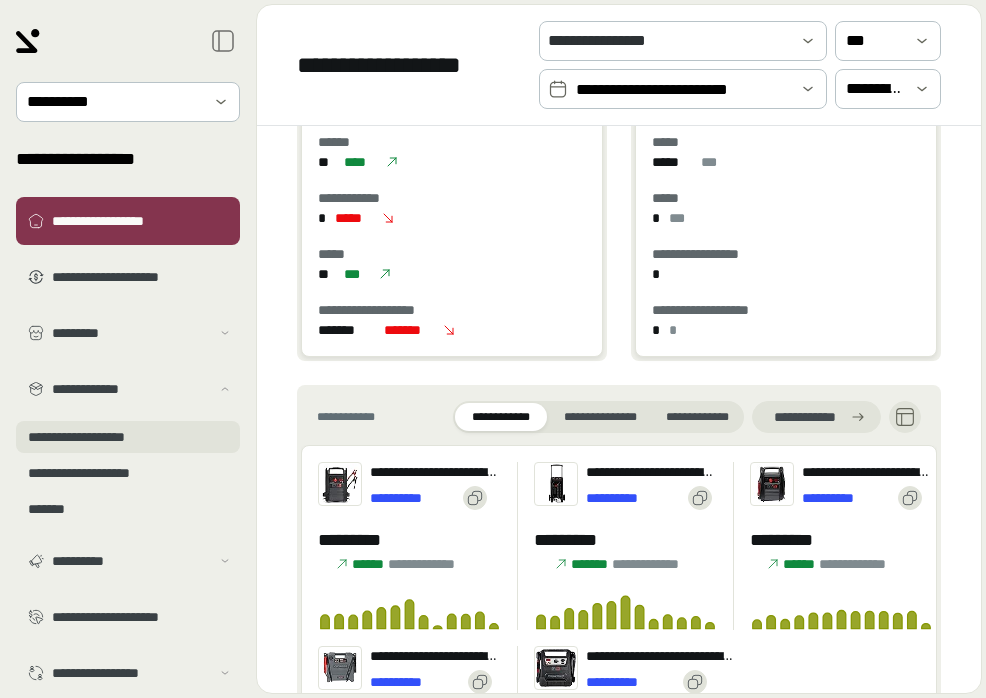 click on "**********" at bounding box center [128, 437] 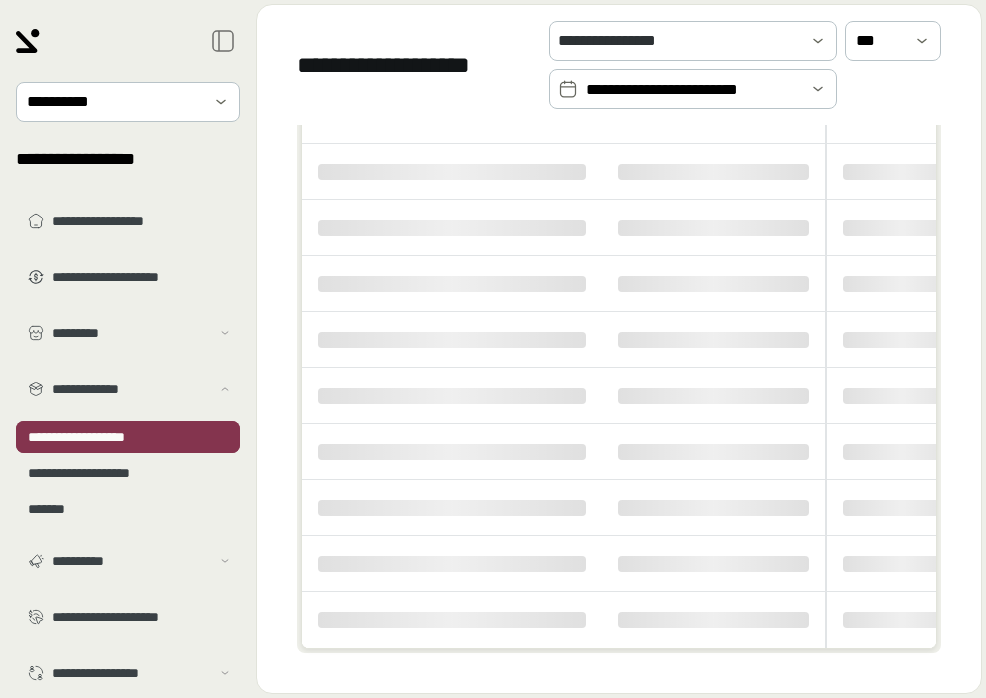 scroll, scrollTop: 0, scrollLeft: 0, axis: both 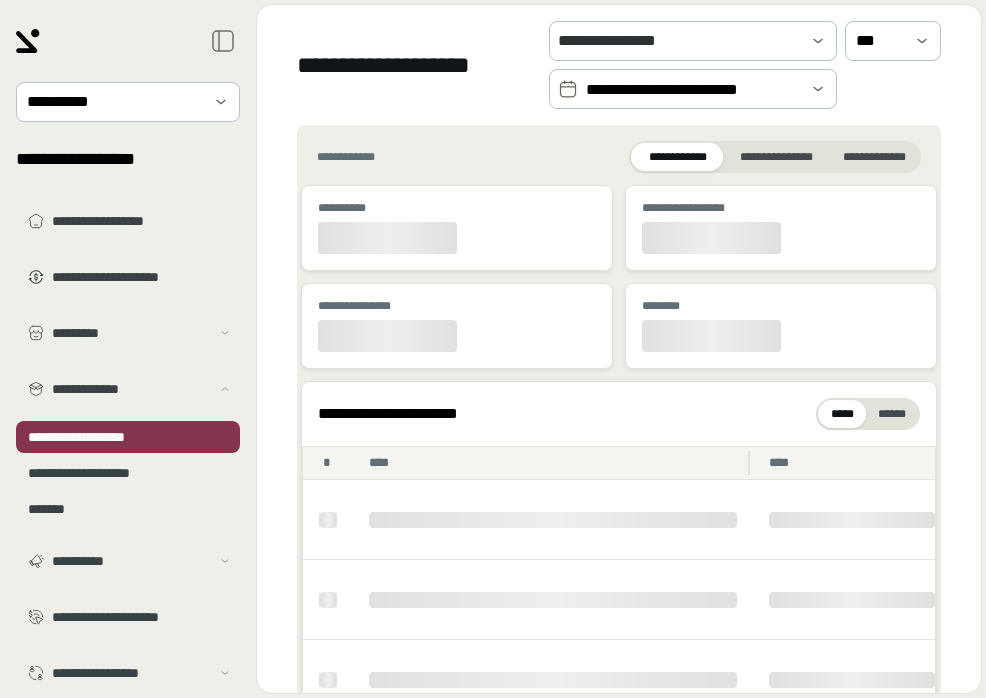 click on "**********" at bounding box center (693, 90) 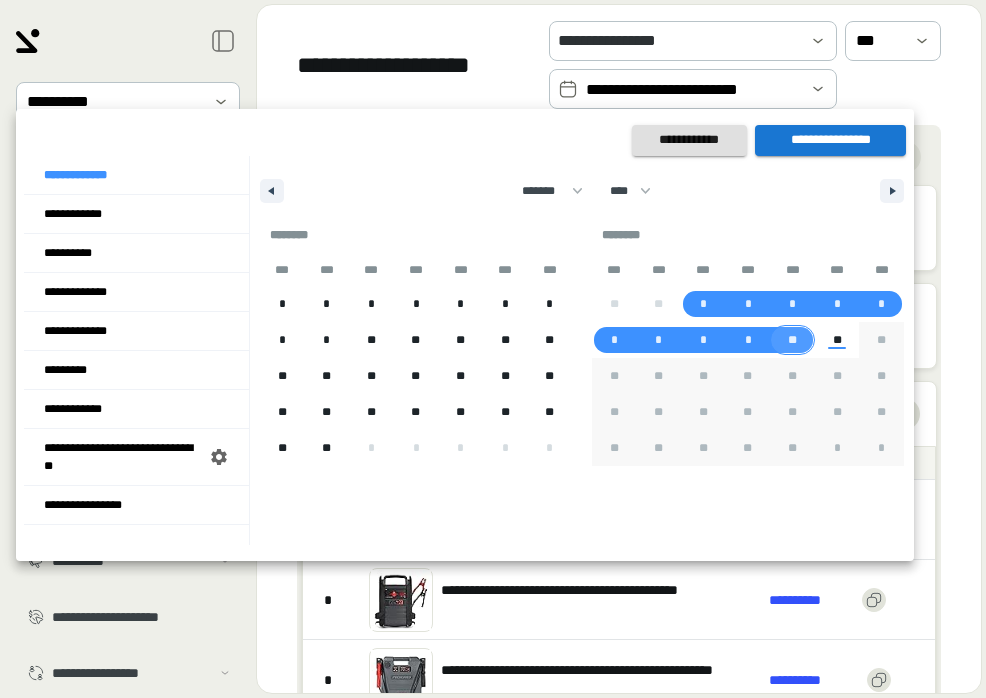 click on "**" at bounding box center [792, 340] 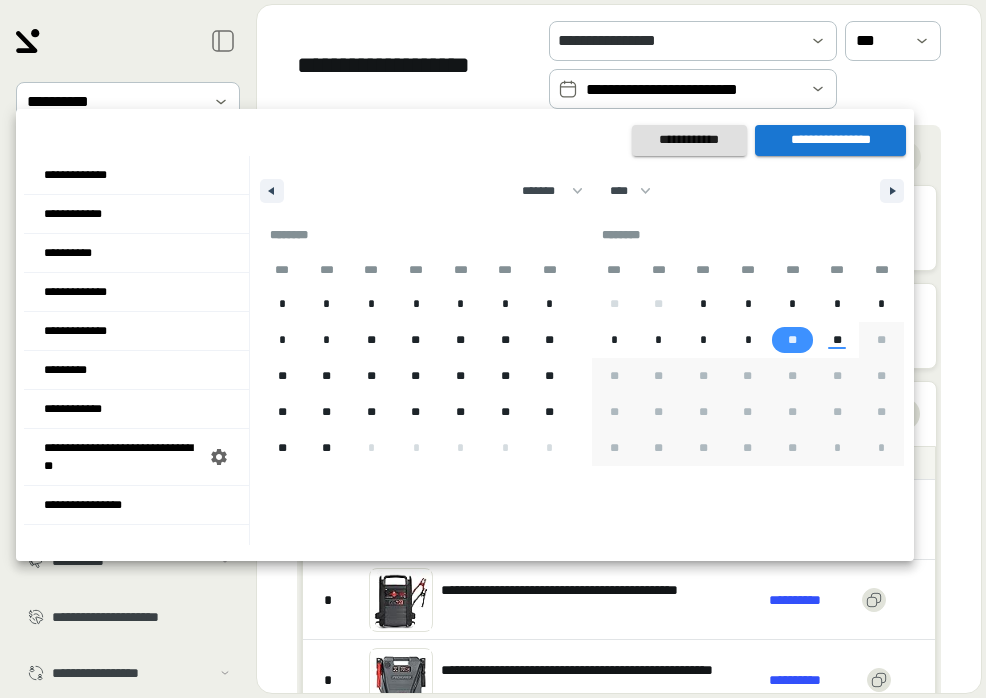 click on "**********" at bounding box center (830, 140) 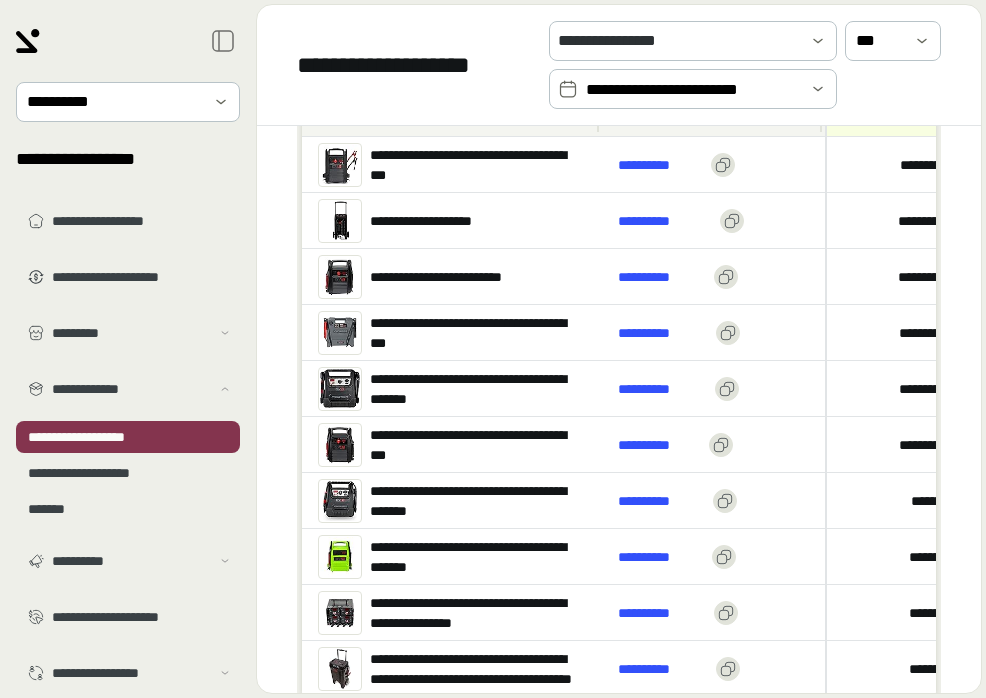scroll, scrollTop: 905, scrollLeft: 0, axis: vertical 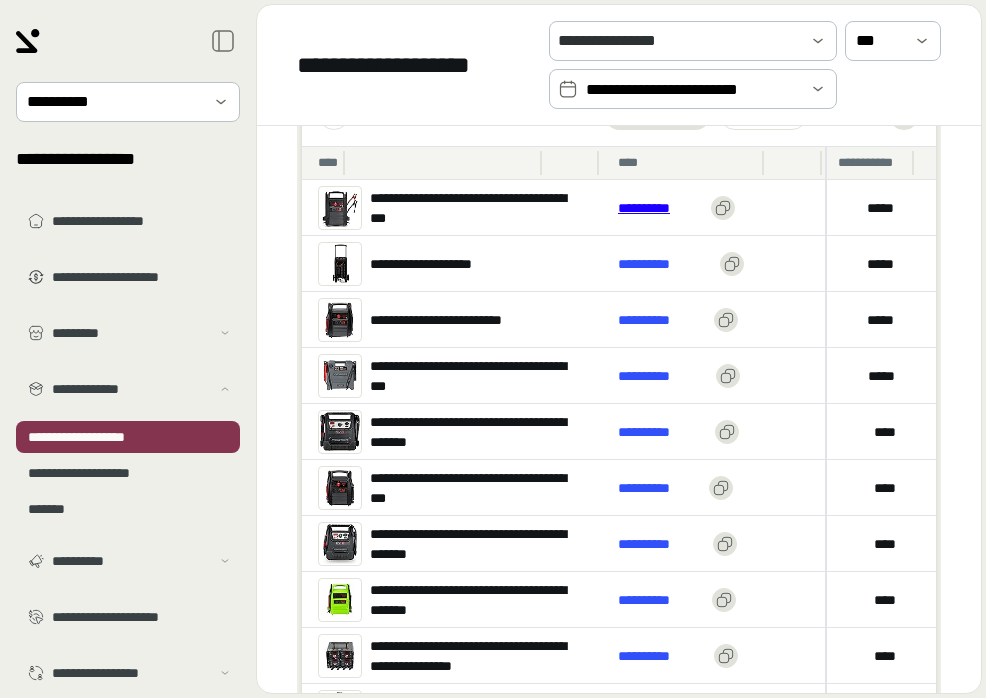 click on "**********" at bounding box center (660, 208) 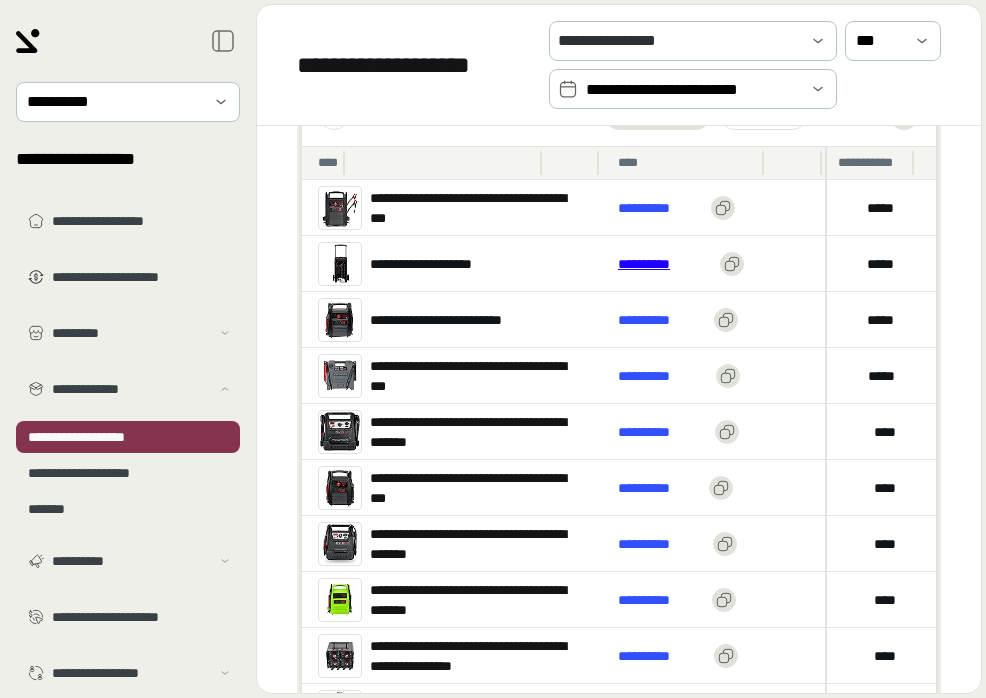 click on "**********" at bounding box center (665, 264) 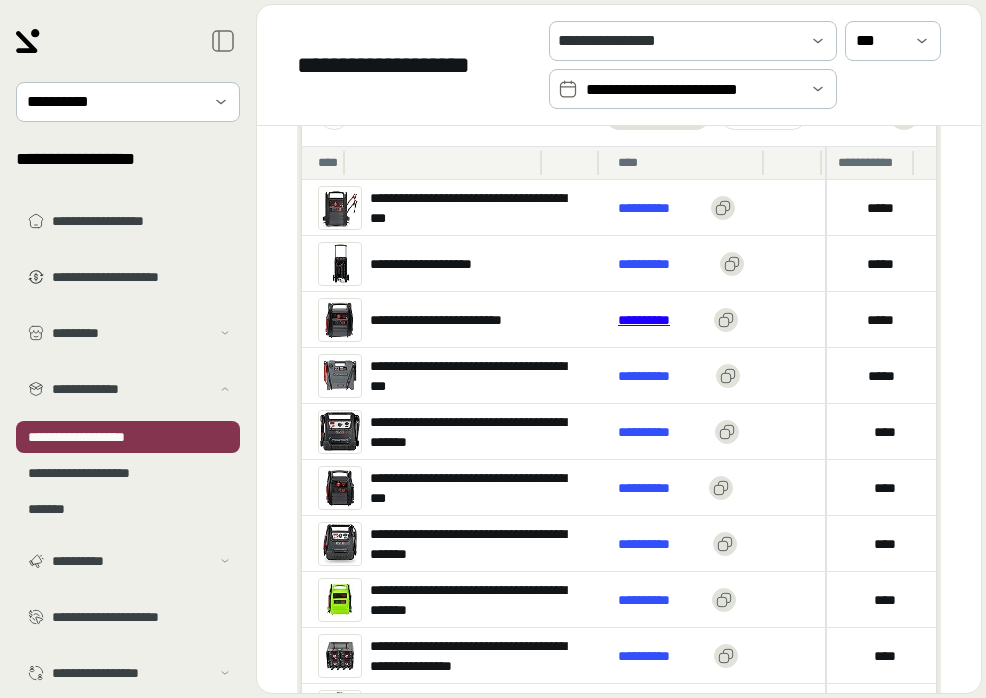 click on "**********" at bounding box center [662, 320] 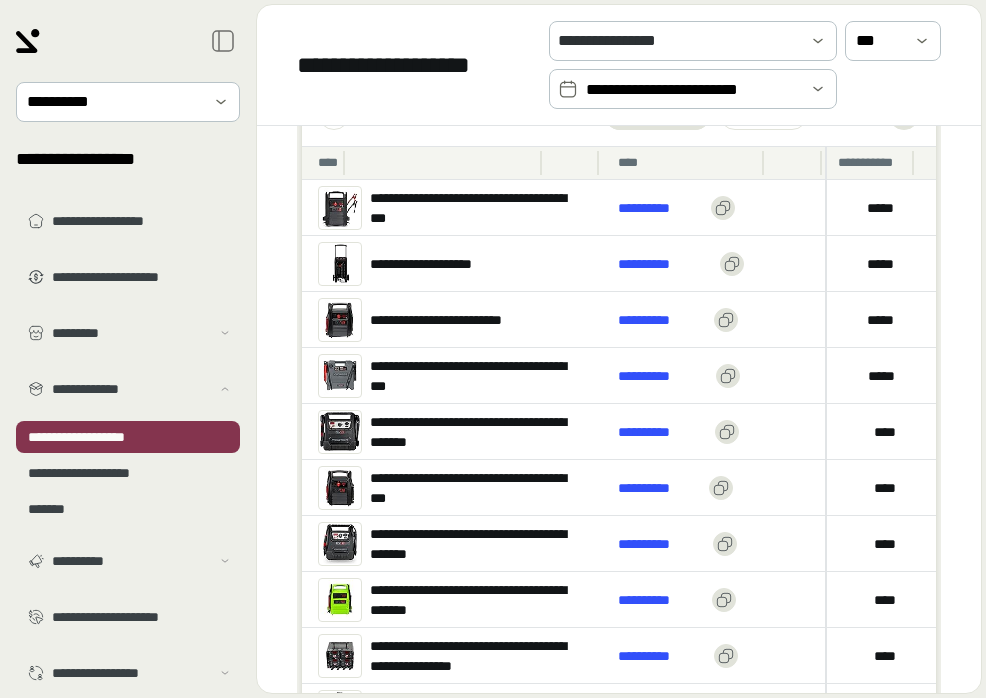 click on "**********" at bounding box center (693, 90) 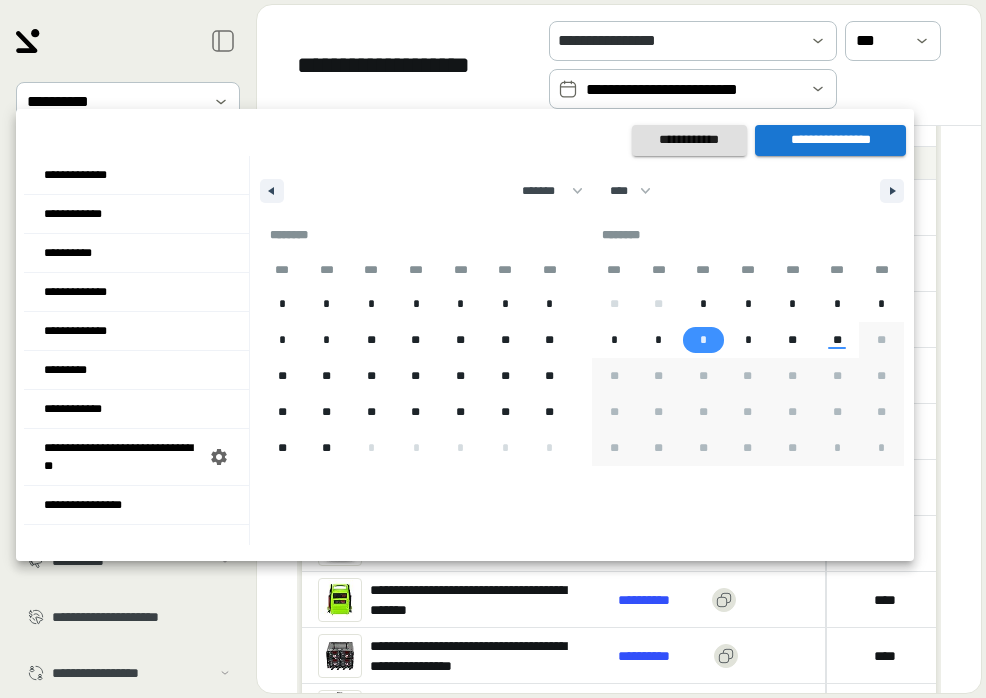 click on "*" at bounding box center [703, 340] 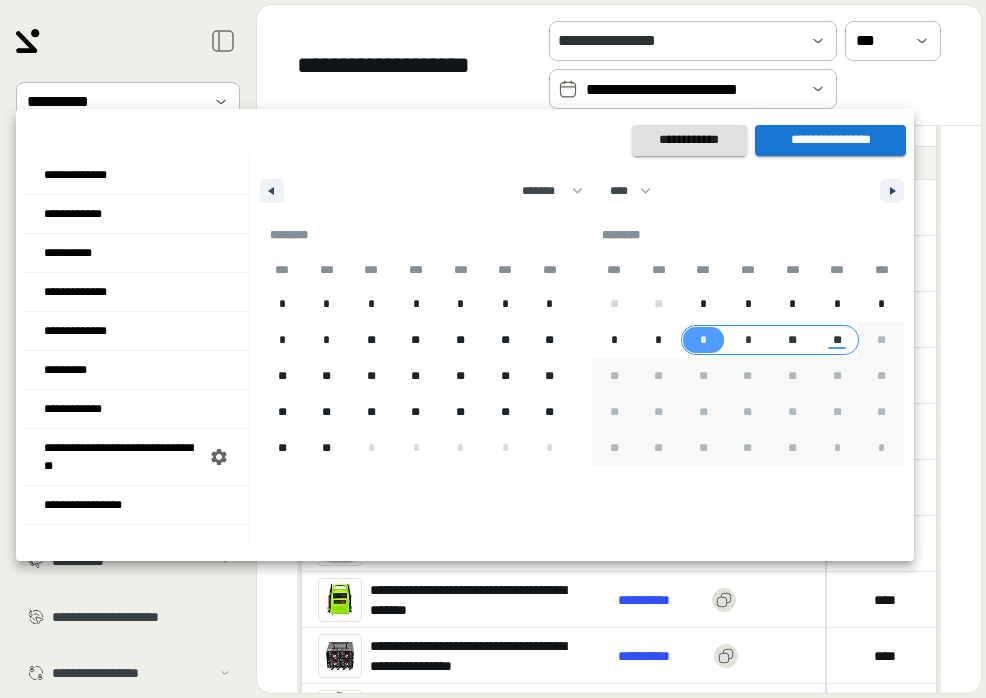 click on "**" at bounding box center [836, 340] 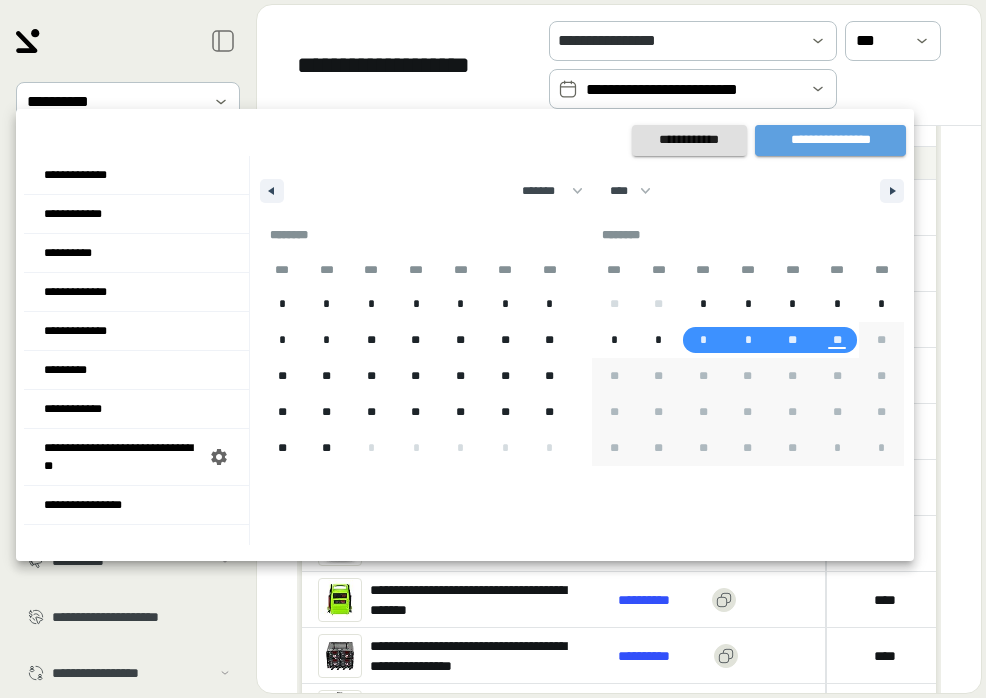 click on "**********" at bounding box center (830, 140) 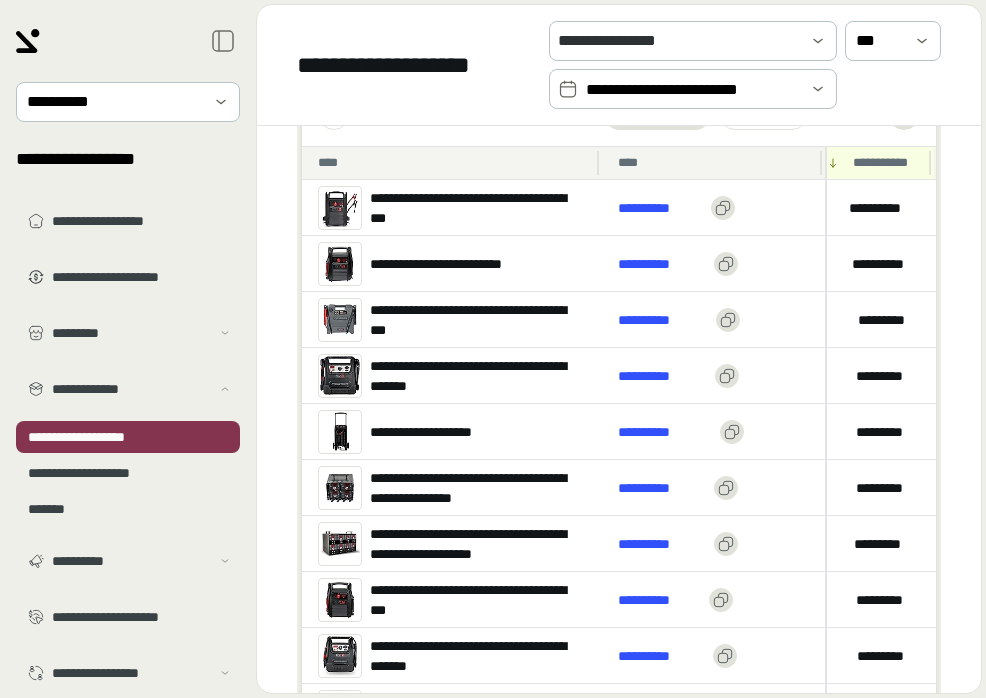 scroll, scrollTop: 0, scrollLeft: 47, axis: horizontal 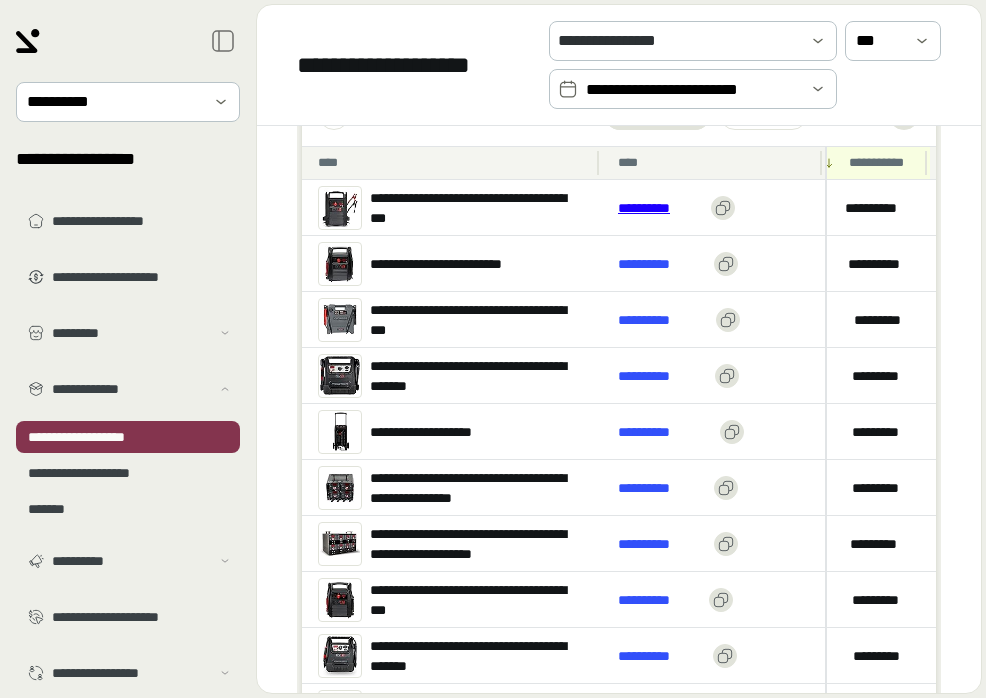 click on "**********" at bounding box center [660, 208] 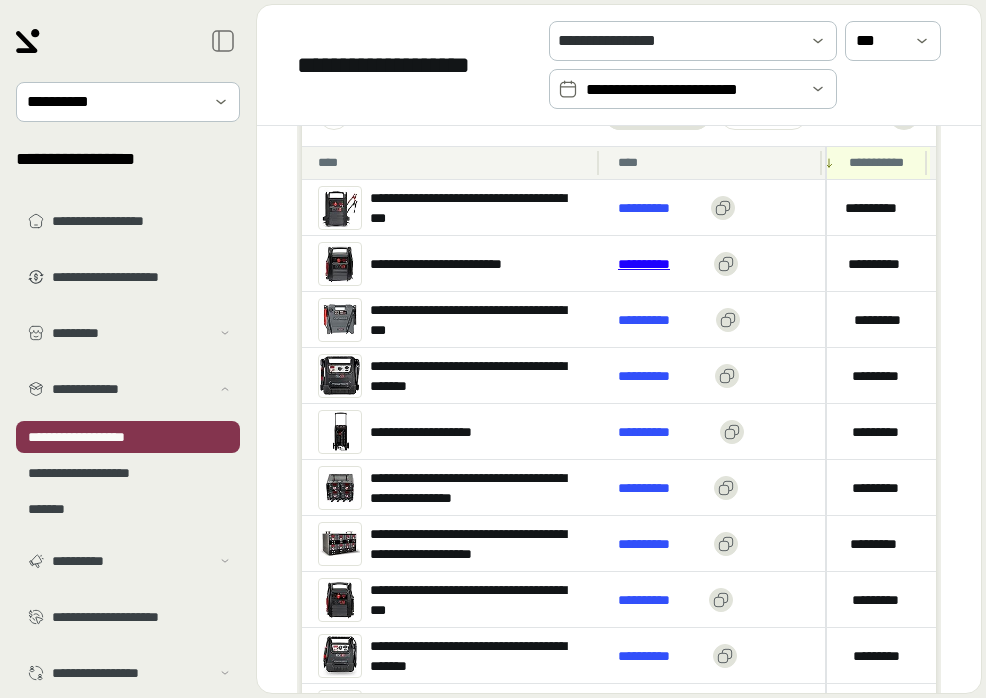 click on "**********" at bounding box center (662, 264) 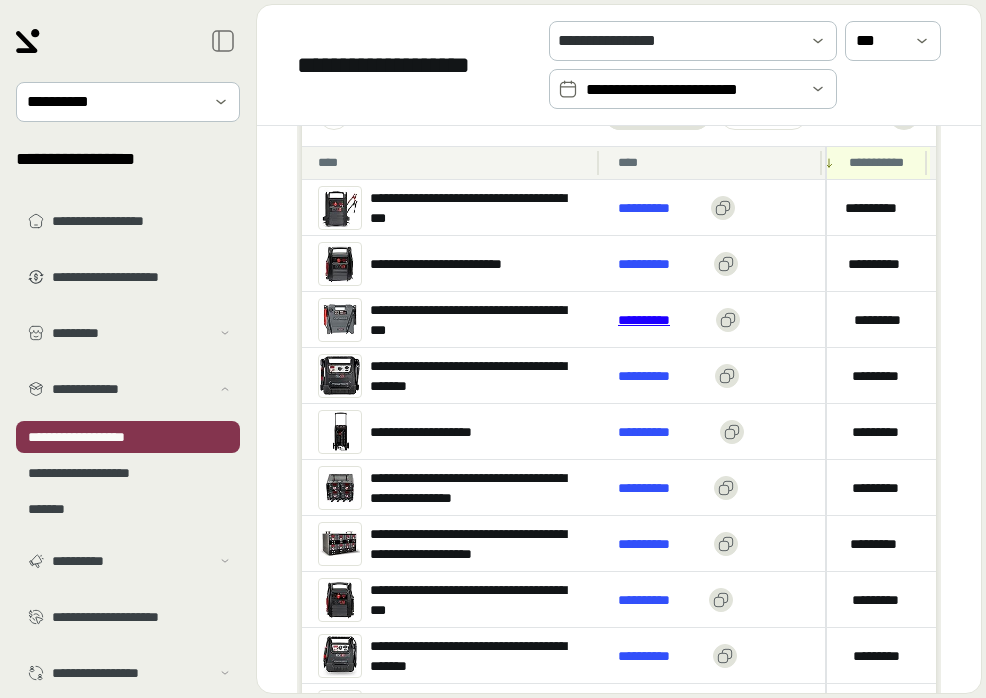 click on "**********" at bounding box center [663, 320] 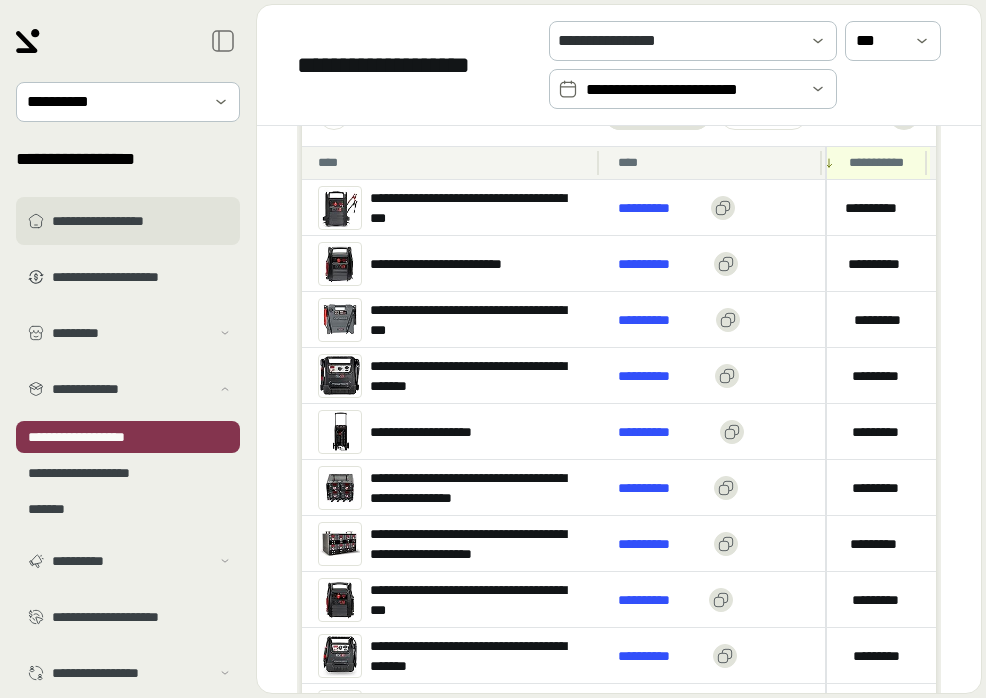 click on "**********" at bounding box center (142, 221) 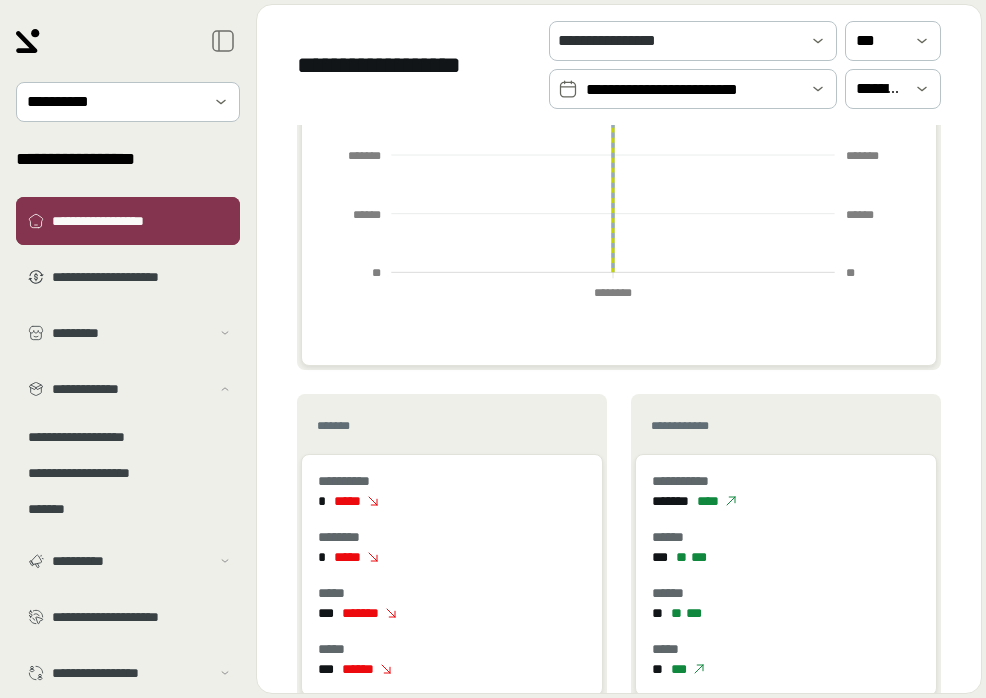 scroll, scrollTop: 0, scrollLeft: 0, axis: both 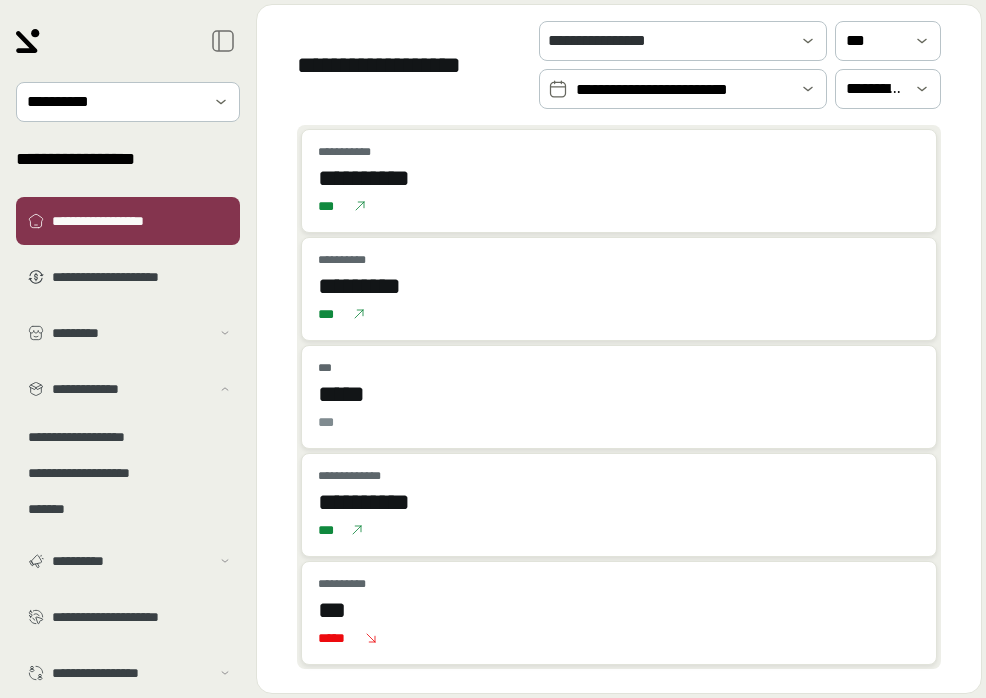 click on "**********" at bounding box center (683, 90) 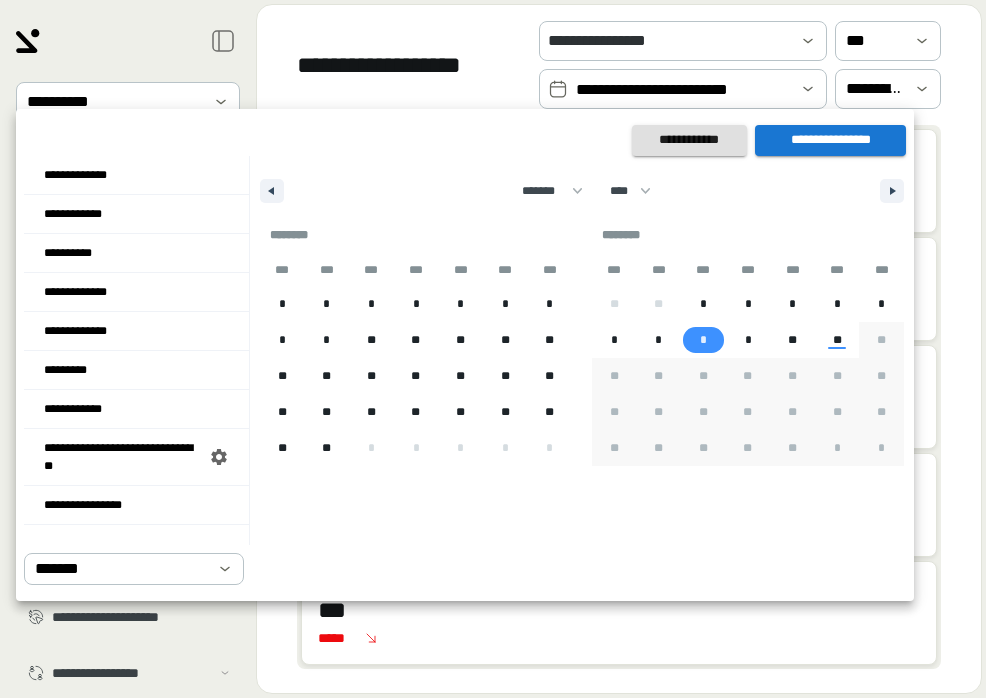 click on "*" at bounding box center [703, 340] 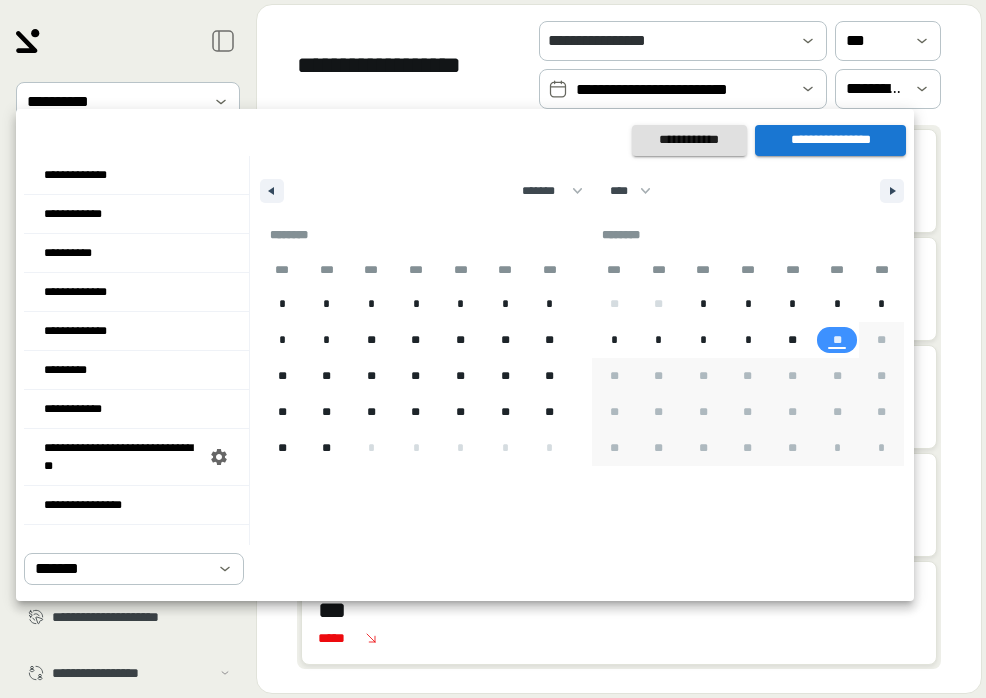 click on "**" at bounding box center (836, 340) 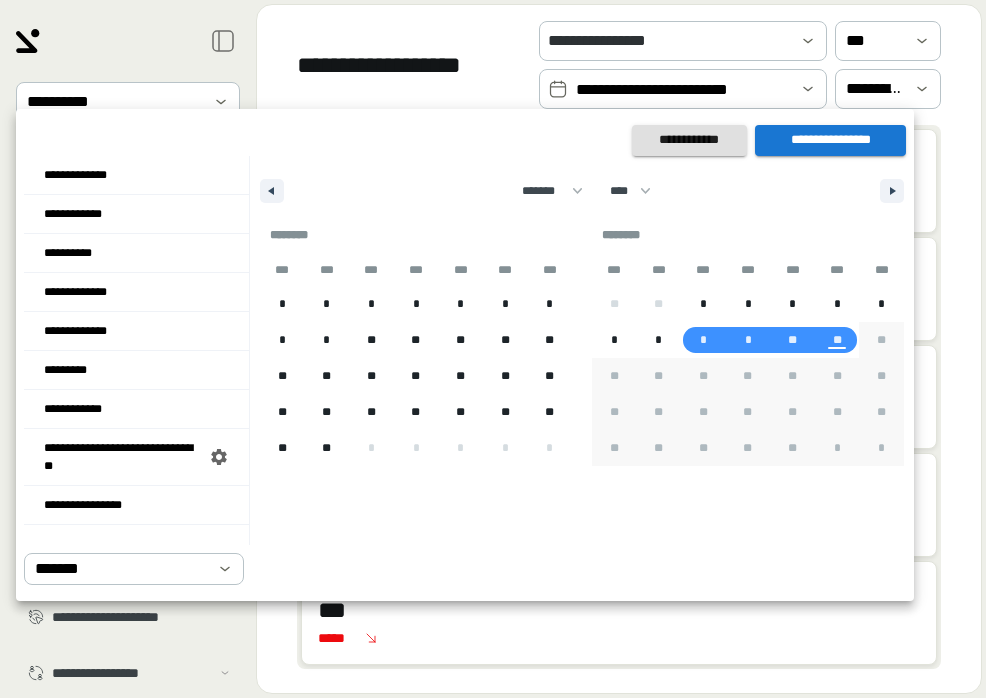click on "**********" at bounding box center (830, 140) 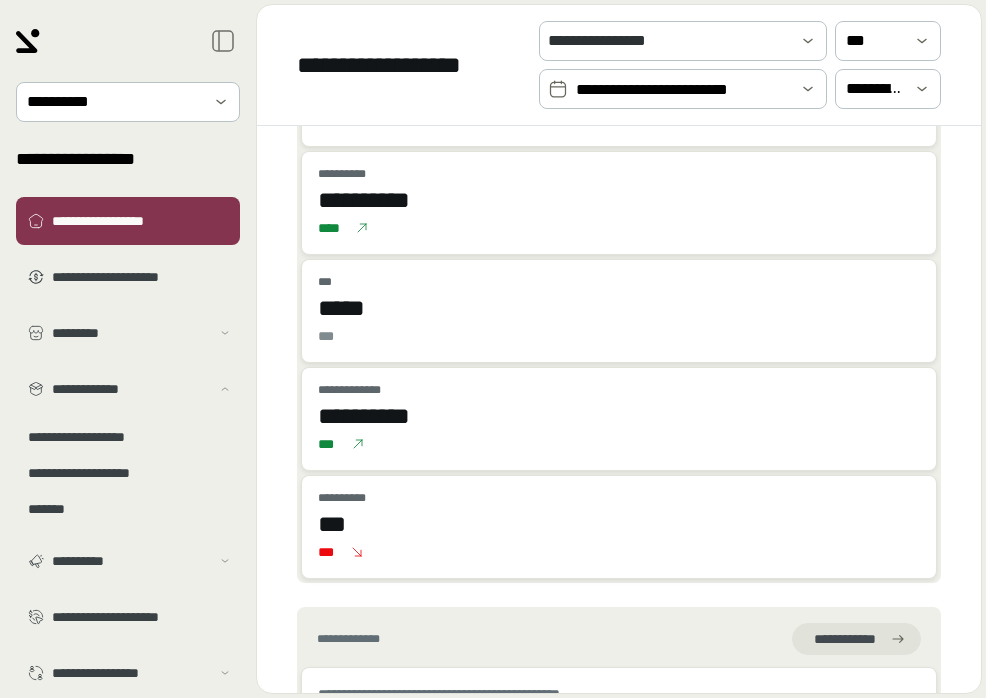 scroll, scrollTop: 0, scrollLeft: 0, axis: both 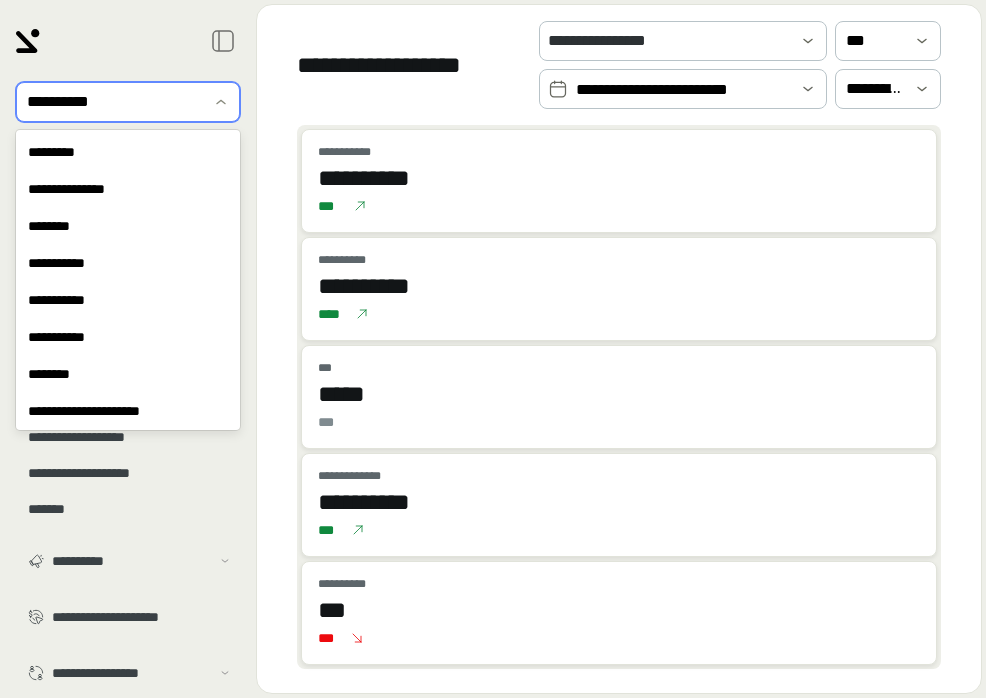 click at bounding box center (114, 102) 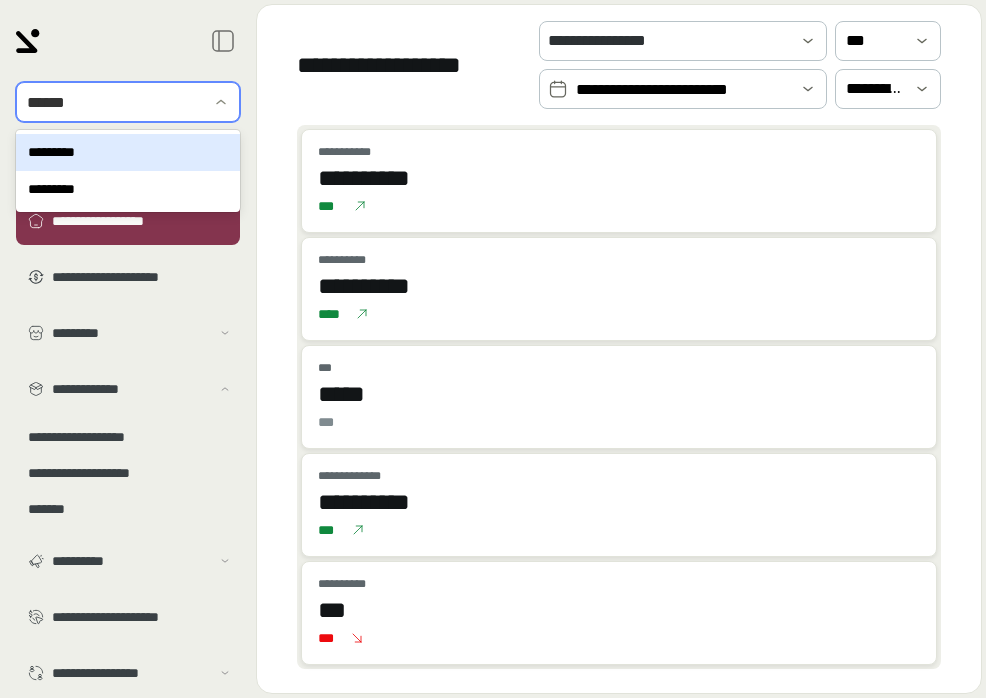 type on "******" 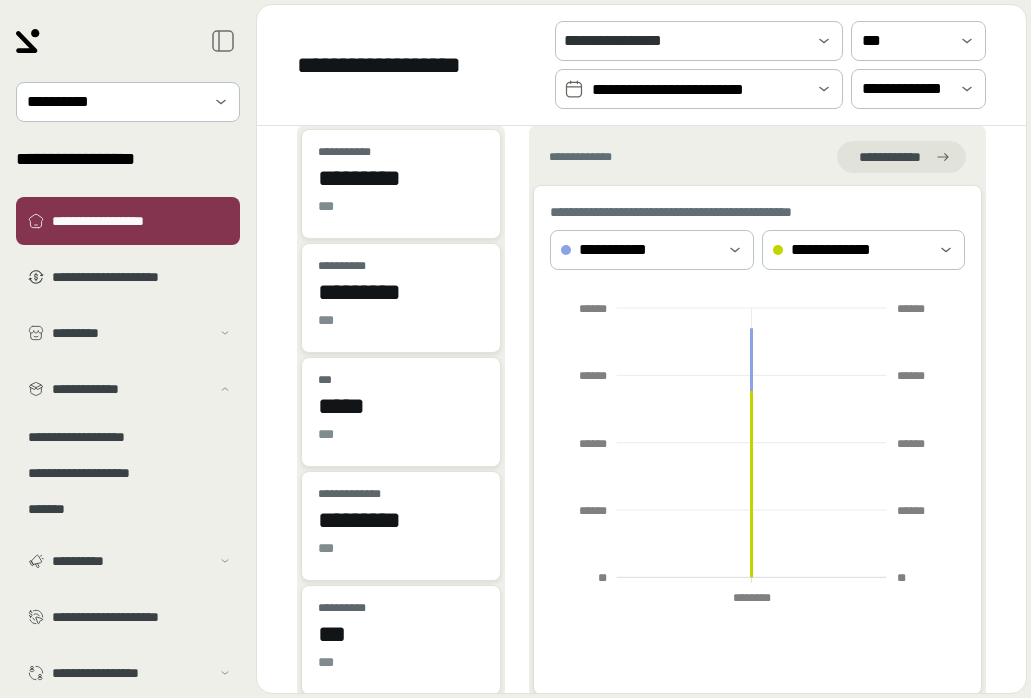 scroll, scrollTop: 0, scrollLeft: 0, axis: both 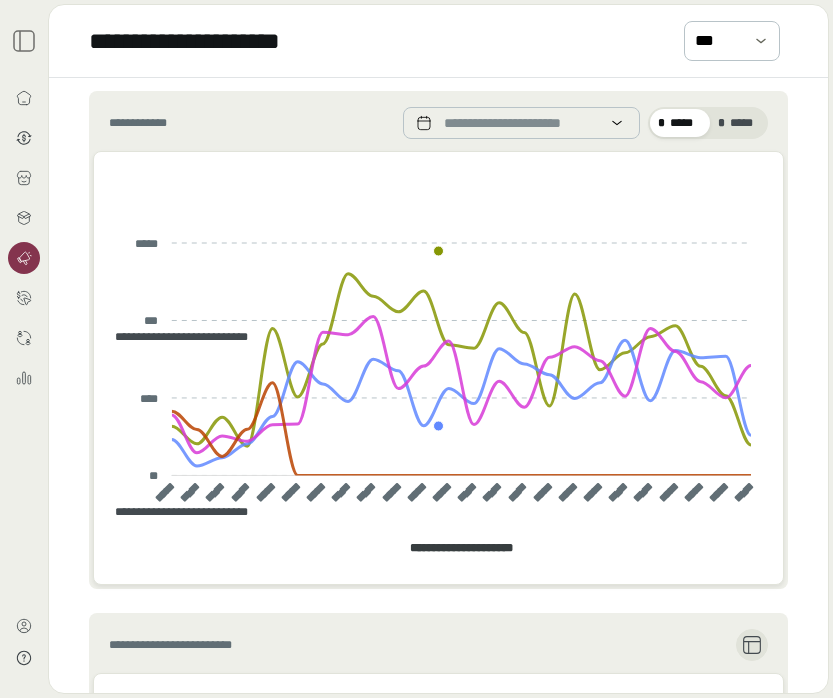 click at bounding box center [24, 349] 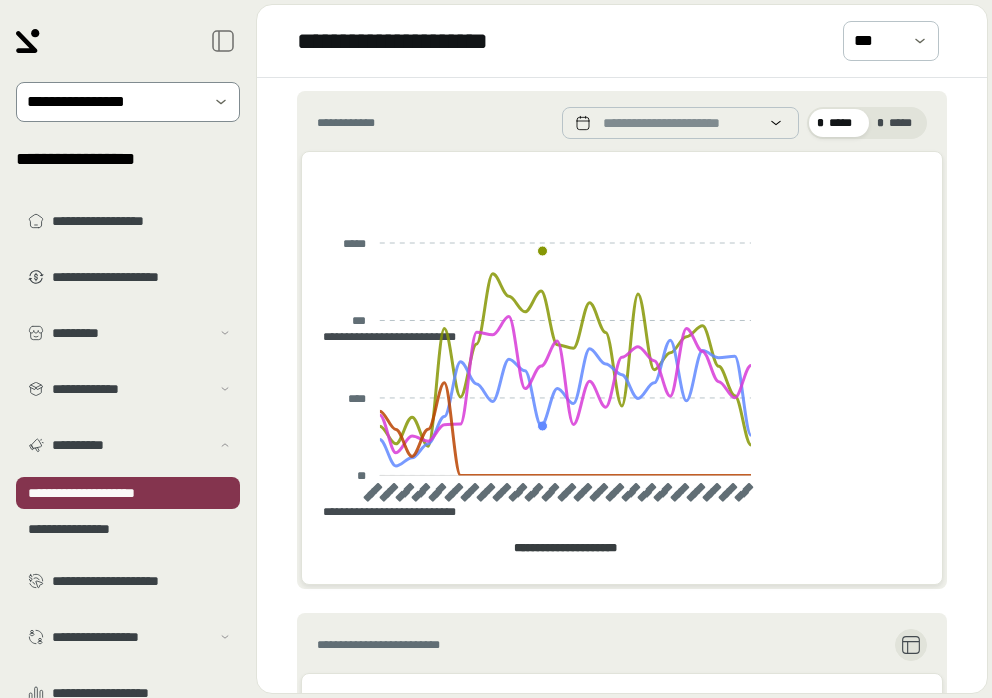 click at bounding box center (114, 102) 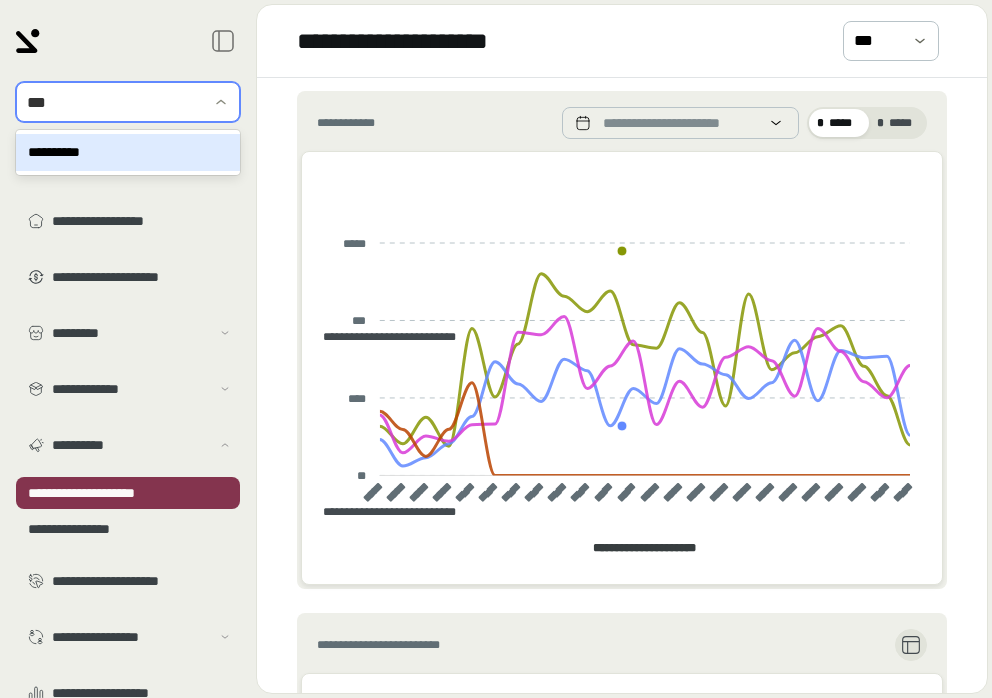type on "****" 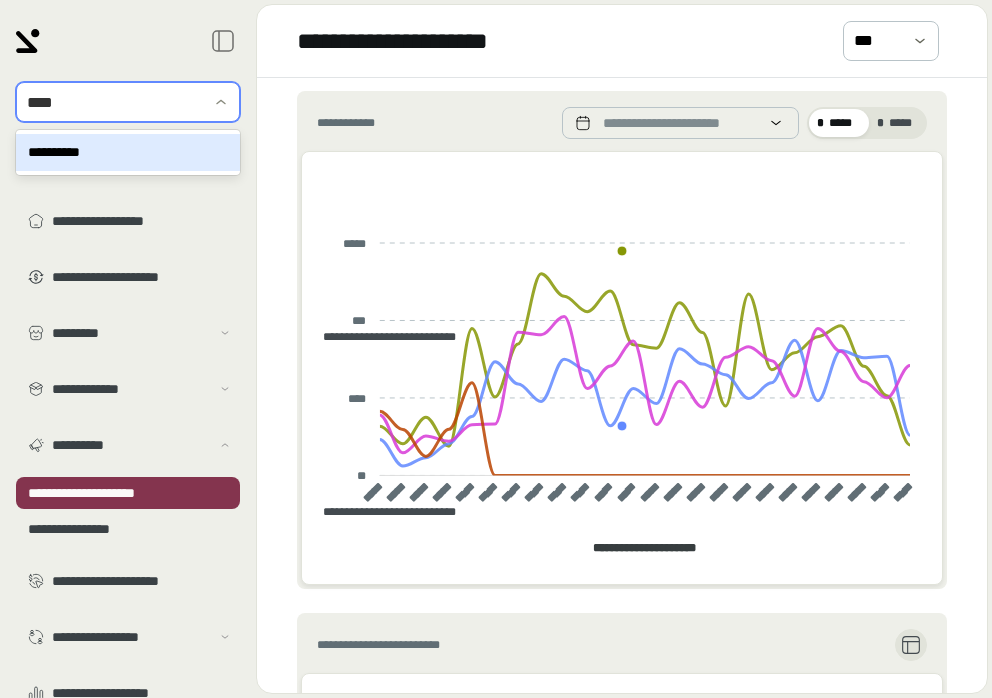 click on "**********" at bounding box center [128, 152] 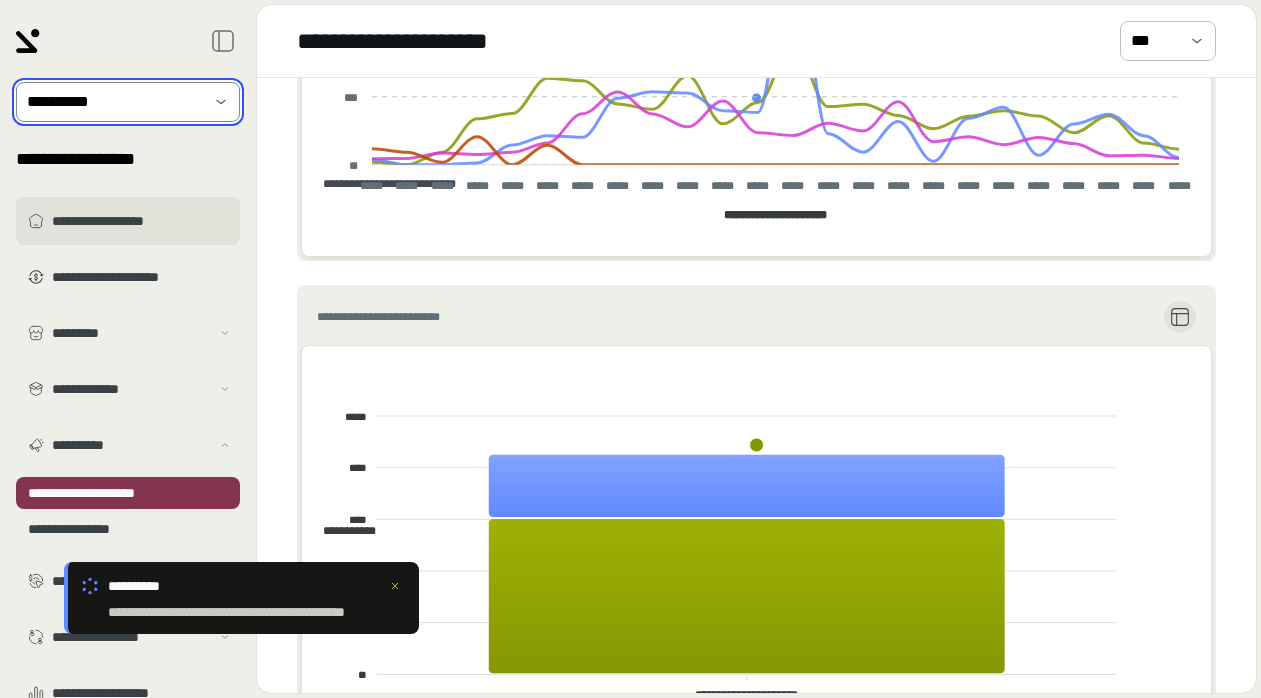 scroll, scrollTop: 237, scrollLeft: 0, axis: vertical 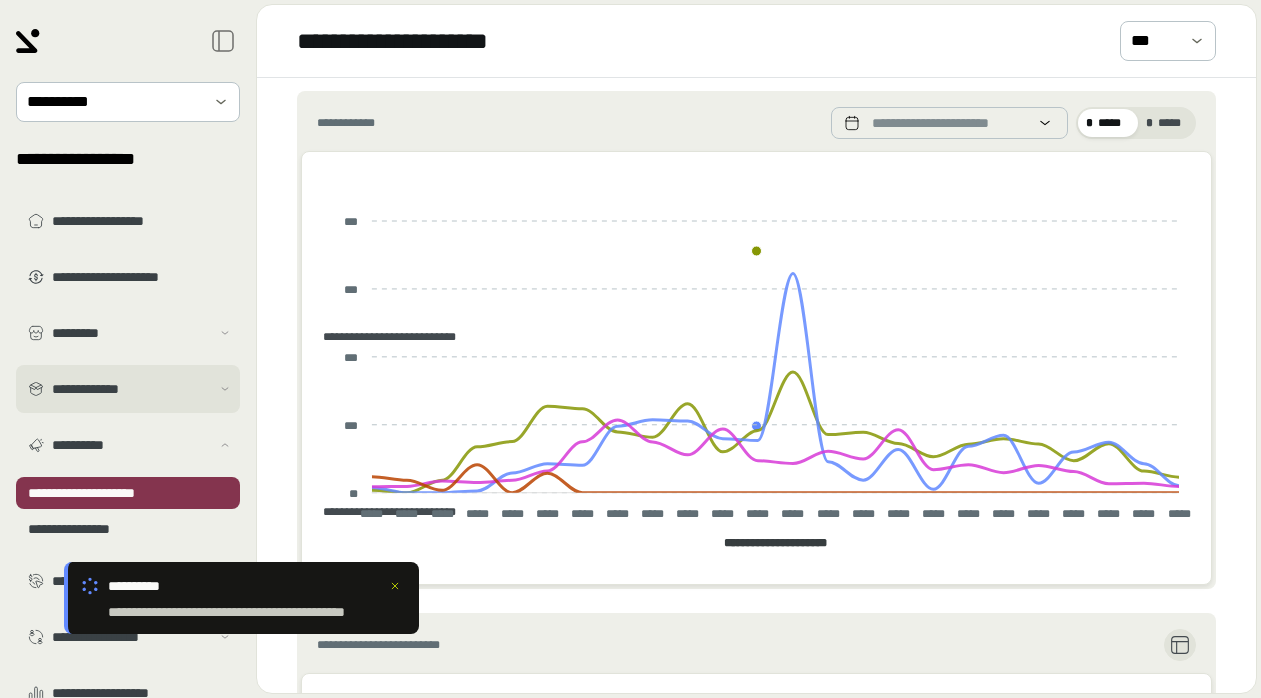 click on "**********" at bounding box center [131, 389] 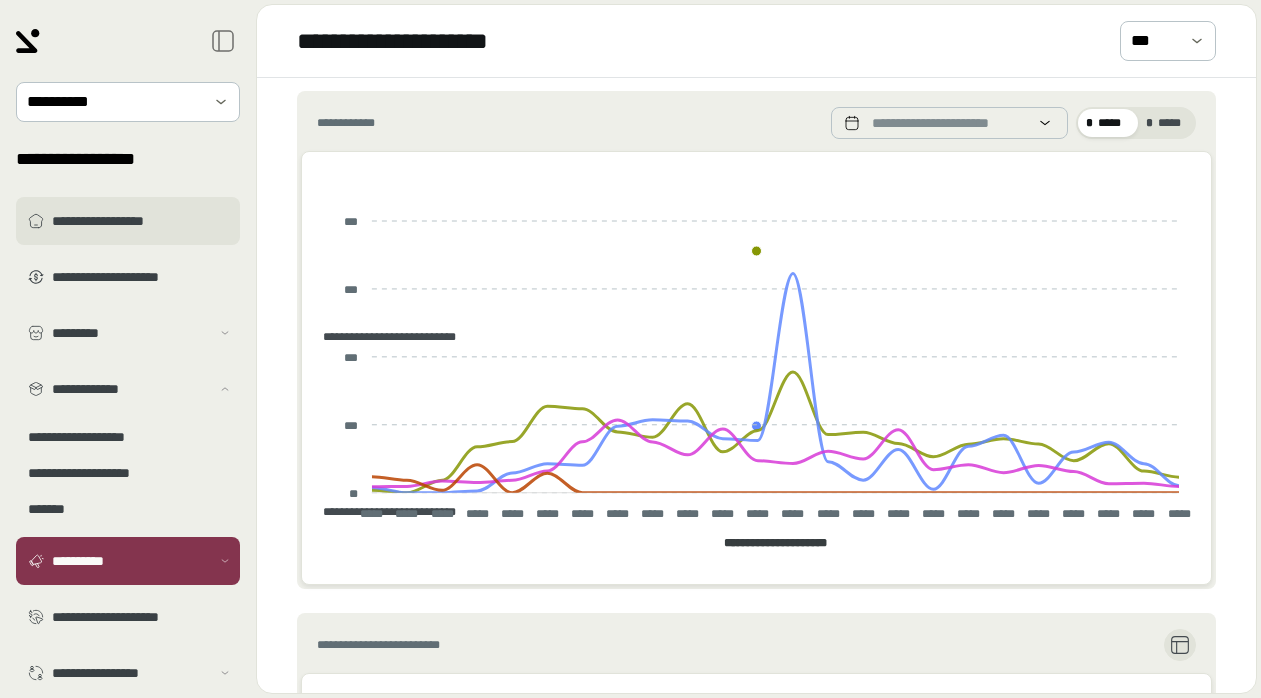 click on "**********" at bounding box center (128, 221) 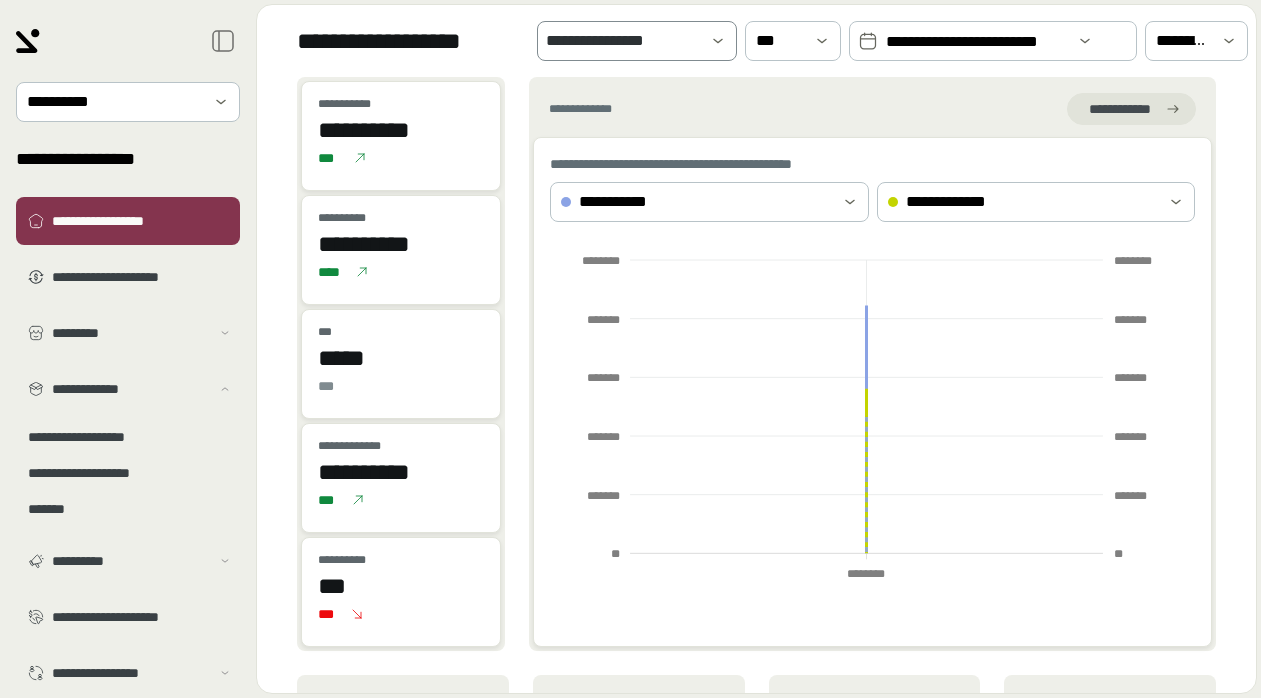 click on "**********" at bounding box center (637, 41) 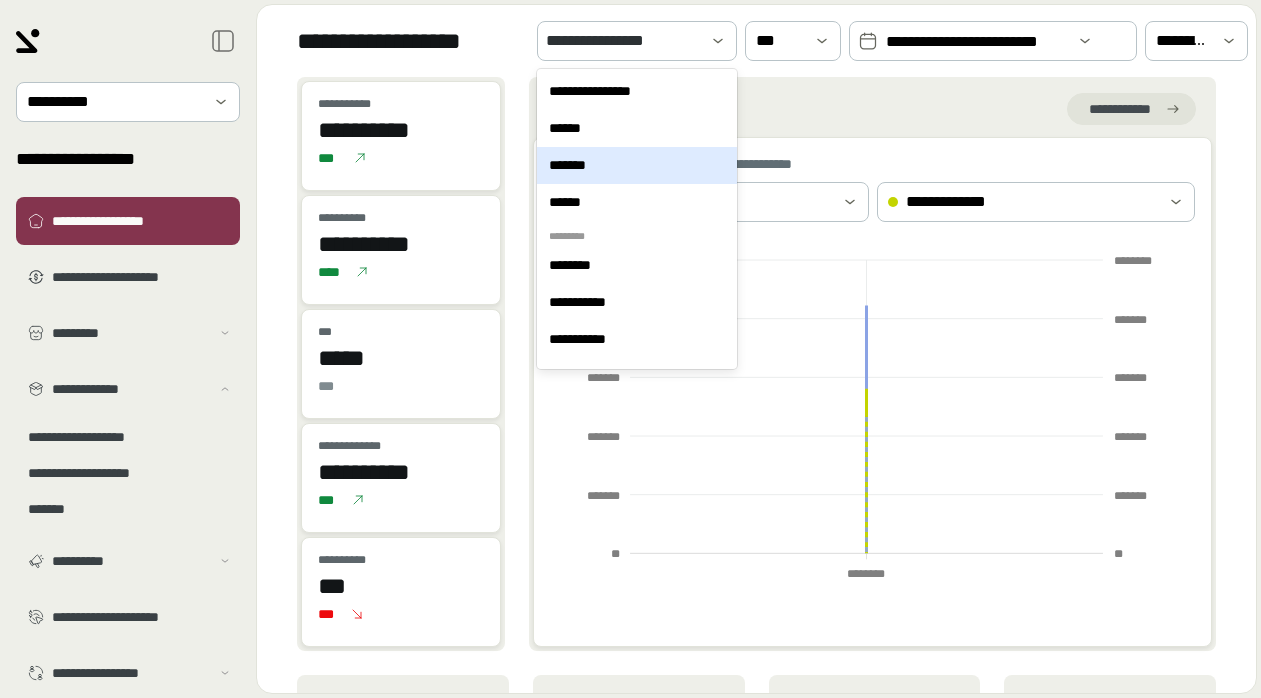 click on "*******" at bounding box center (637, 165) 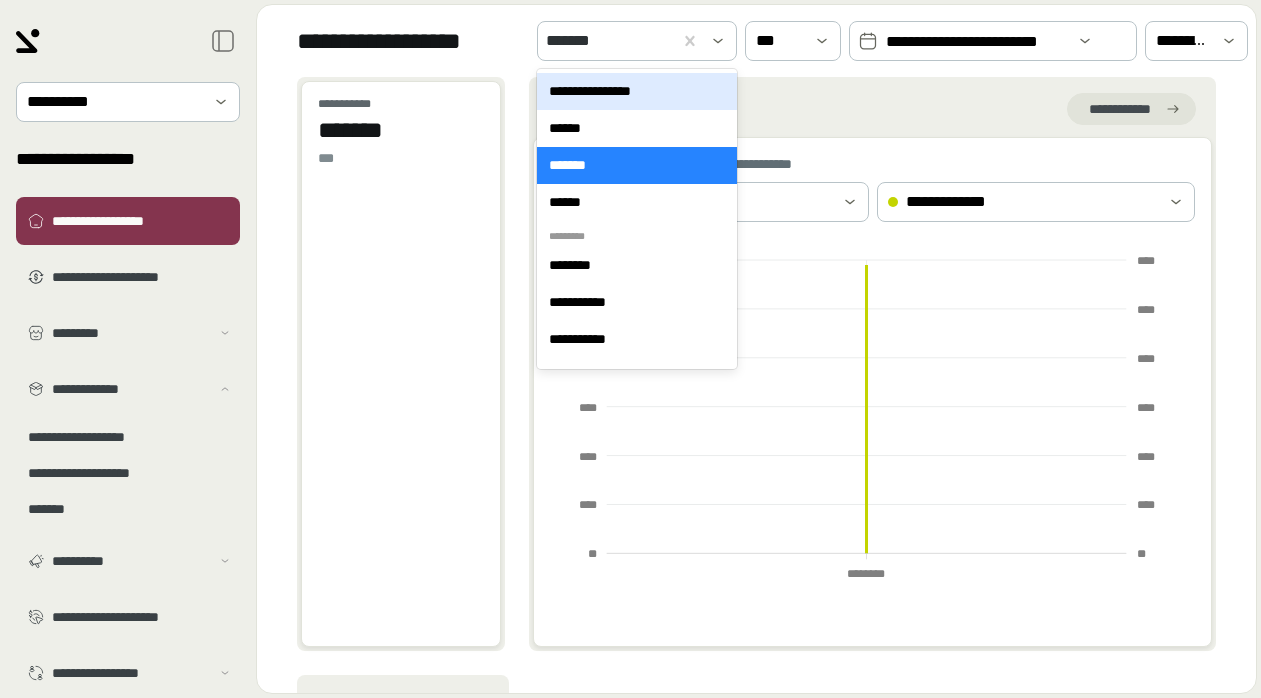 click on "**********" at bounding box center (872, 109) 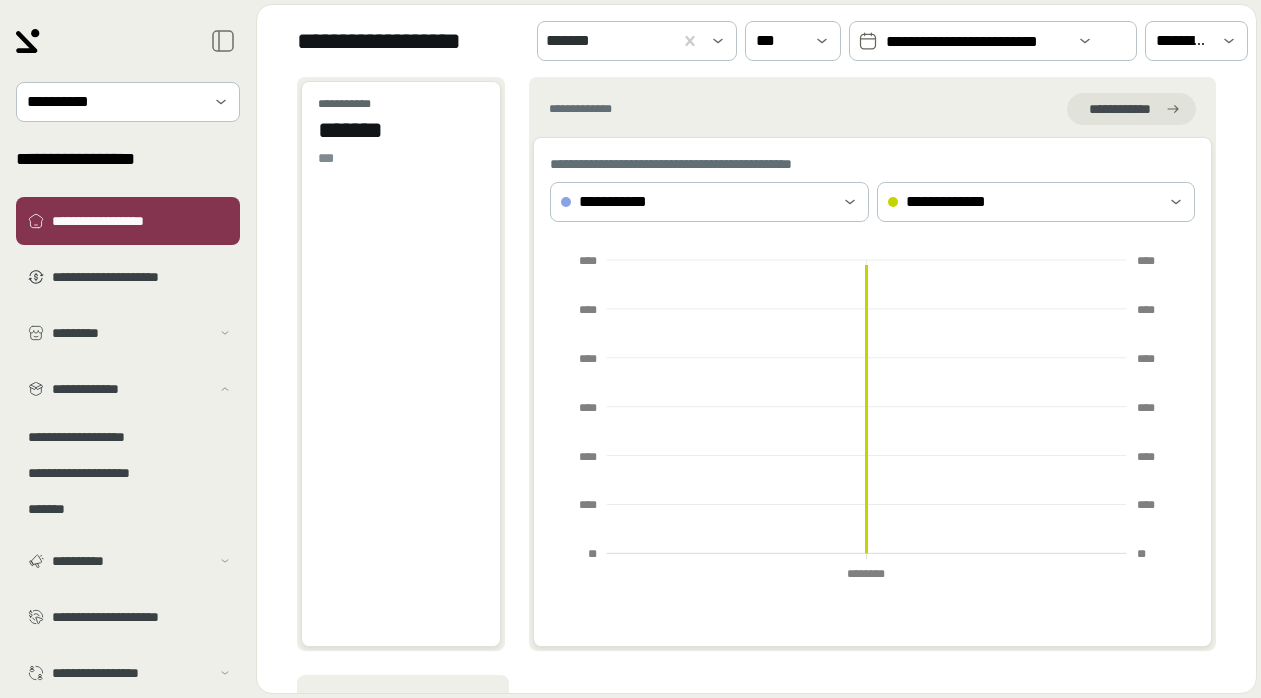 click on "**********" at bounding box center [977, 42] 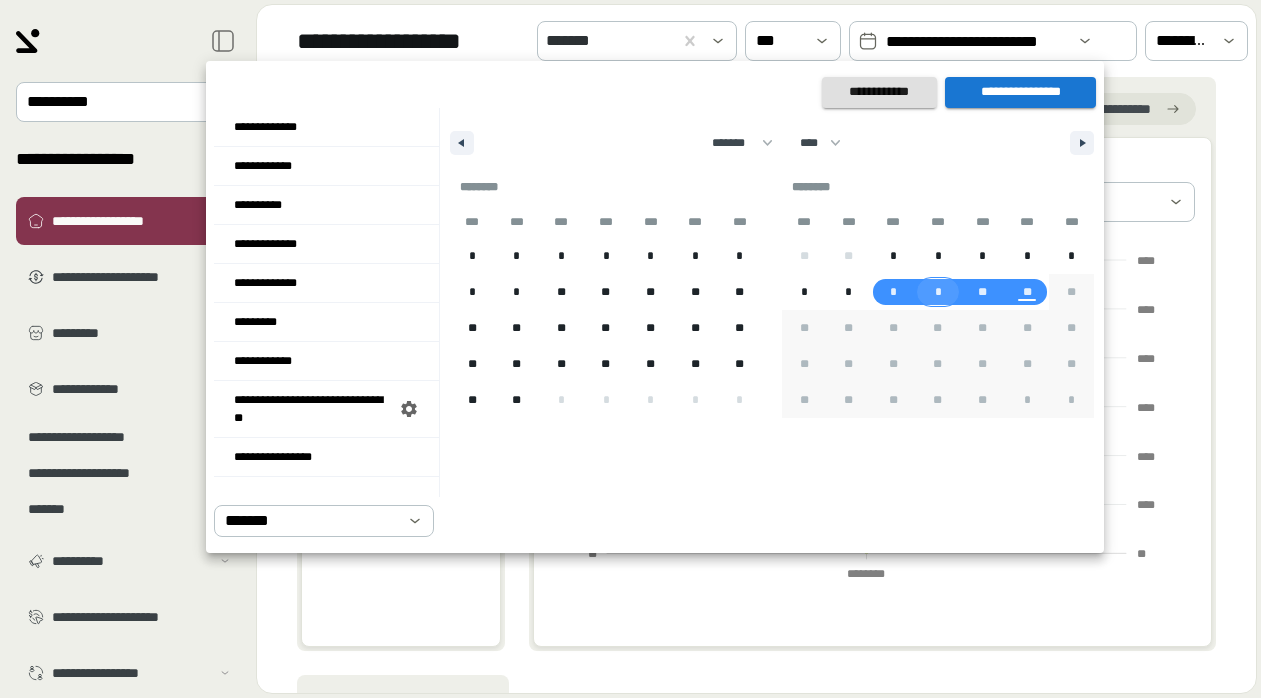 click on "*" at bounding box center [893, 292] 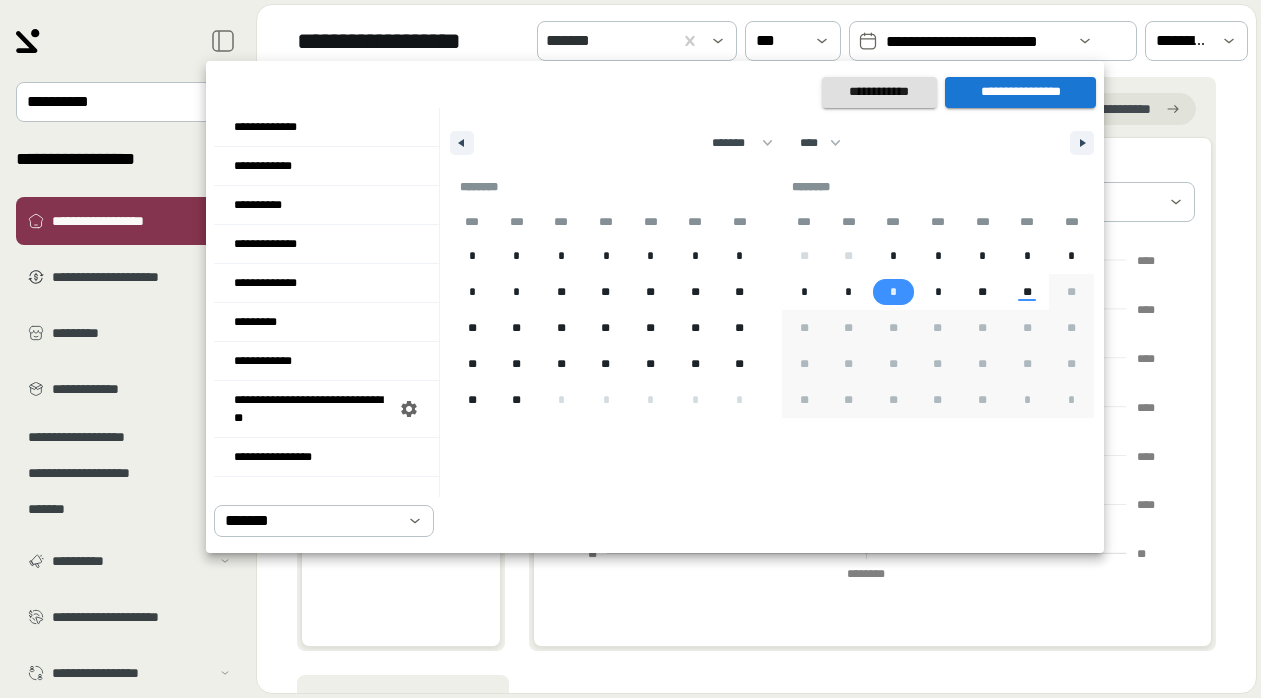 click on "**********" at bounding box center [1020, 92] 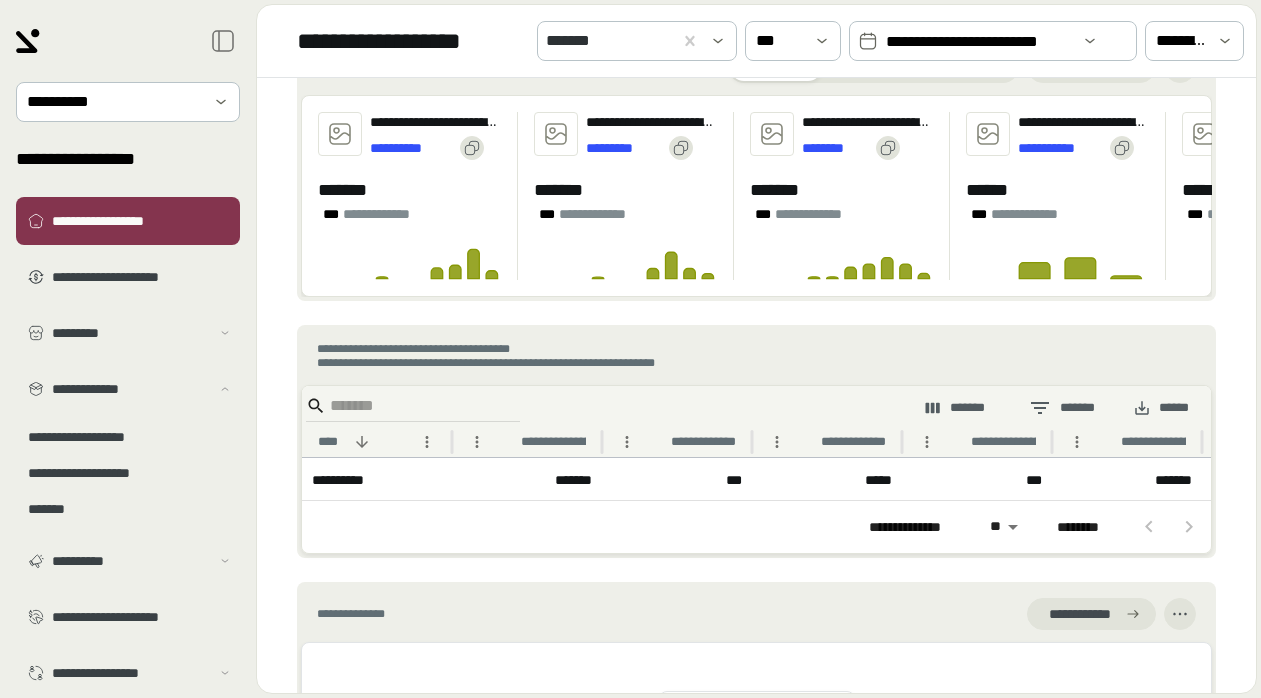 scroll, scrollTop: 774, scrollLeft: 0, axis: vertical 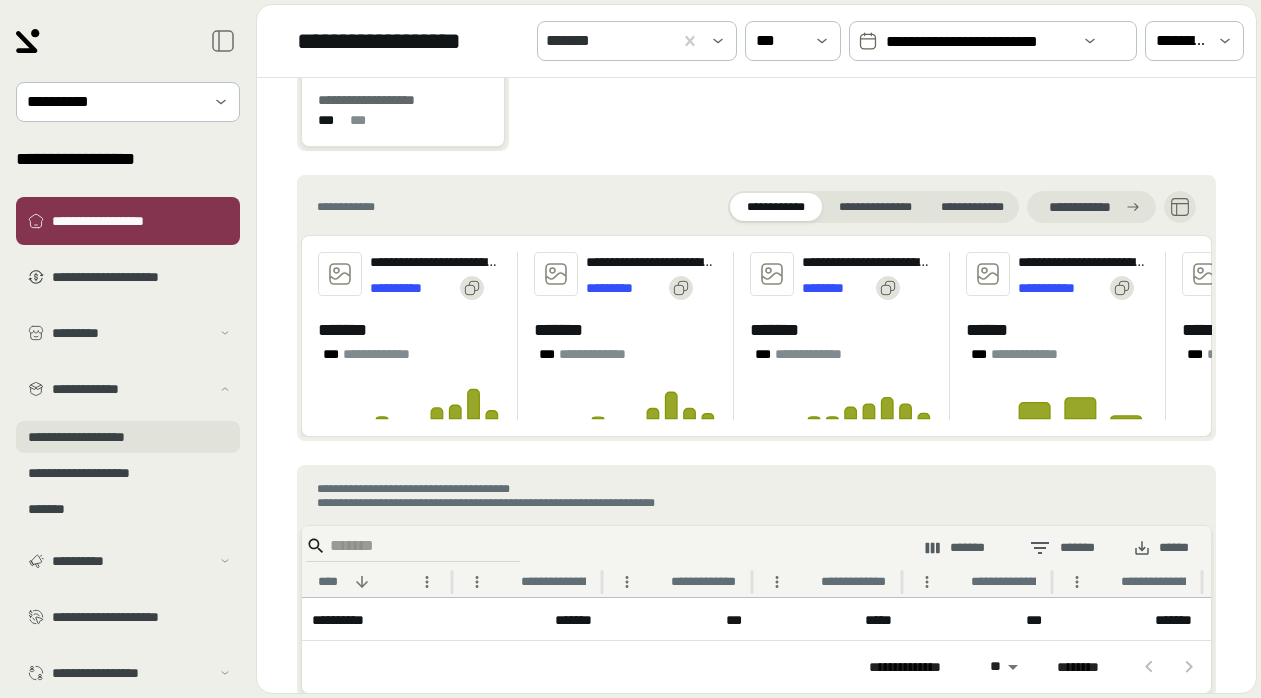 click on "**********" at bounding box center [128, 437] 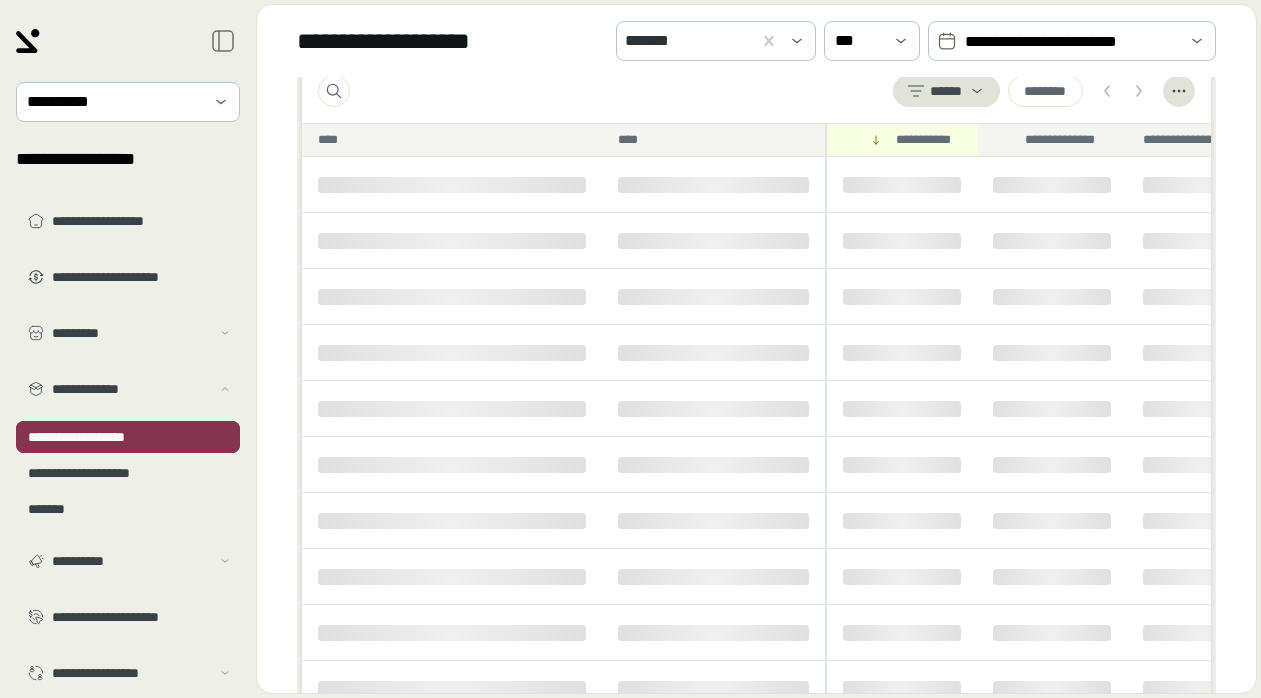 scroll, scrollTop: 0, scrollLeft: 0, axis: both 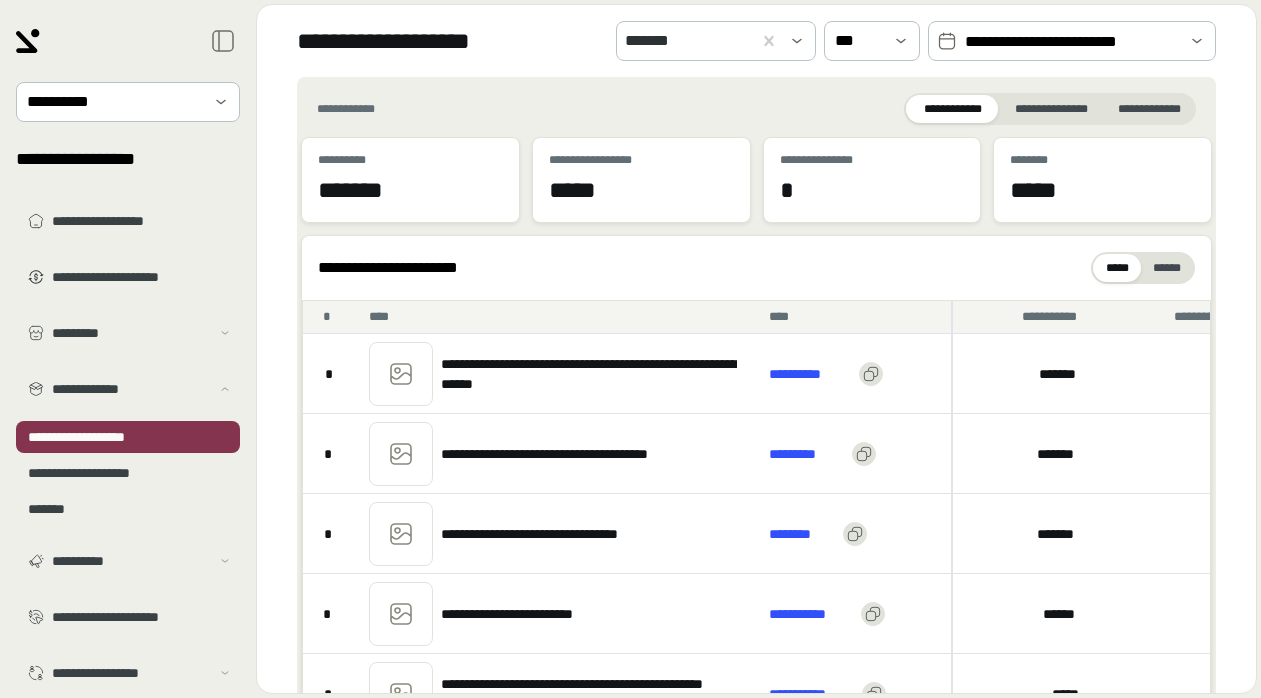 click on "**********" at bounding box center (1072, 42) 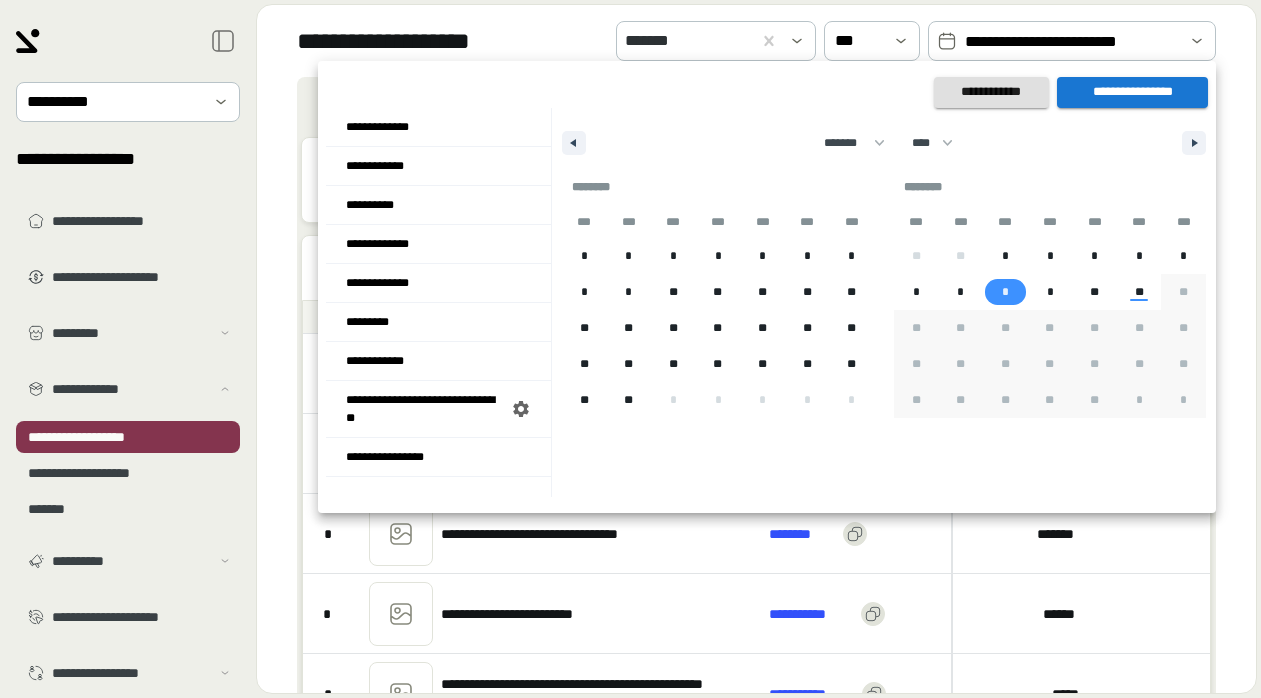 click on "*" at bounding box center [1005, 292] 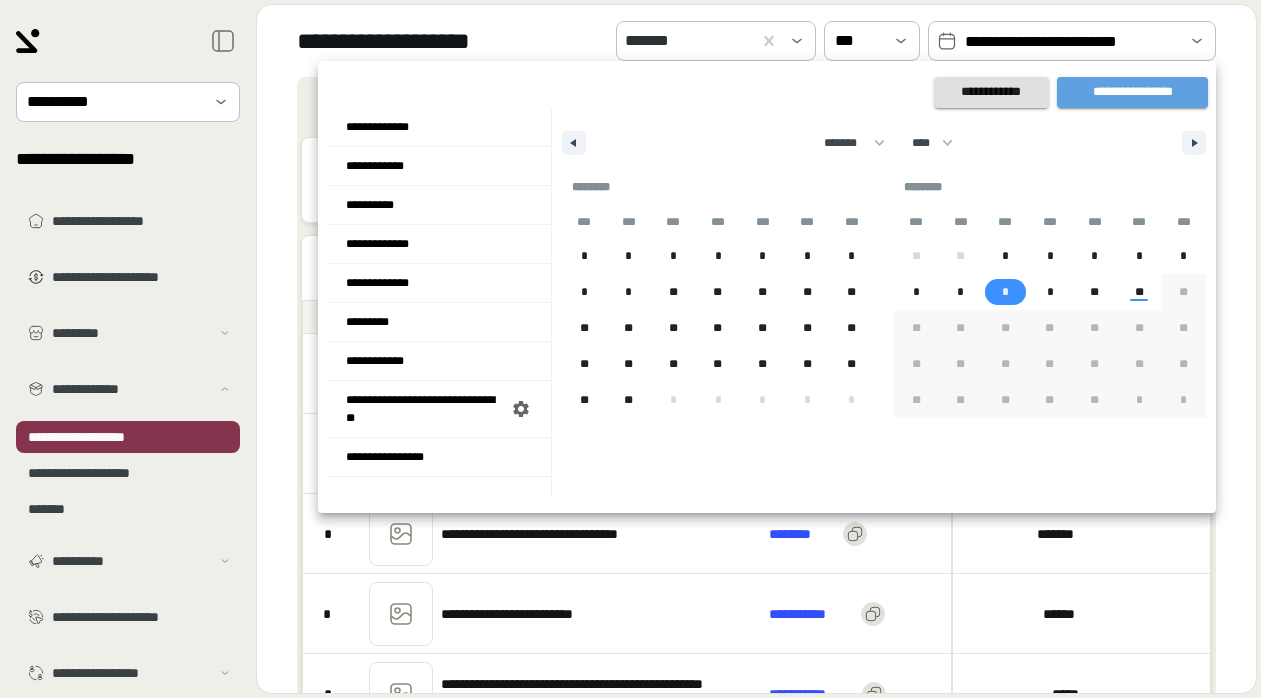 click on "**********" at bounding box center (1132, 92) 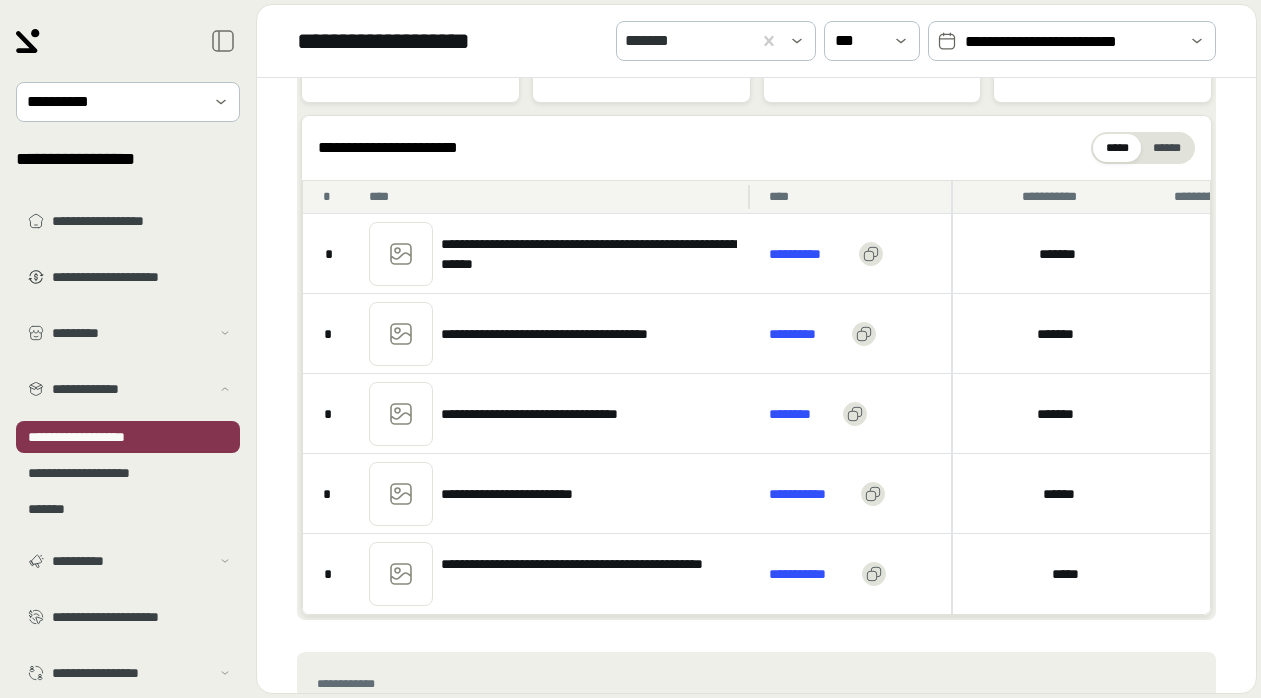 scroll, scrollTop: 131, scrollLeft: 0, axis: vertical 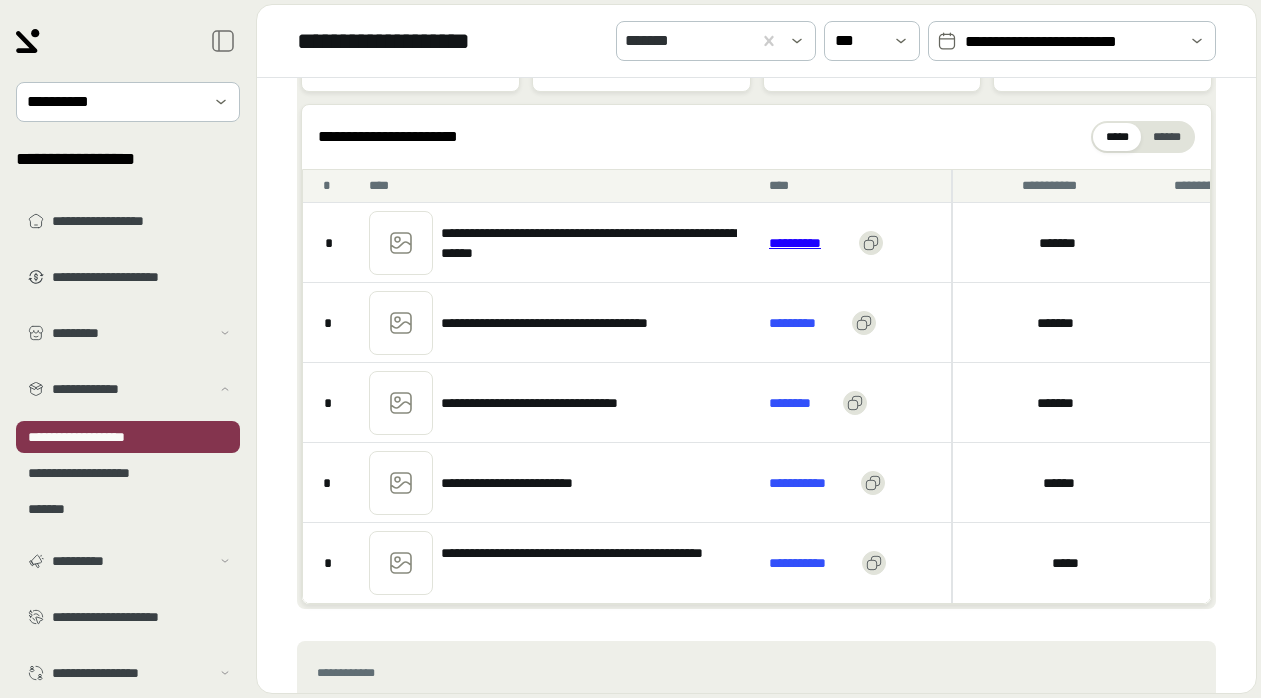 click on "**********" at bounding box center (810, 243) 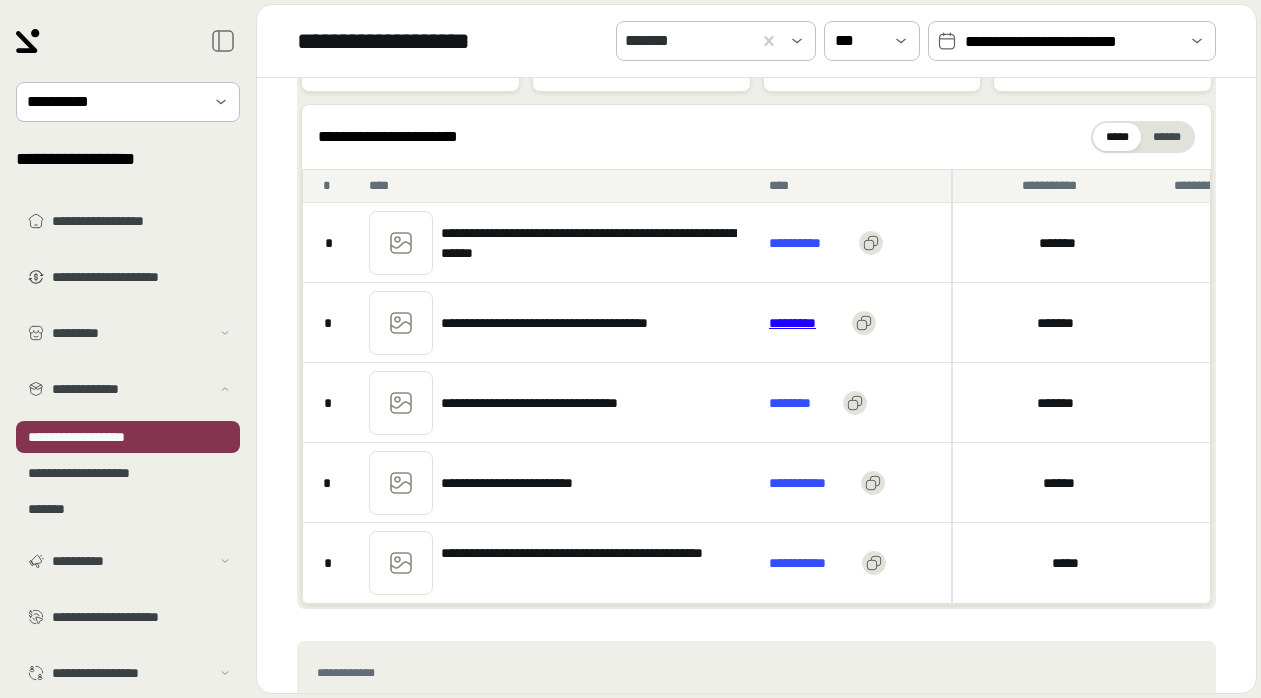 click on "*********" at bounding box center [806, 323] 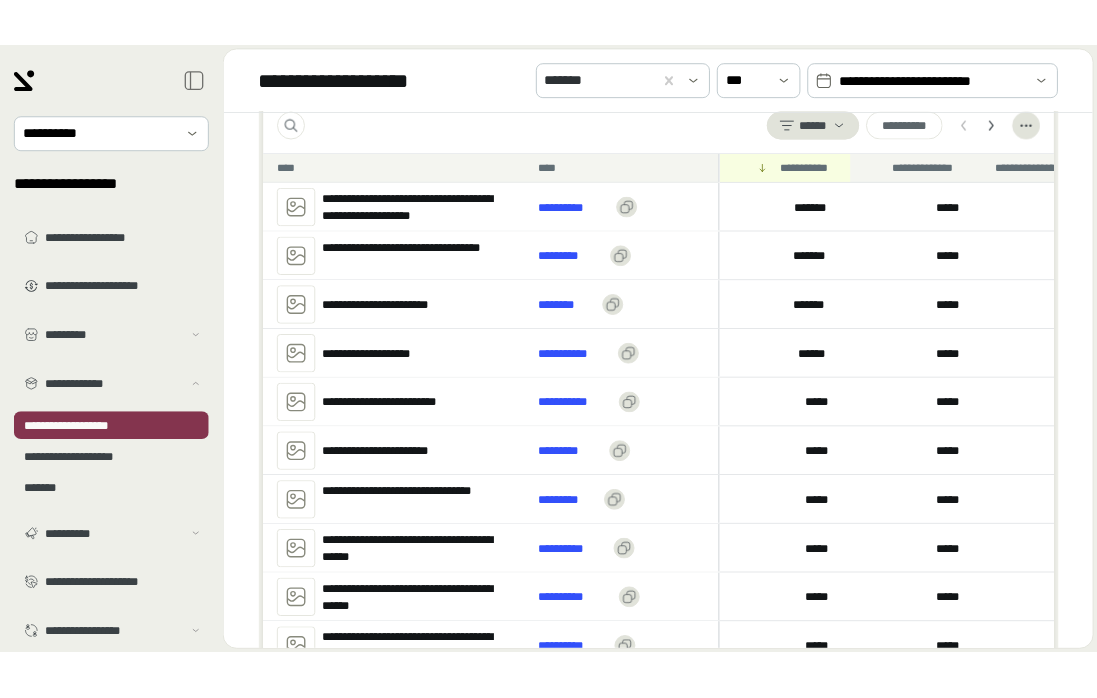scroll, scrollTop: 748, scrollLeft: 0, axis: vertical 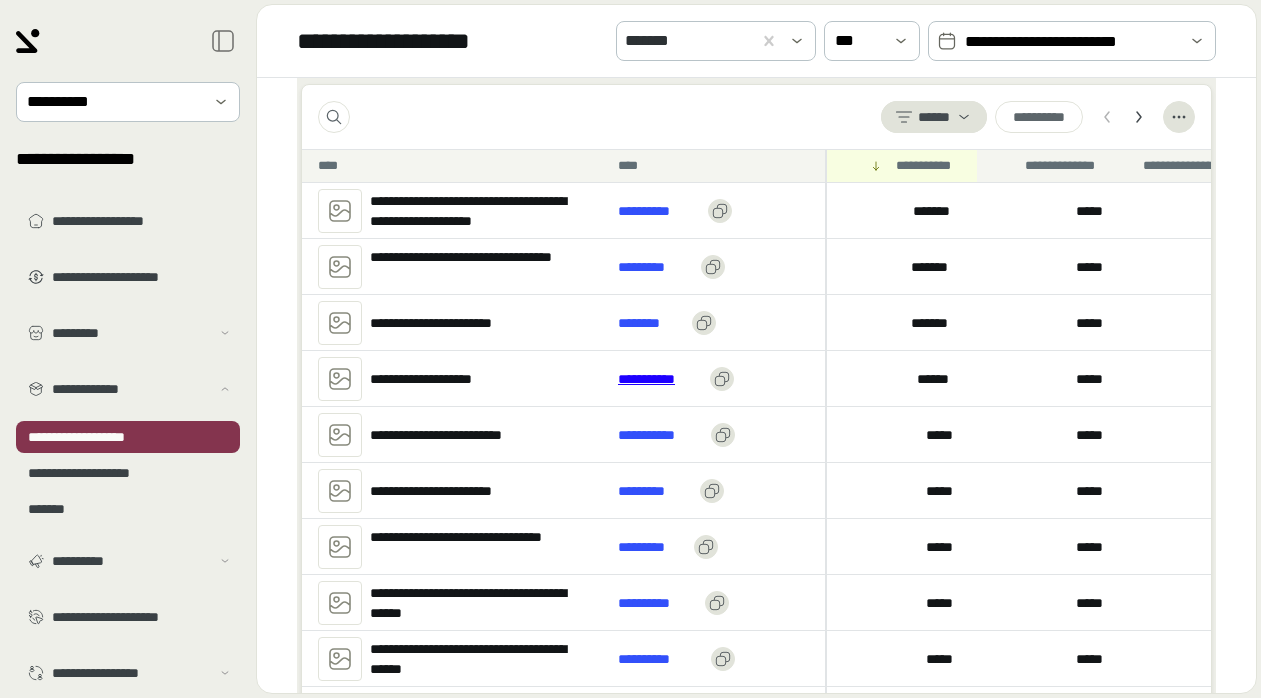 click on "**********" at bounding box center [660, 379] 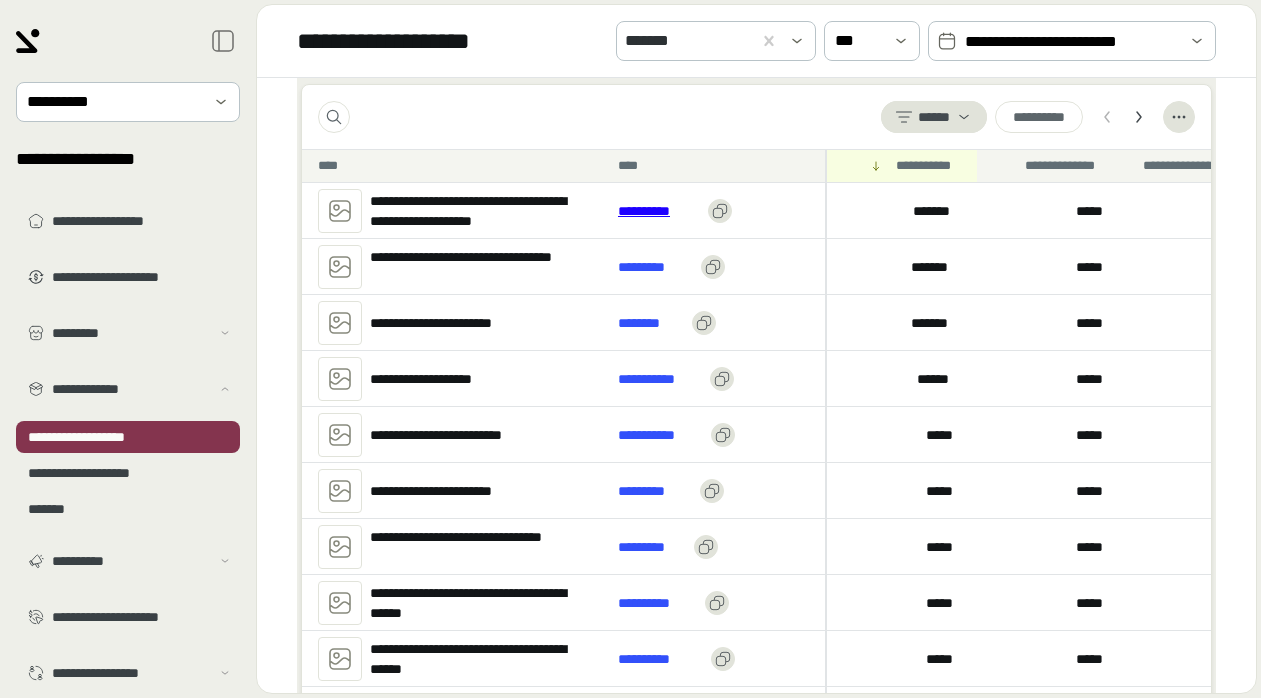 click on "**********" at bounding box center (659, 211) 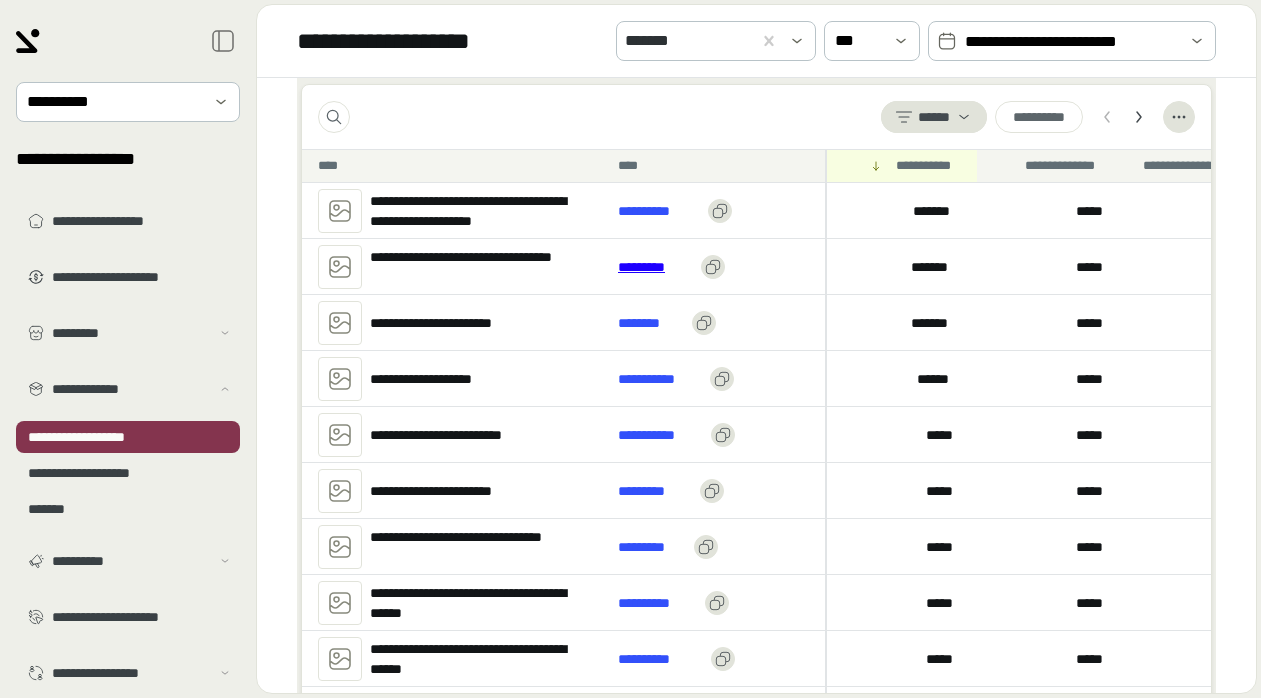 click on "*********" at bounding box center (655, 267) 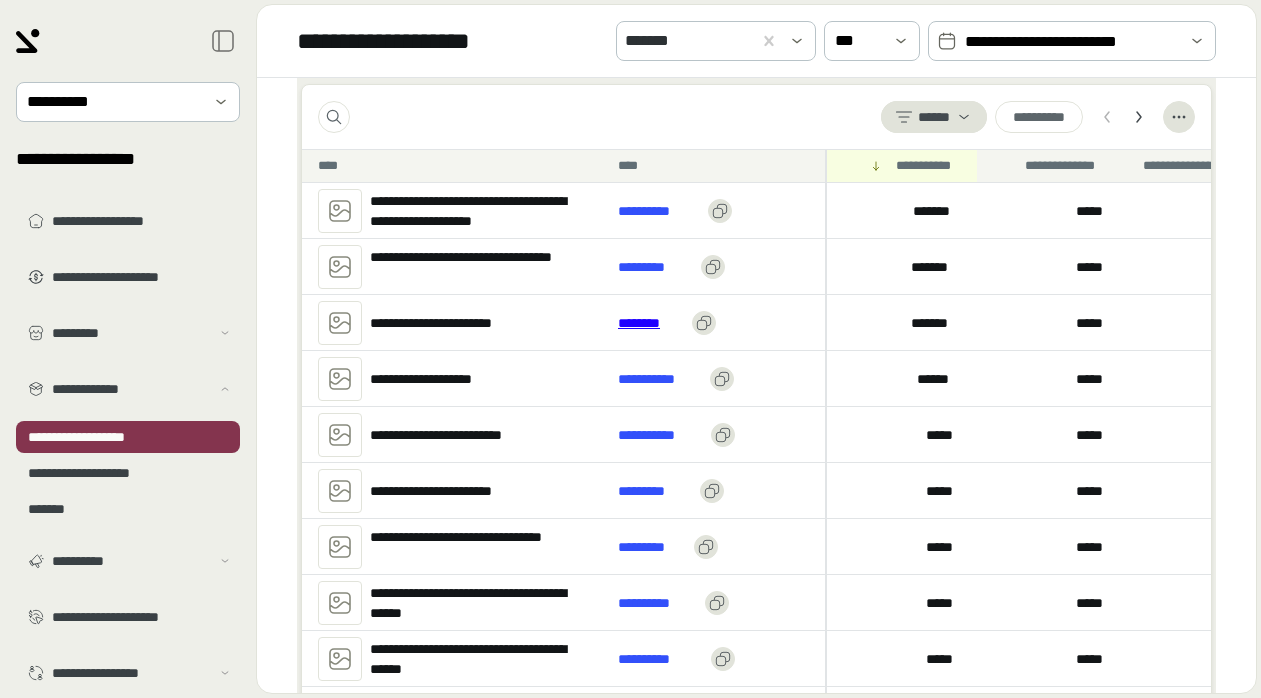 click on "********" at bounding box center (651, 323) 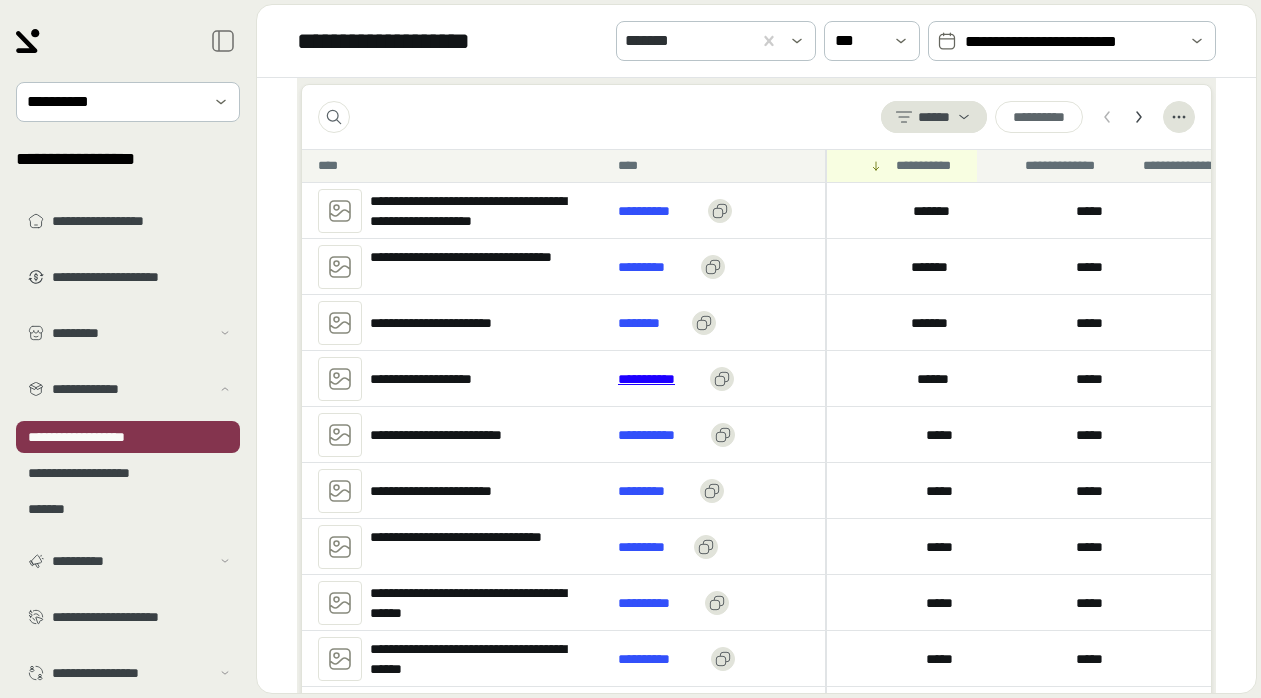 click on "**********" at bounding box center (660, 379) 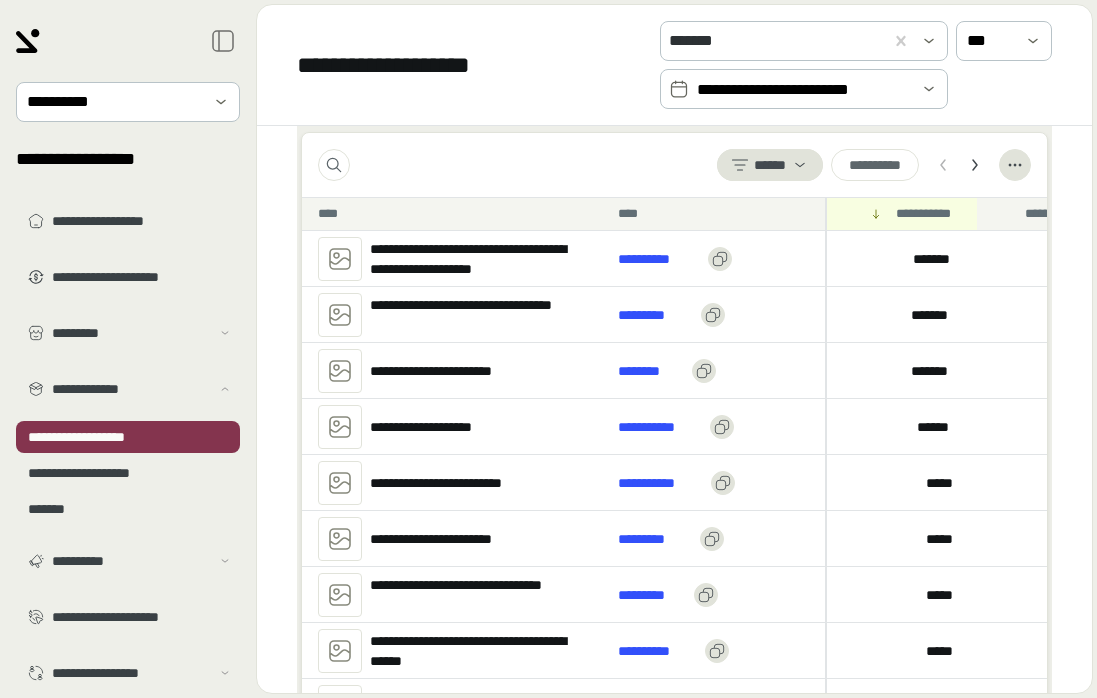 click on "**********" at bounding box center (804, 90) 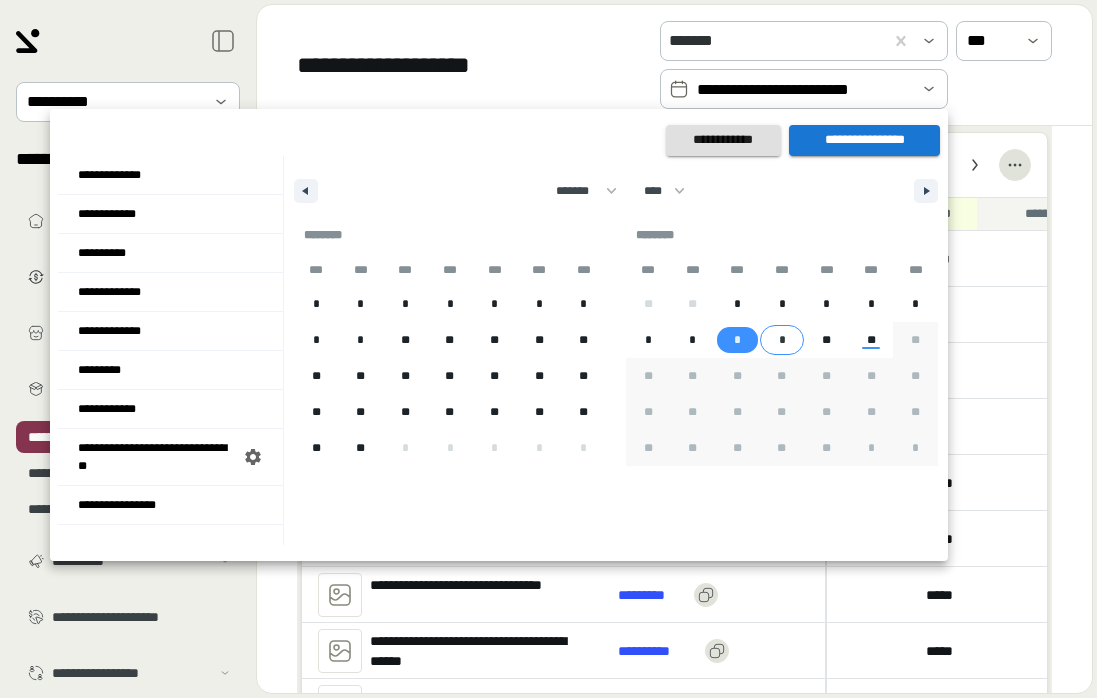 click on "*" at bounding box center [782, 340] 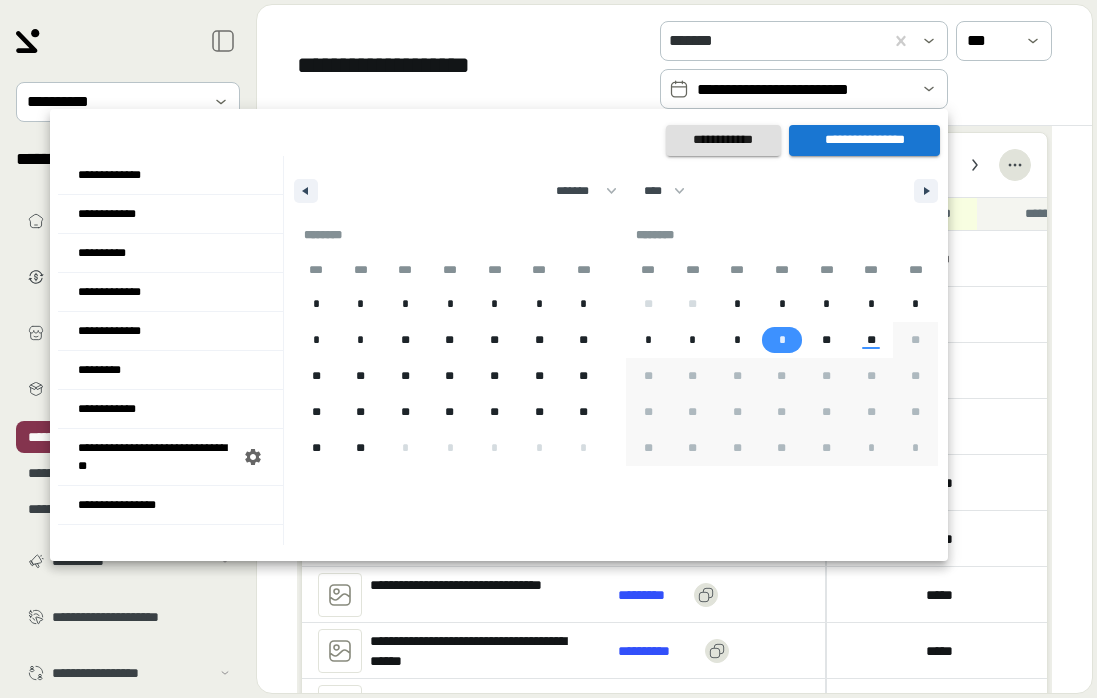 click on "**********" at bounding box center [864, 140] 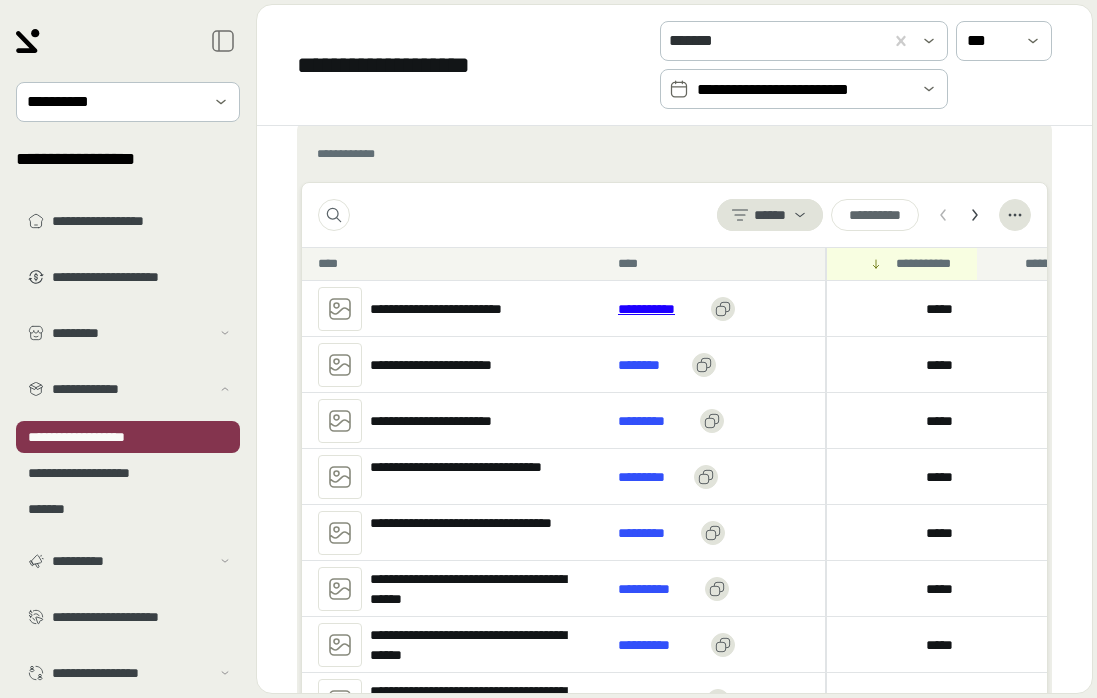 scroll, scrollTop: 691, scrollLeft: 0, axis: vertical 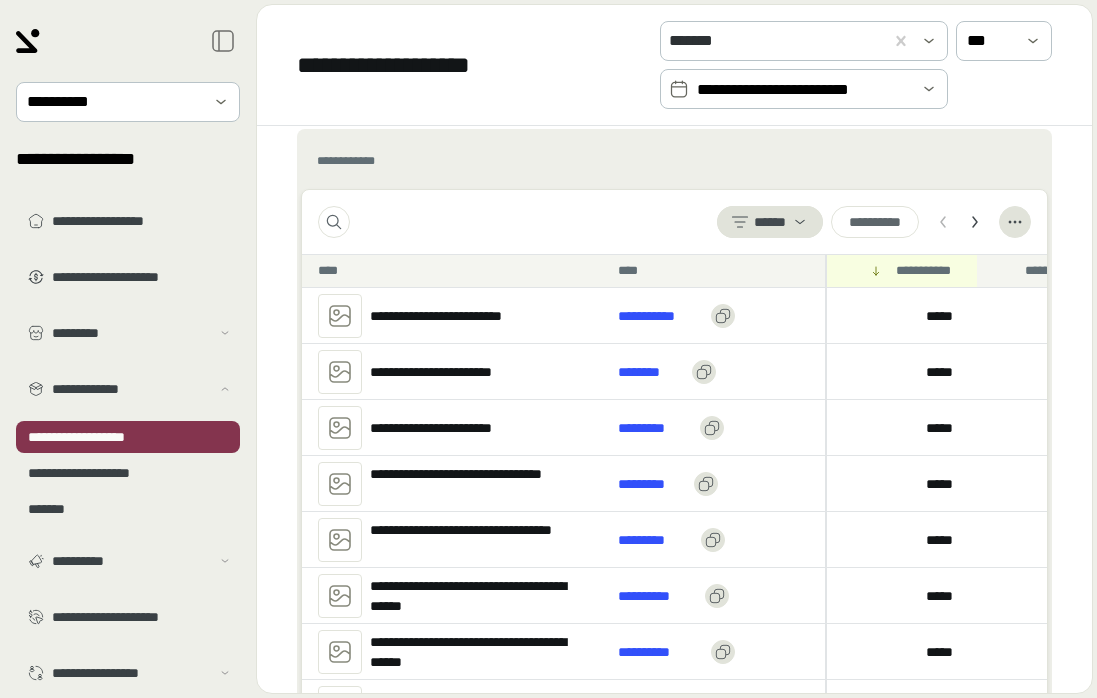click 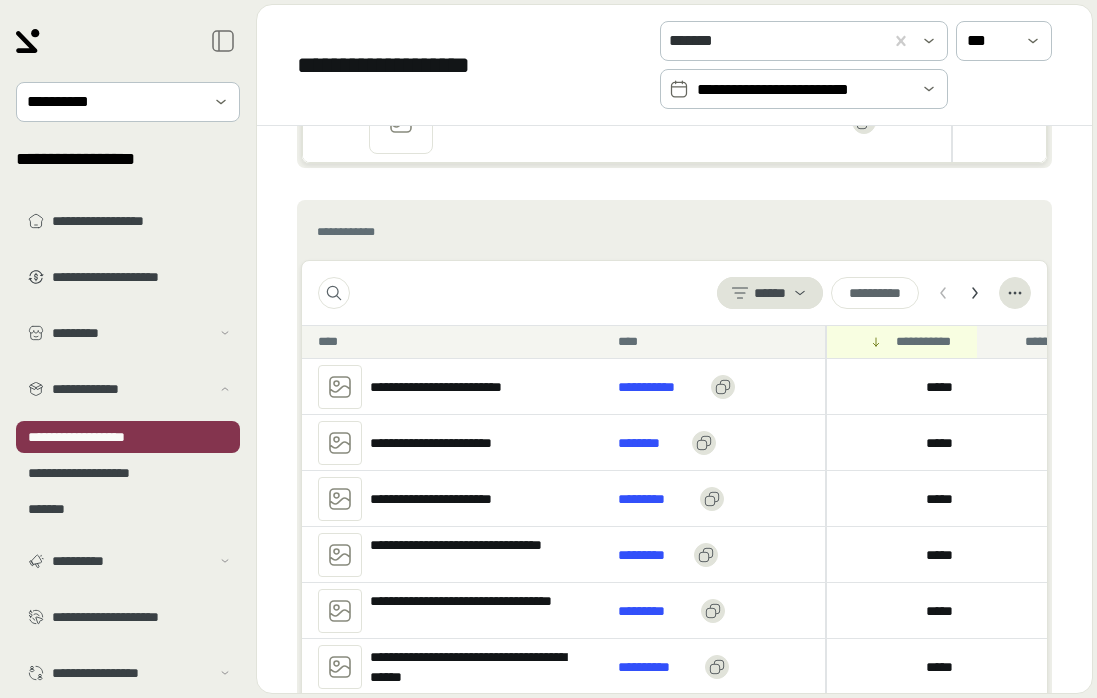 scroll, scrollTop: 637, scrollLeft: 0, axis: vertical 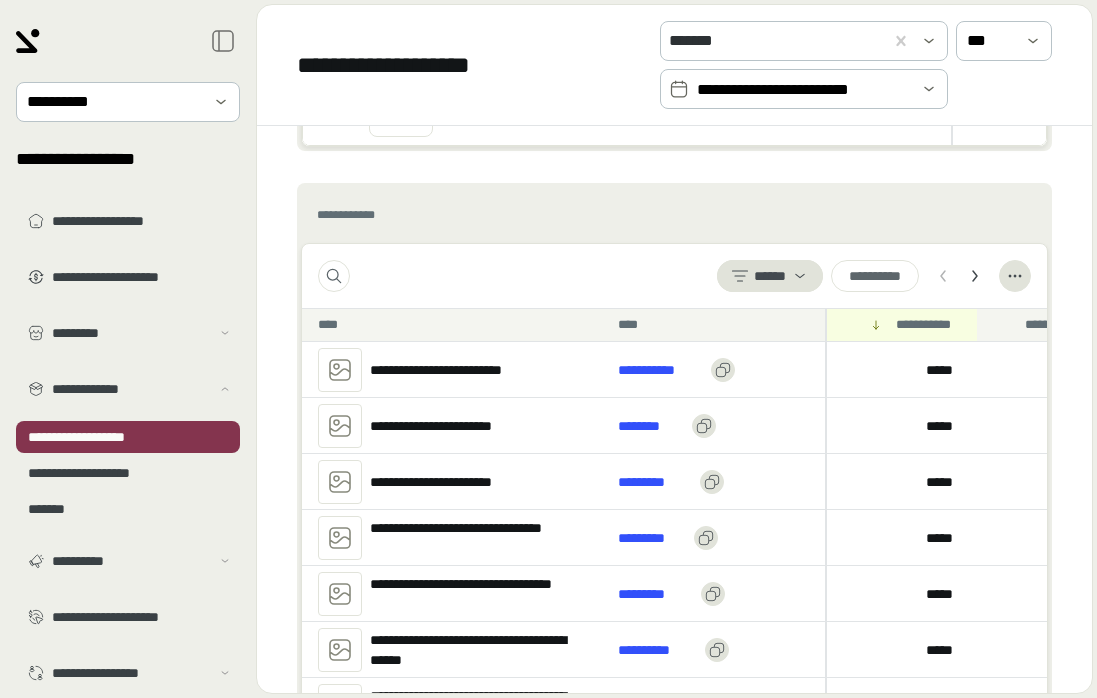 click on "**********" at bounding box center (804, 90) 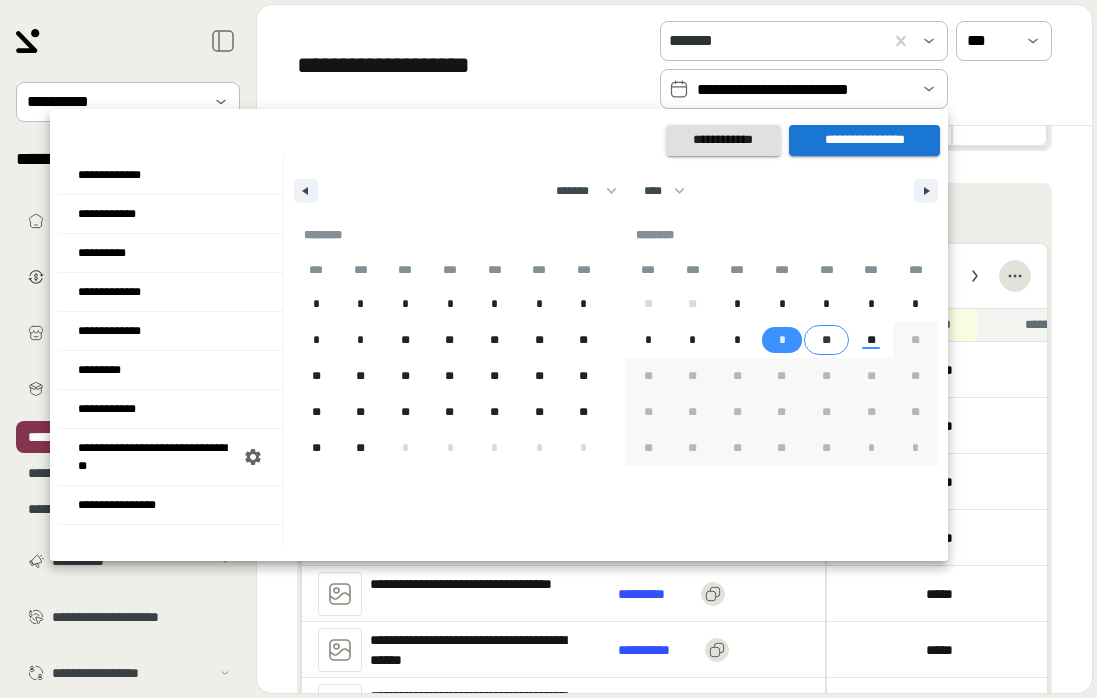 click on "**" at bounding box center [826, 340] 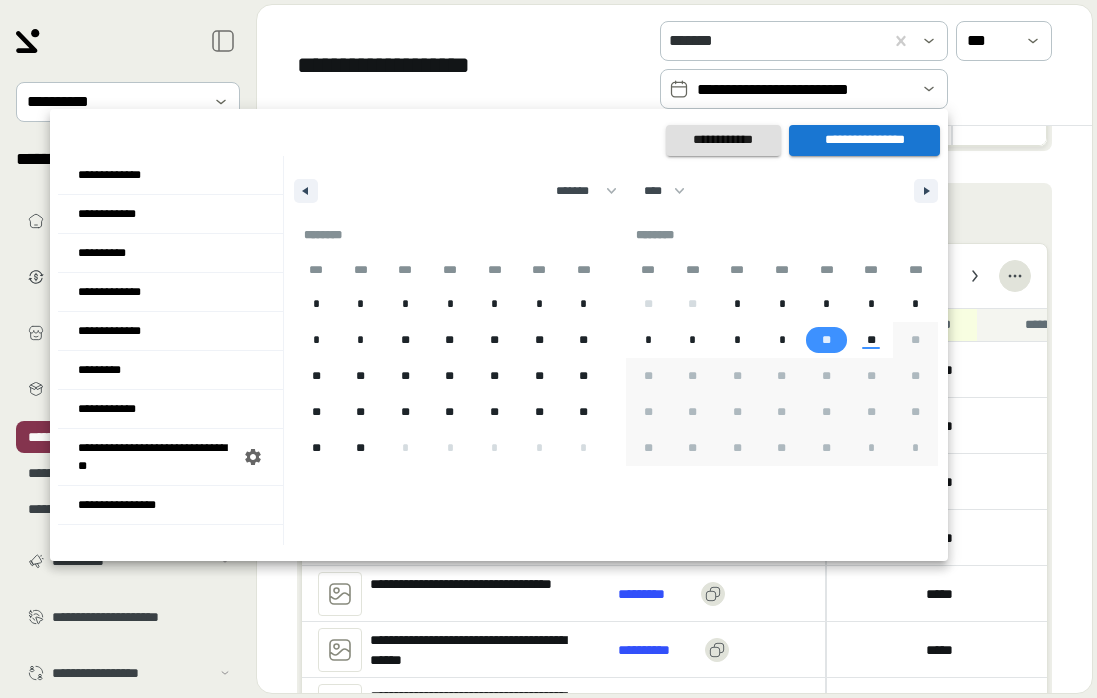 click on "**********" at bounding box center [864, 140] 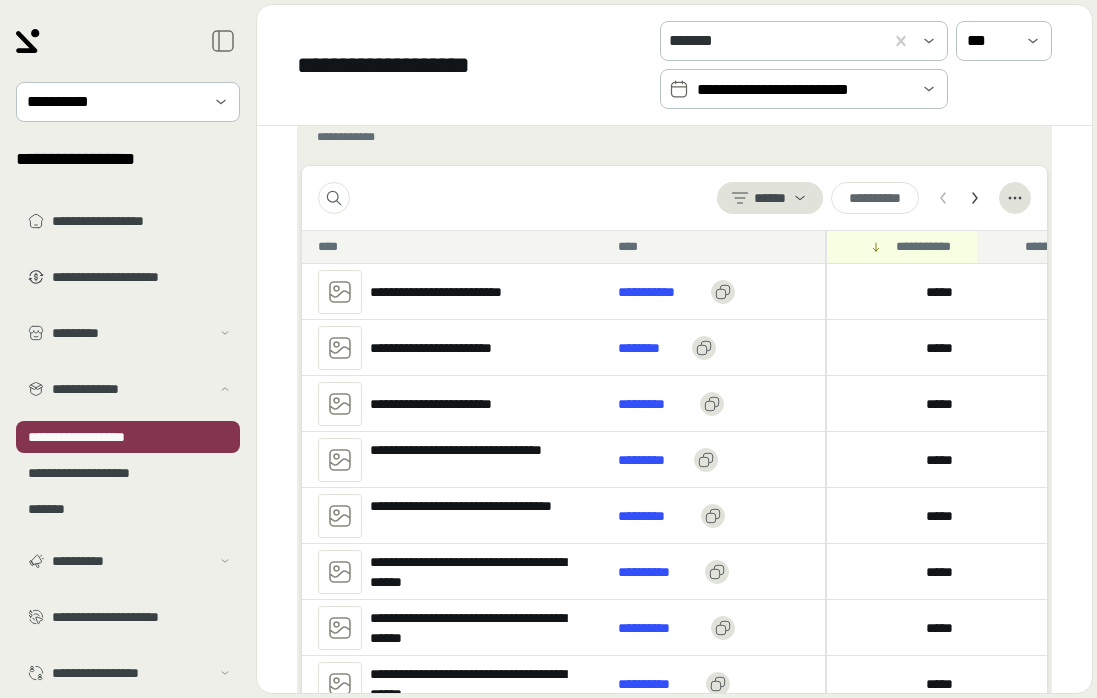 scroll, scrollTop: 678, scrollLeft: 0, axis: vertical 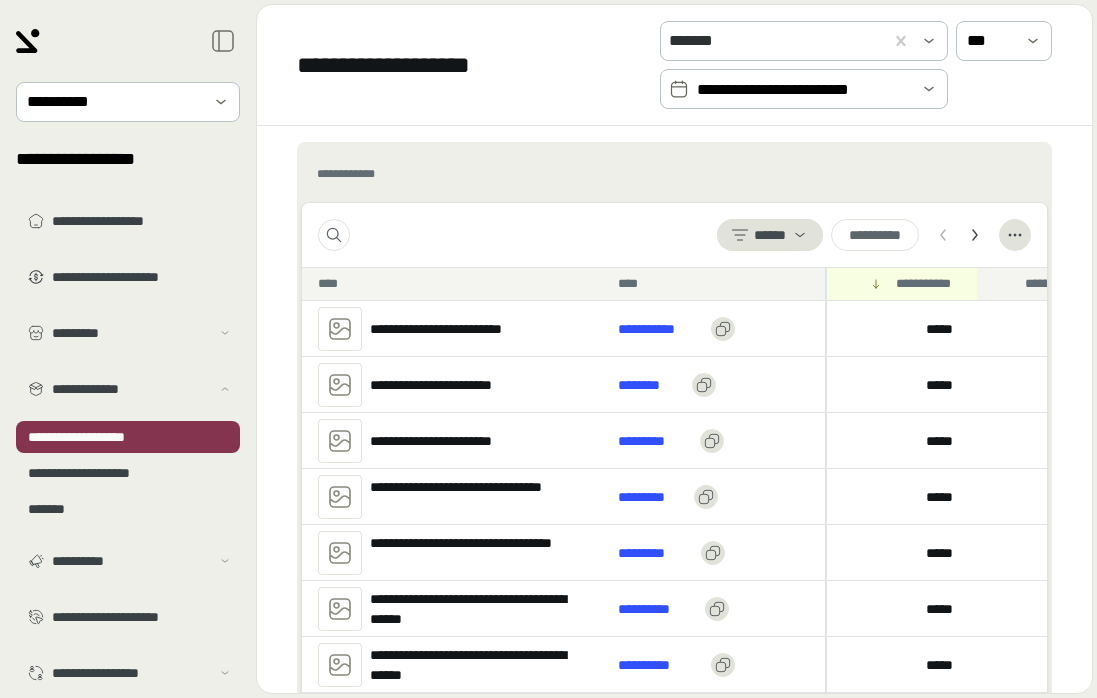 click 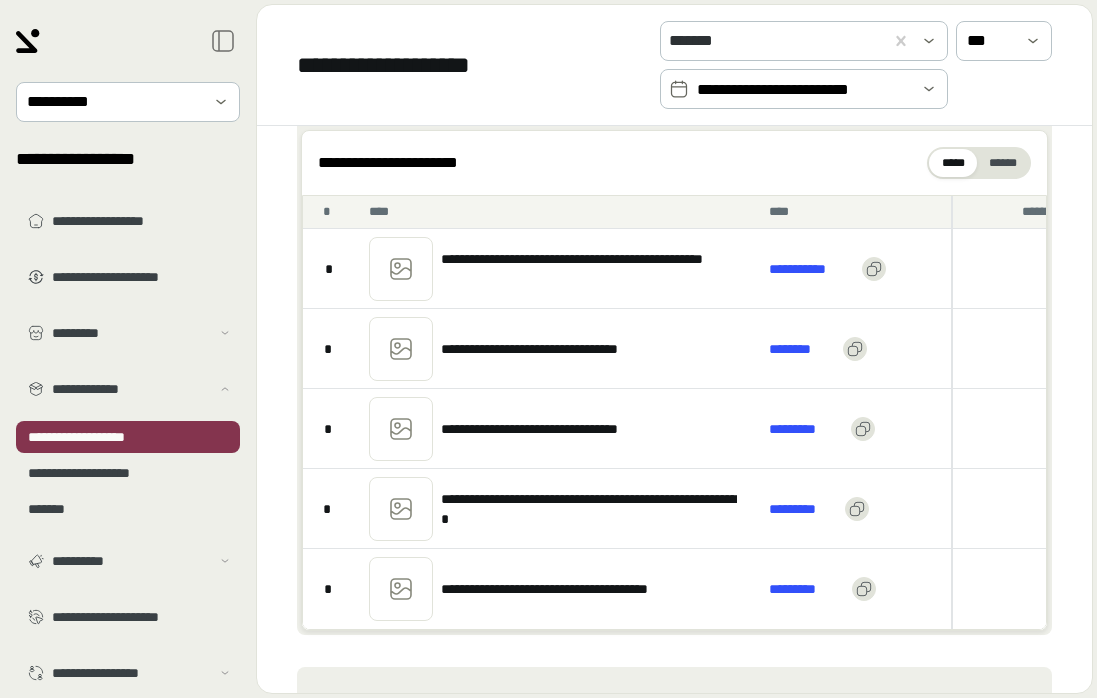 scroll, scrollTop: 119, scrollLeft: 0, axis: vertical 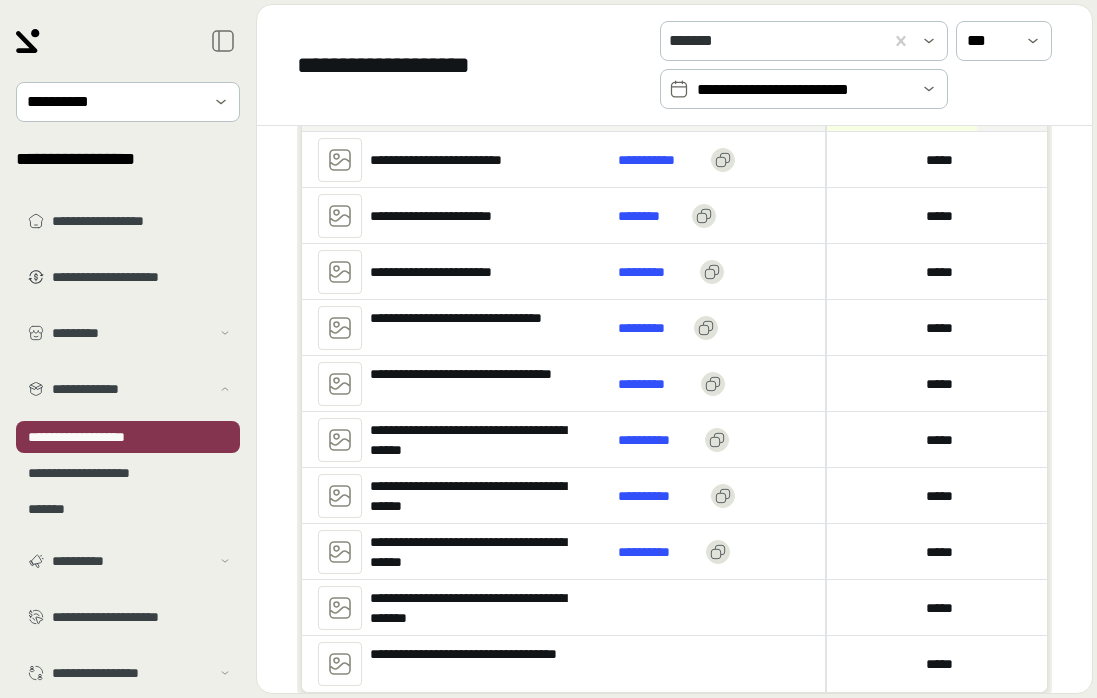 click on "**********" at bounding box center (804, 89) 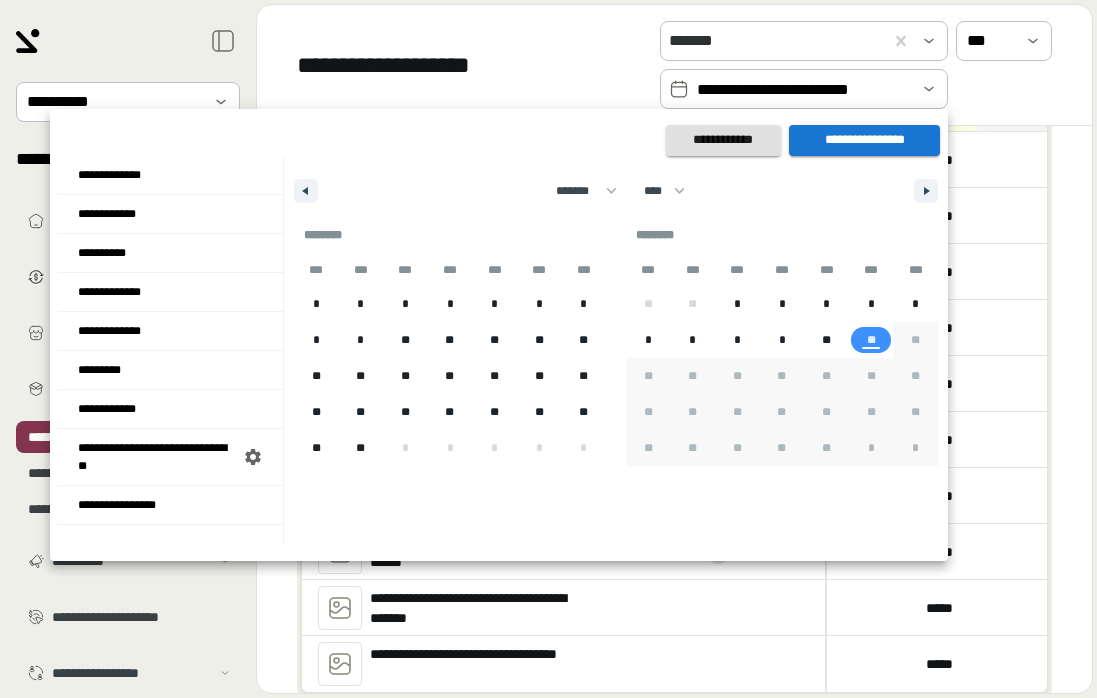 click on "**" at bounding box center [871, 340] 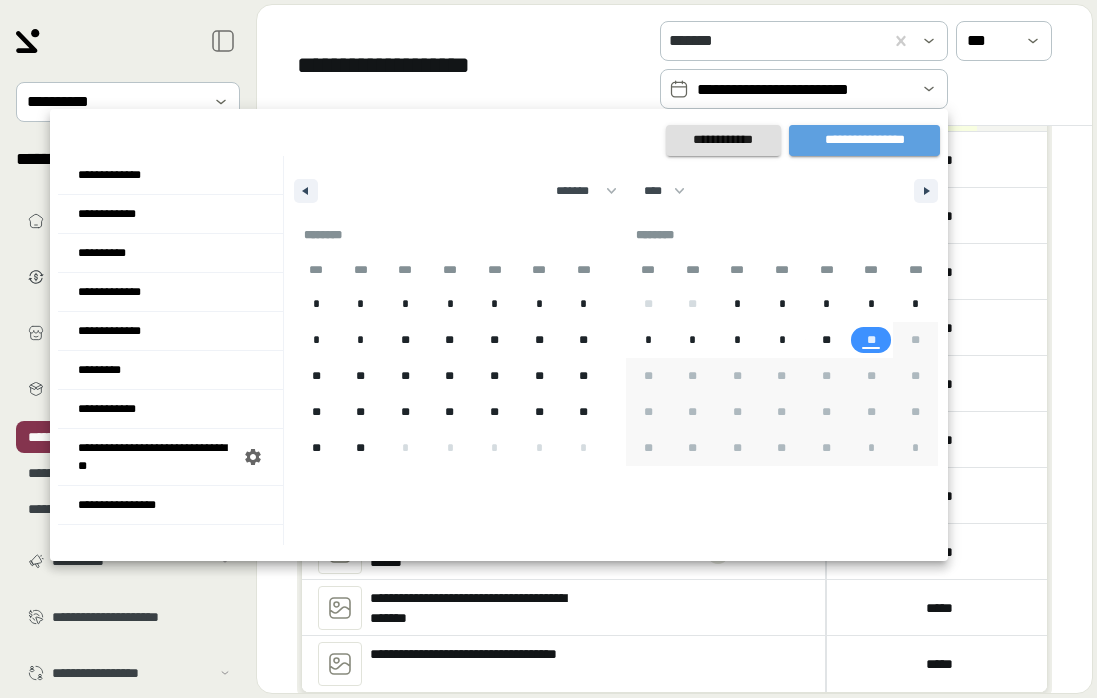 click on "**********" at bounding box center [864, 140] 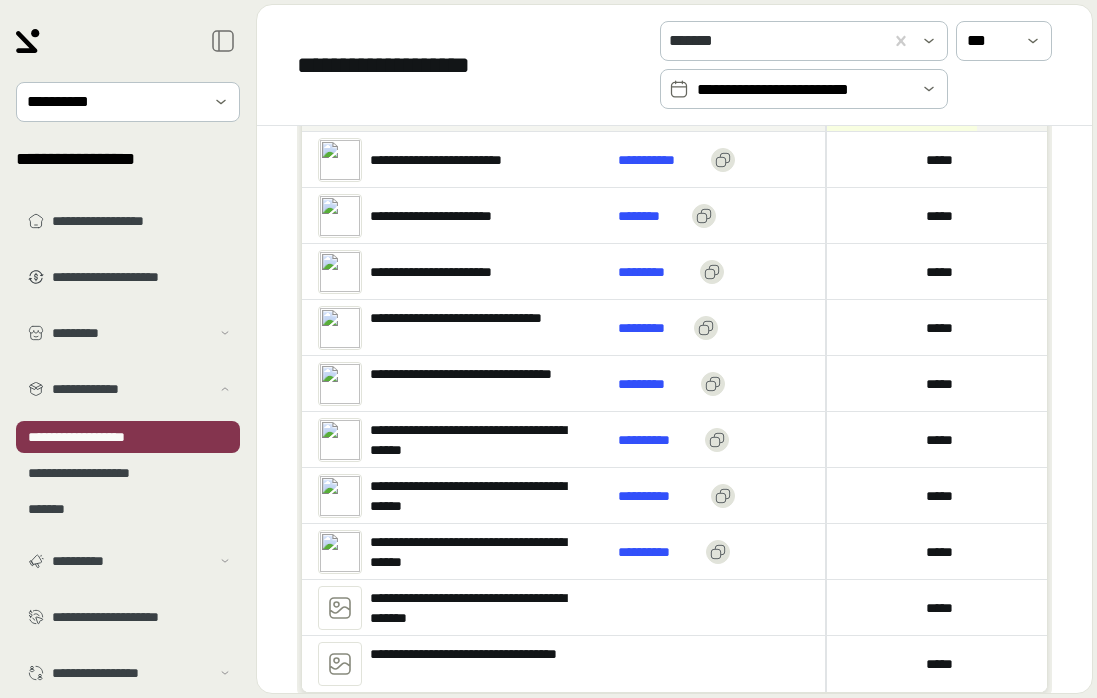 scroll, scrollTop: 0, scrollLeft: 0, axis: both 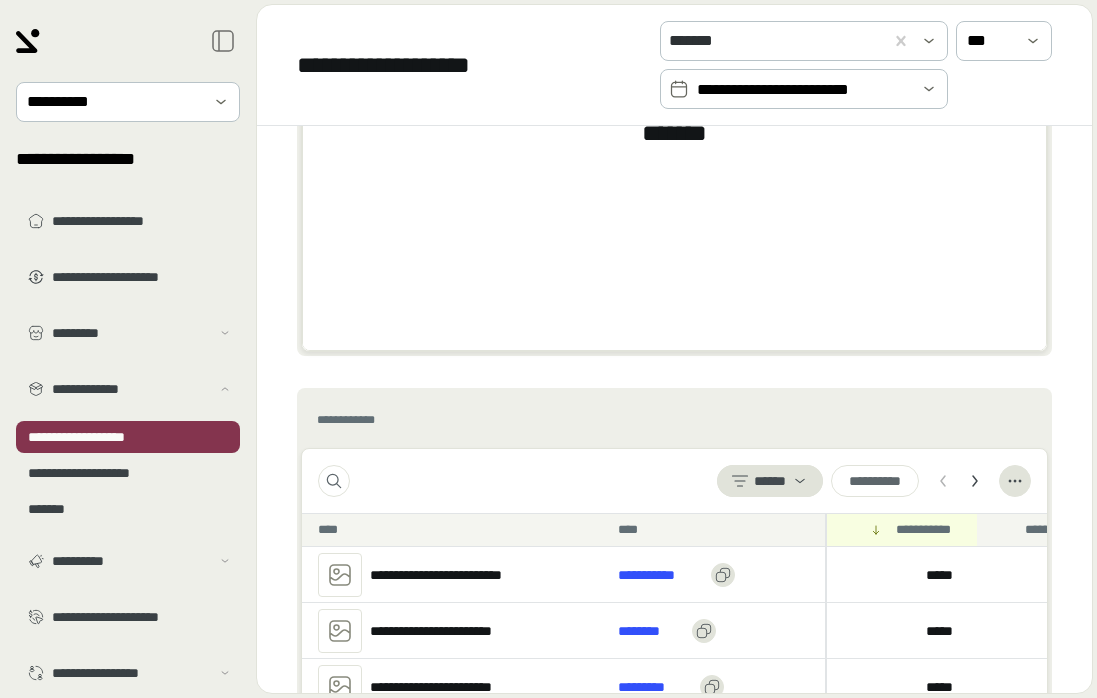 click on "**********" at bounding box center (804, 90) 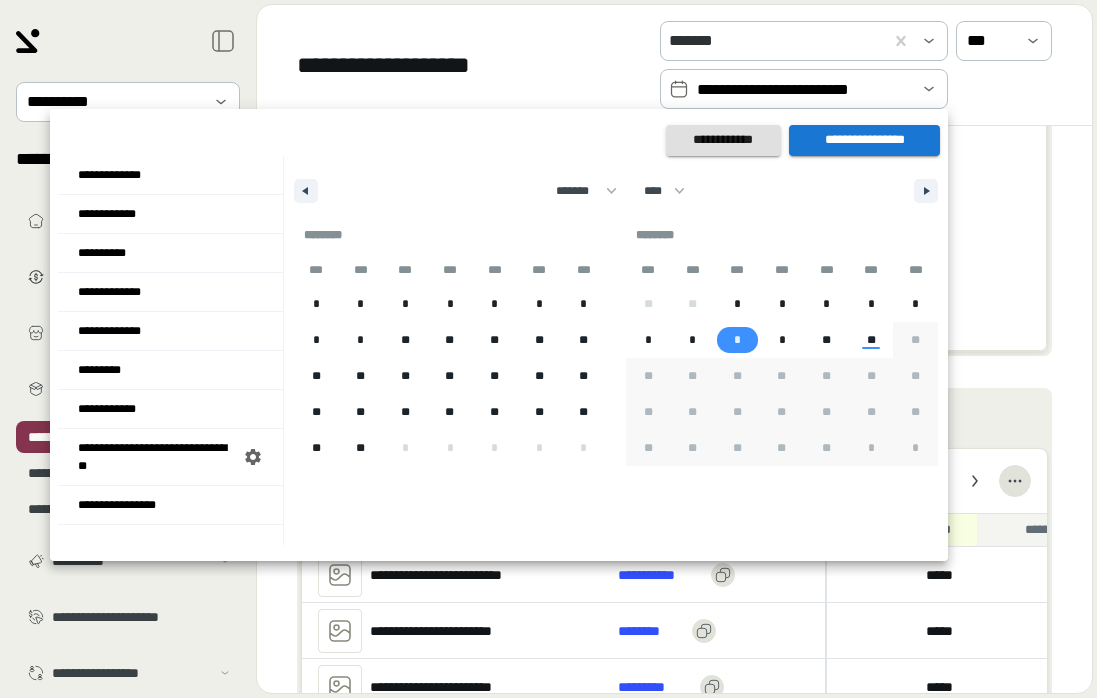 drag, startPoint x: 730, startPoint y: 344, endPoint x: 753, endPoint y: 344, distance: 23 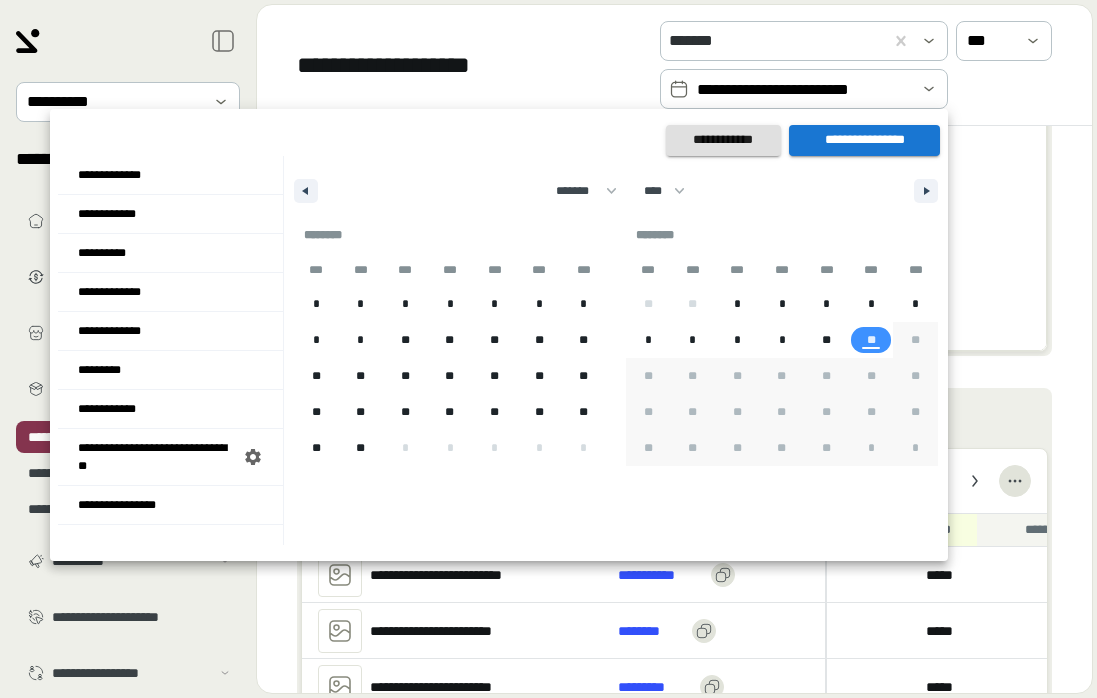 click on "**" at bounding box center (871, 340) 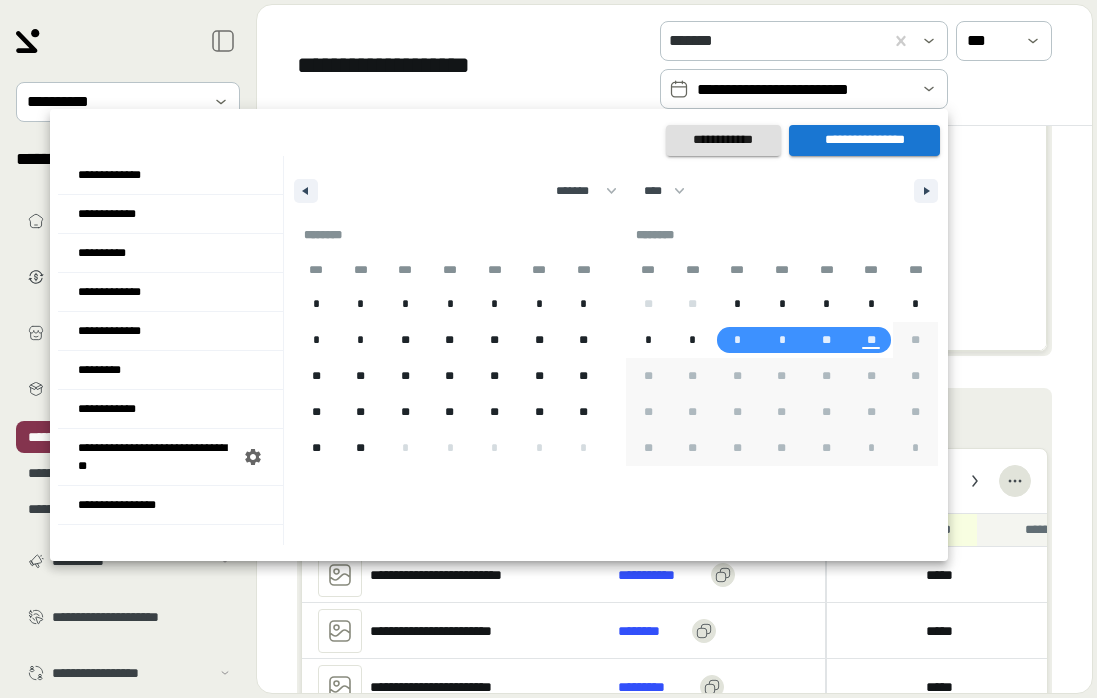click on "**********" at bounding box center (864, 140) 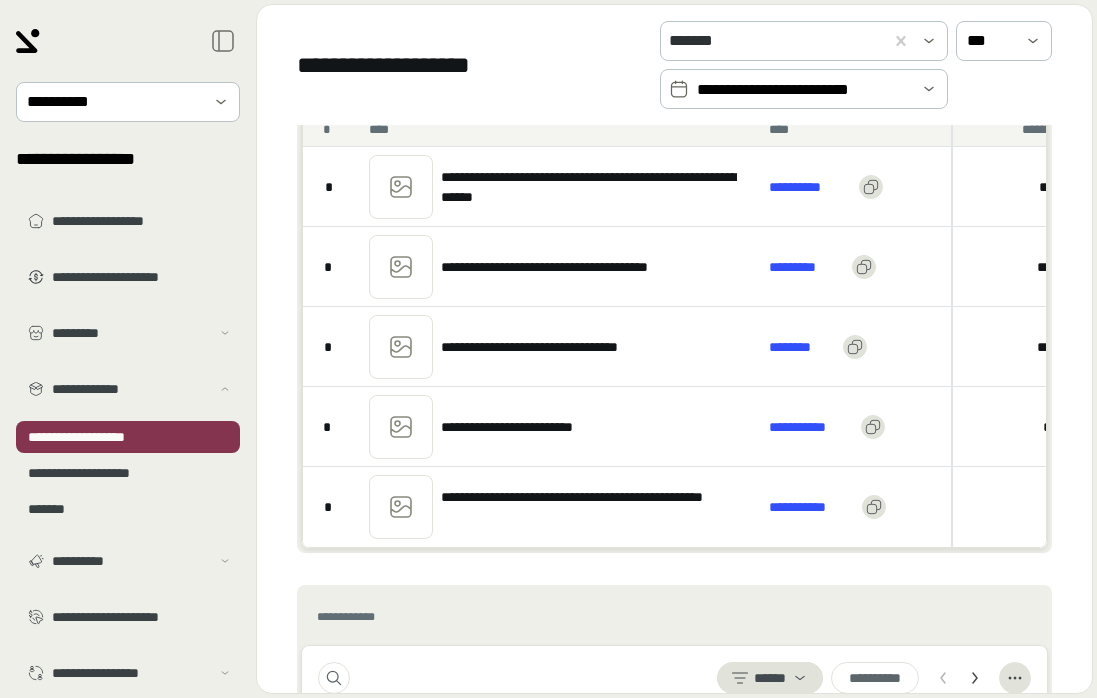 scroll, scrollTop: 0, scrollLeft: 0, axis: both 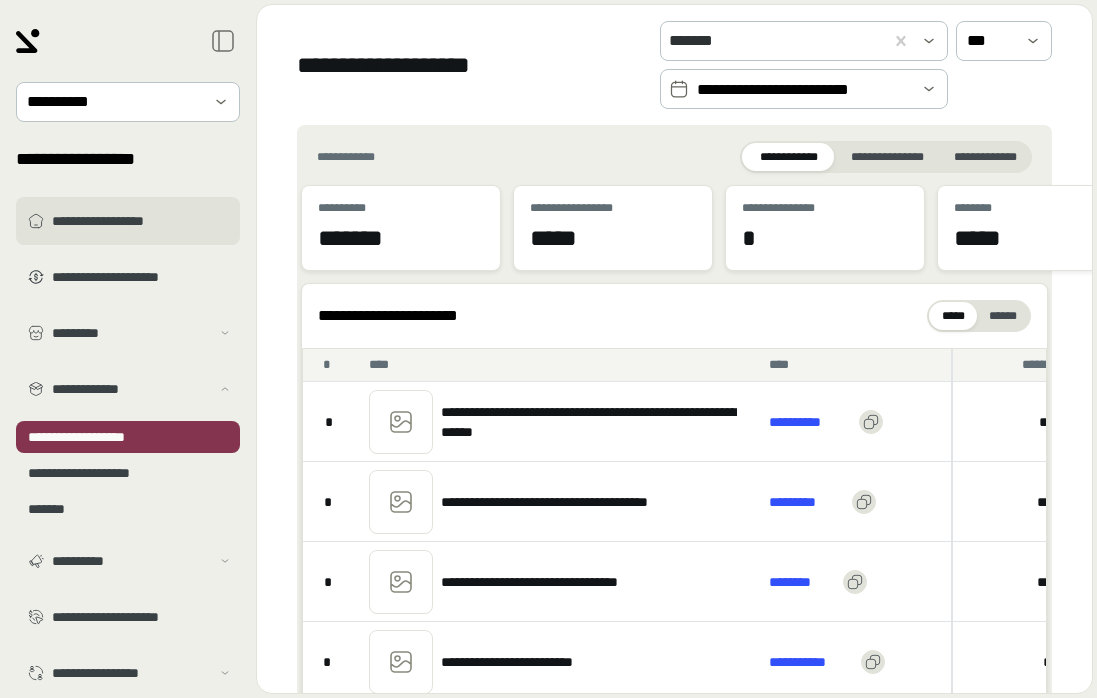 click on "**********" at bounding box center [142, 221] 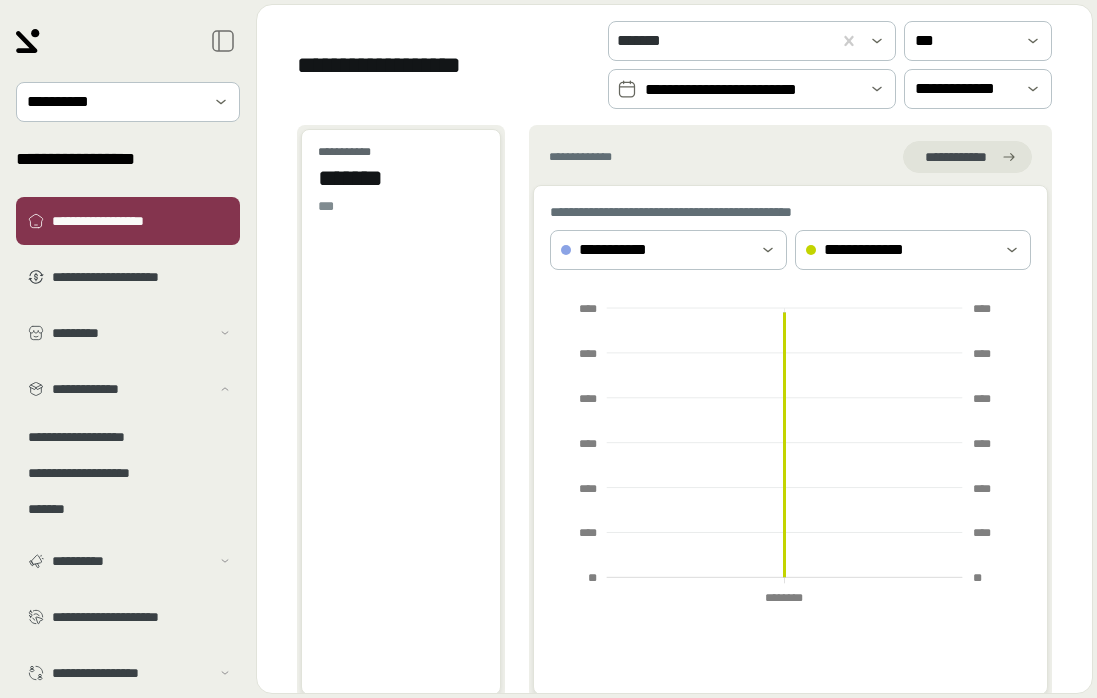 click on "**********" at bounding box center (752, 90) 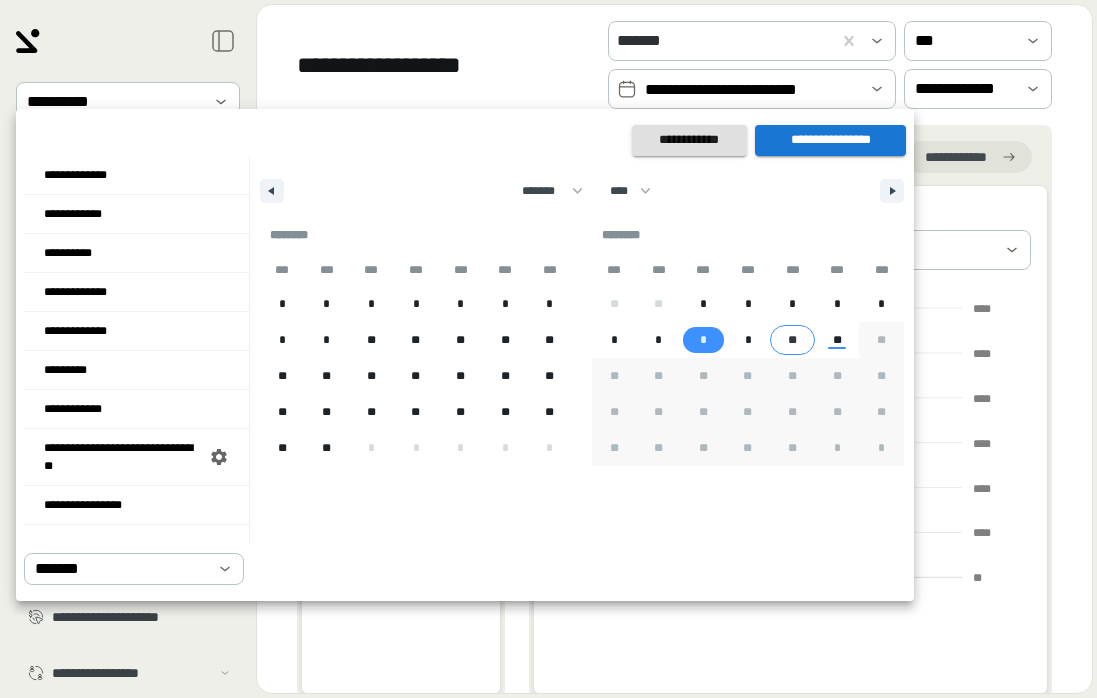 click on "**" at bounding box center (837, 340) 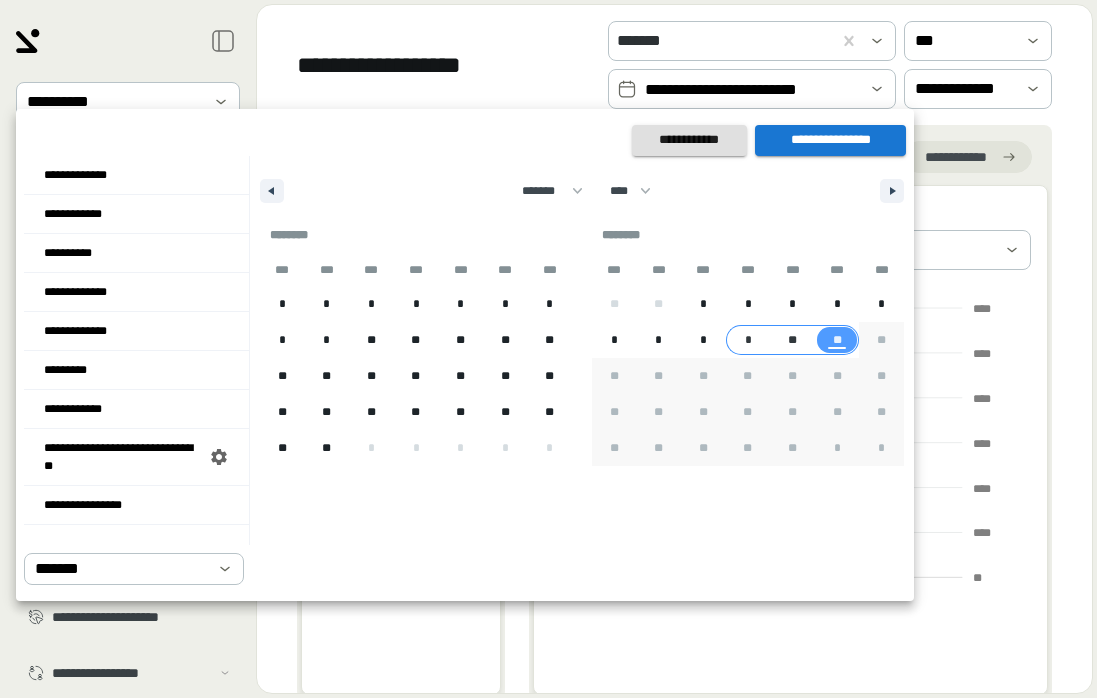 click on "*" at bounding box center (703, 340) 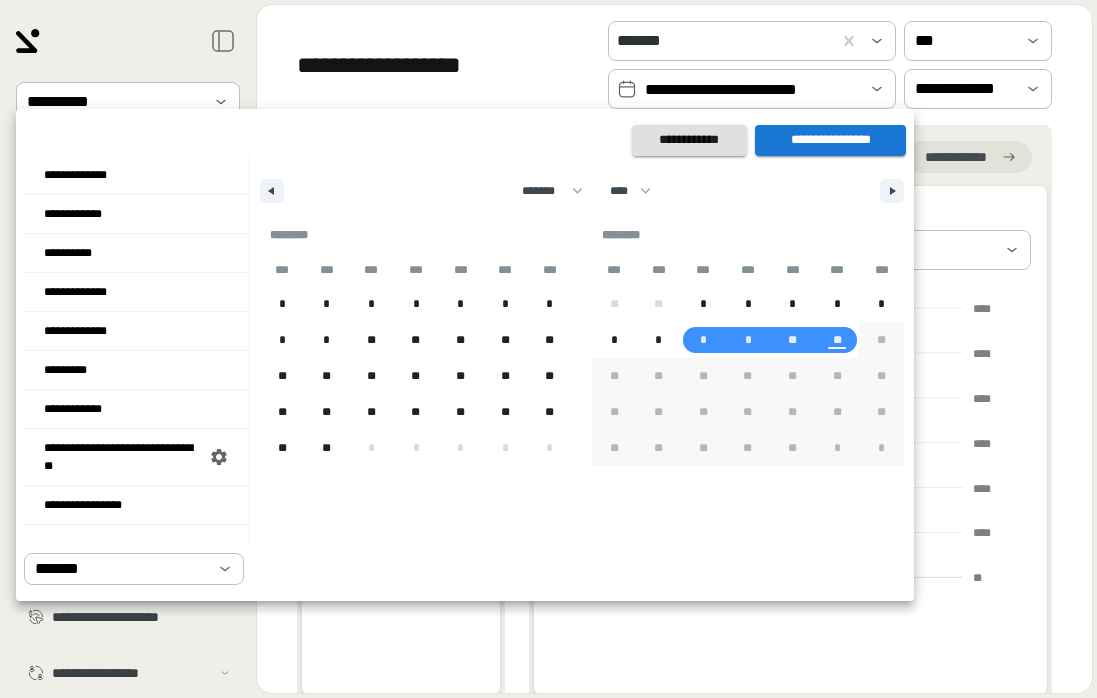 click on "**********" at bounding box center [830, 140] 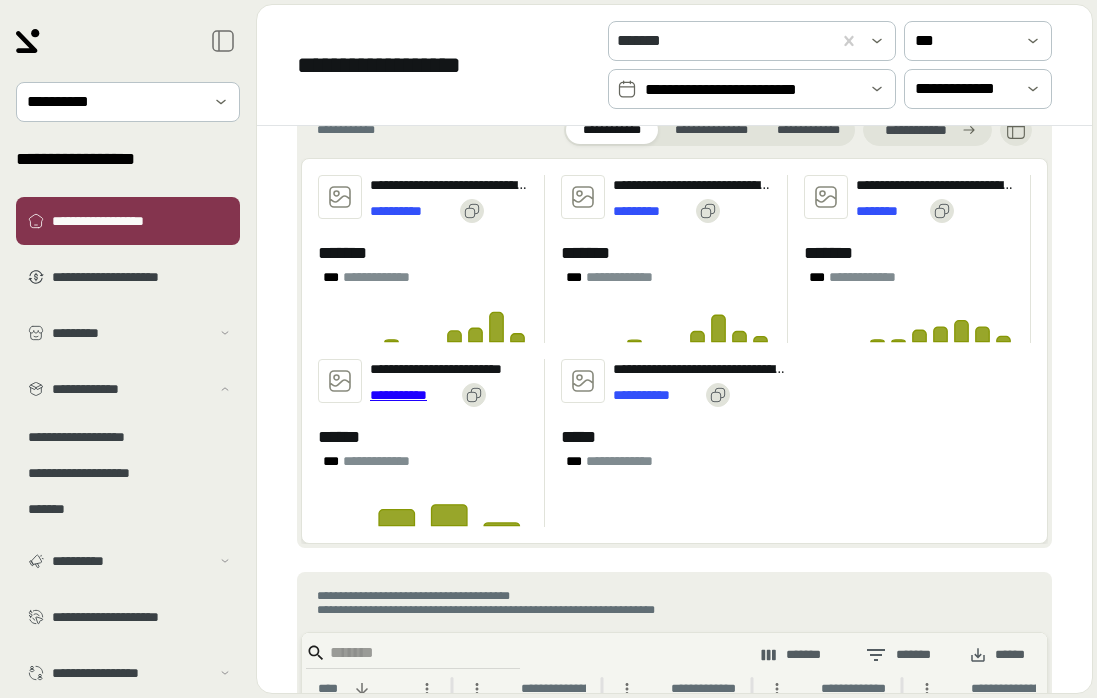 scroll, scrollTop: 872, scrollLeft: 0, axis: vertical 